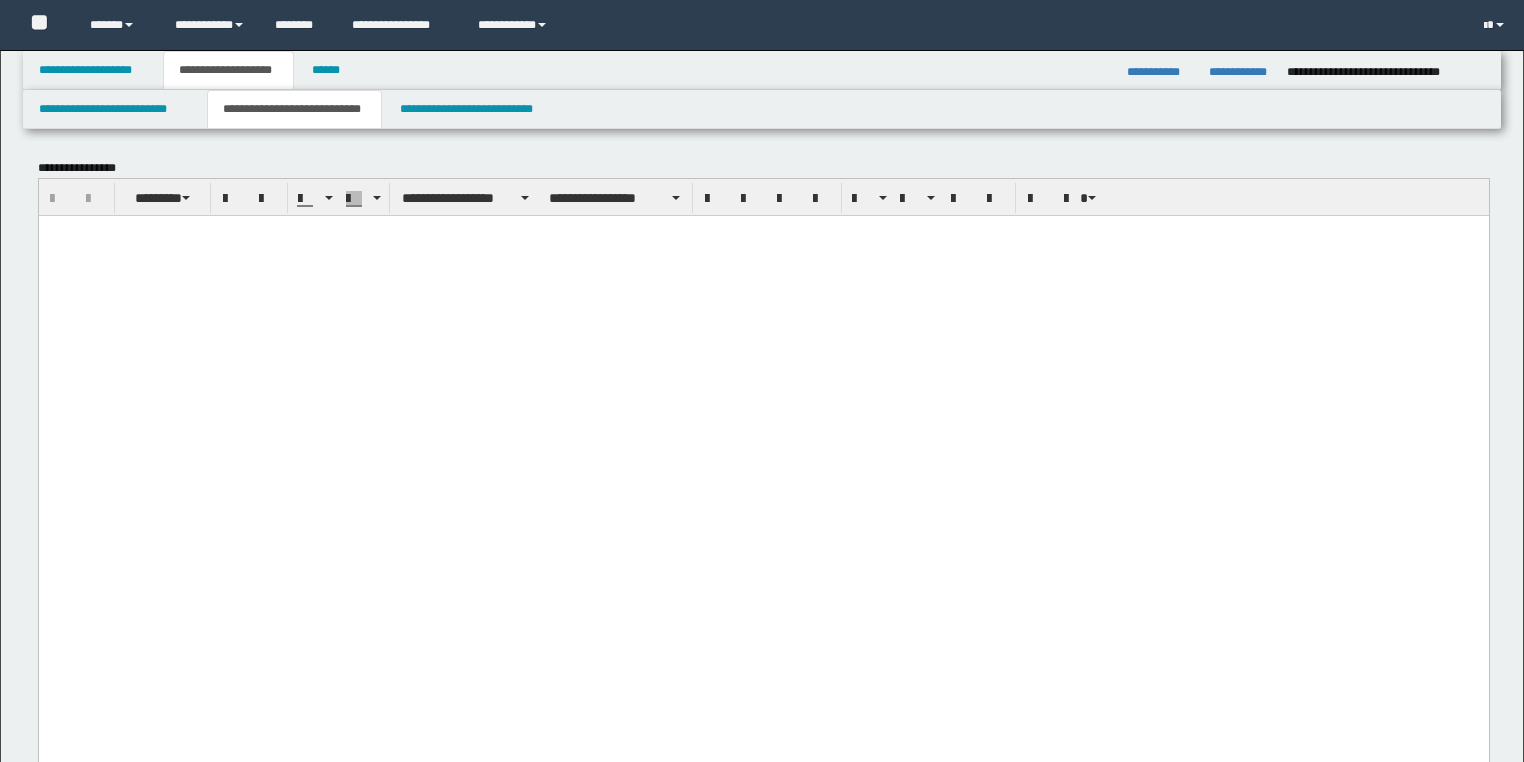 scroll, scrollTop: 2510, scrollLeft: 0, axis: vertical 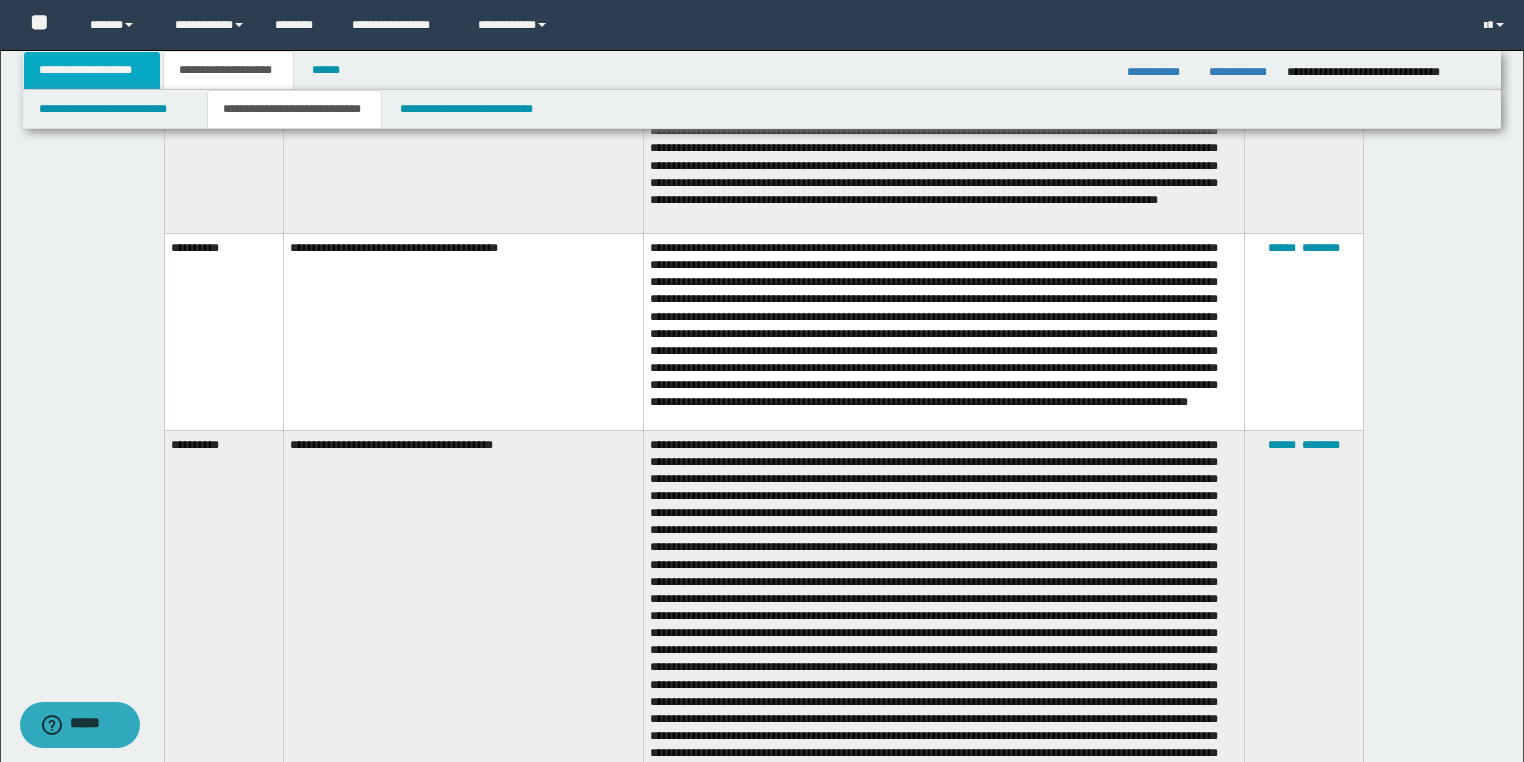 click on "**********" at bounding box center (92, 70) 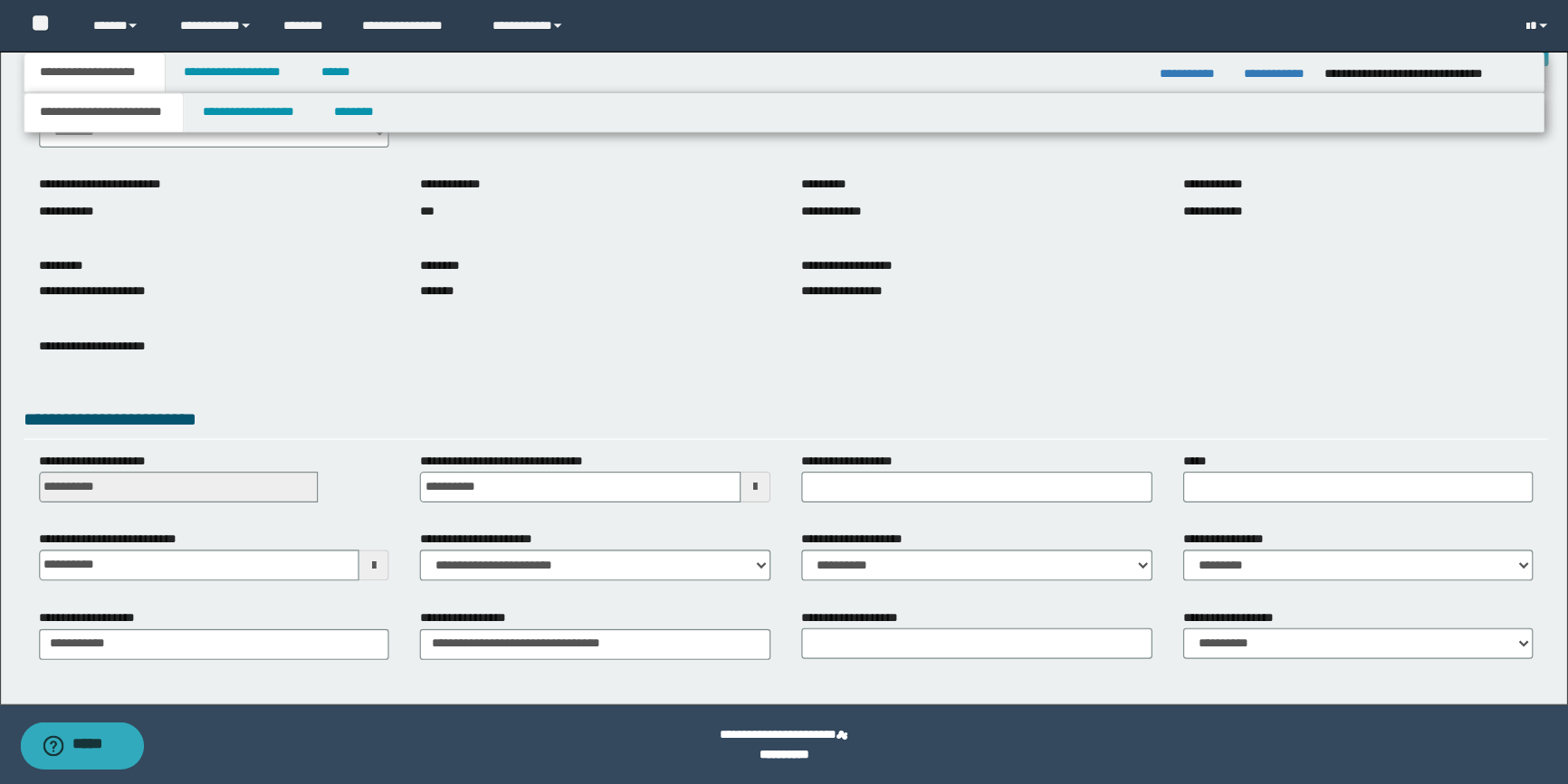 scroll, scrollTop: 15, scrollLeft: 0, axis: vertical 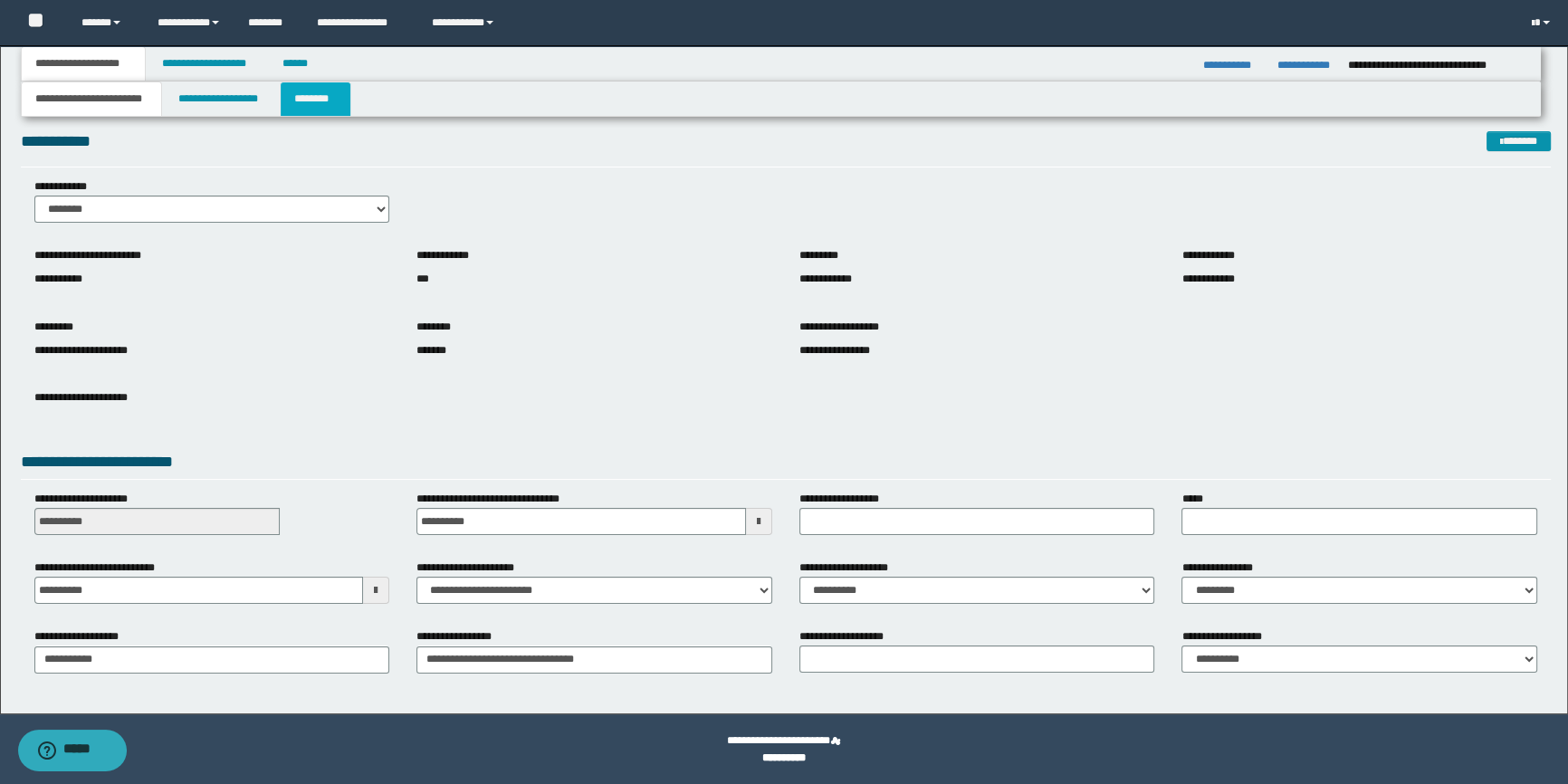 click on "********" at bounding box center [315, 99] 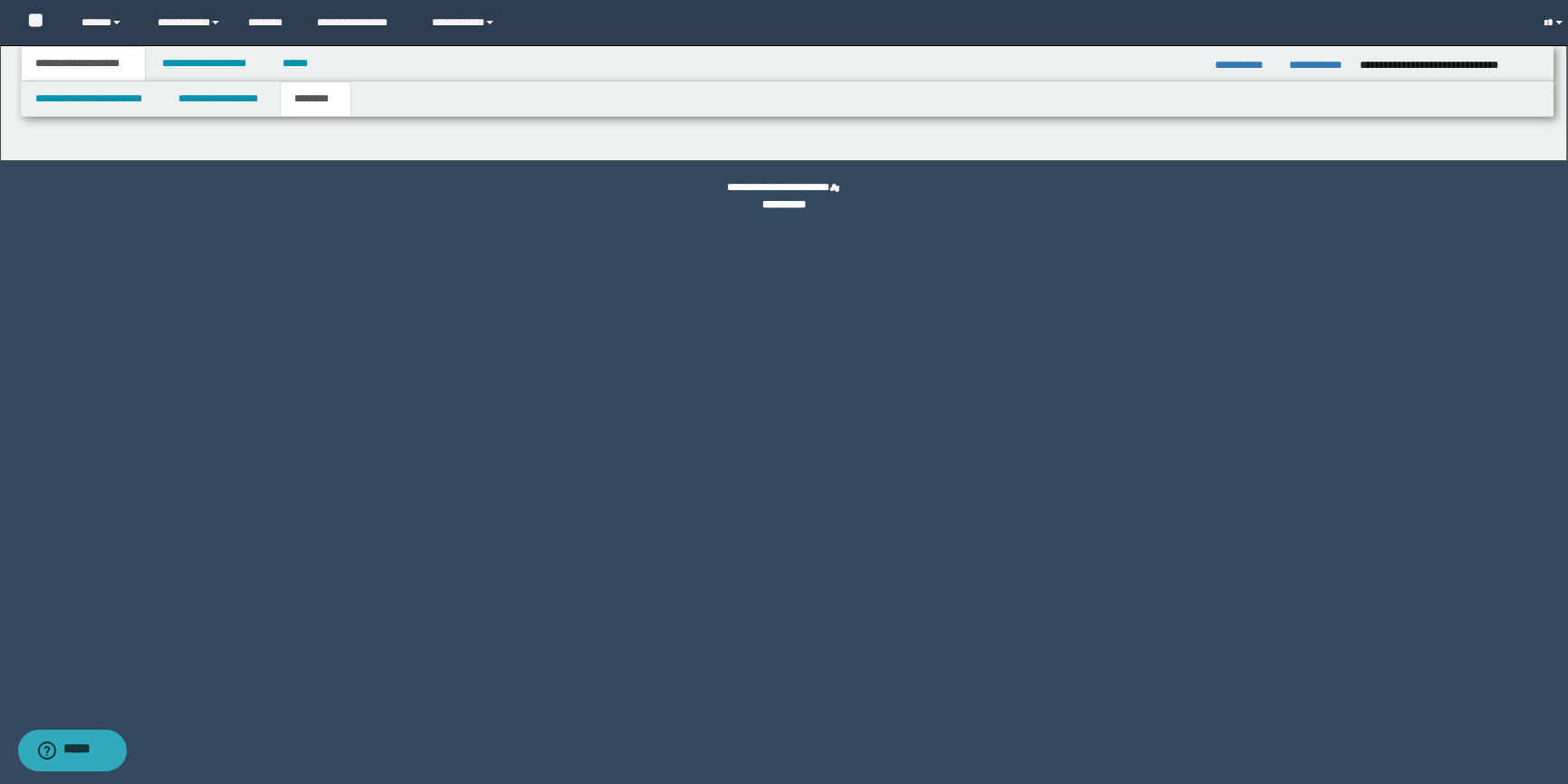 scroll, scrollTop: 0, scrollLeft: 0, axis: both 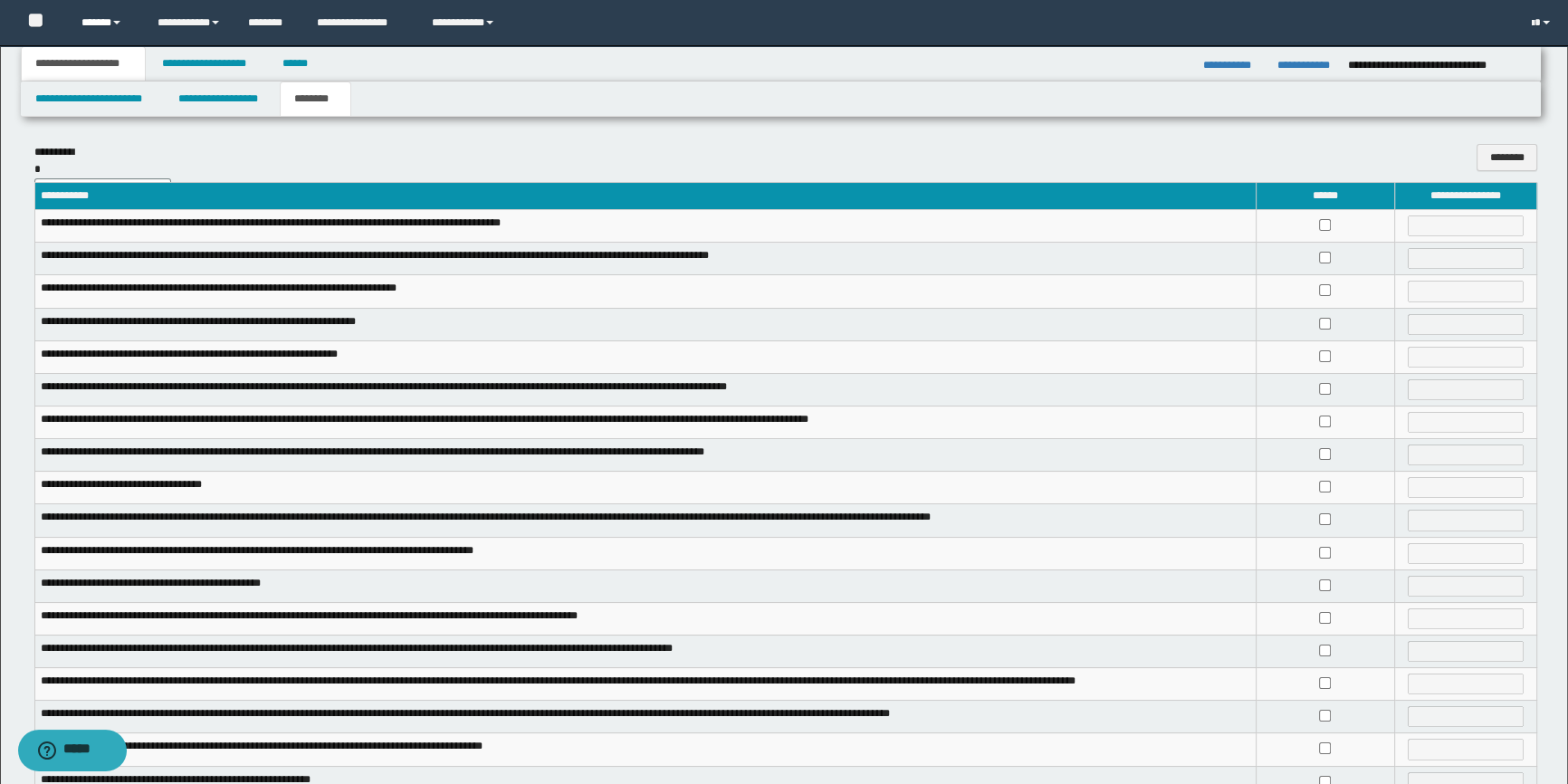 click on "******" at bounding box center (106, 23) 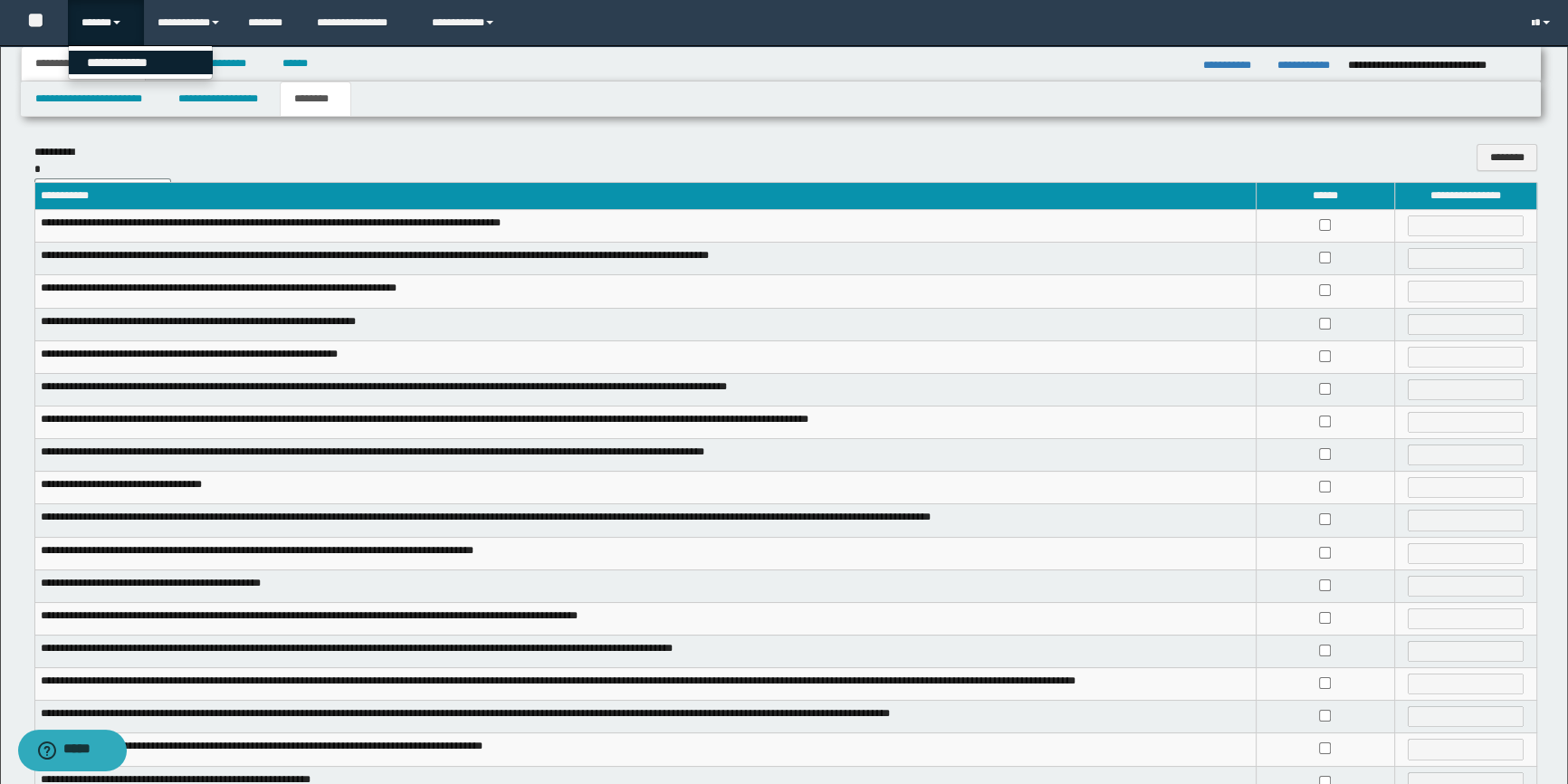 click on "**********" at bounding box center (140, 62) 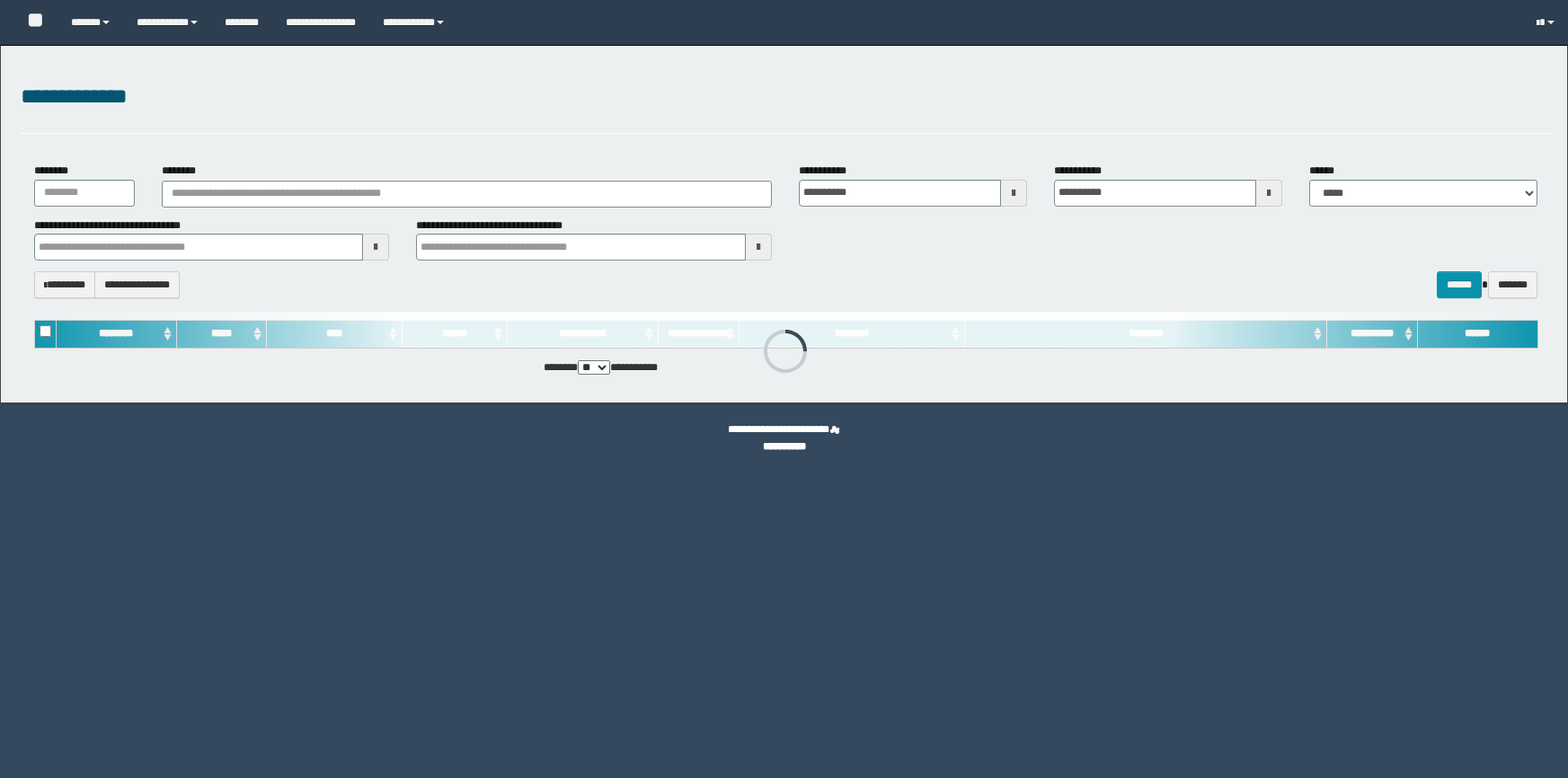 scroll, scrollTop: 0, scrollLeft: 0, axis: both 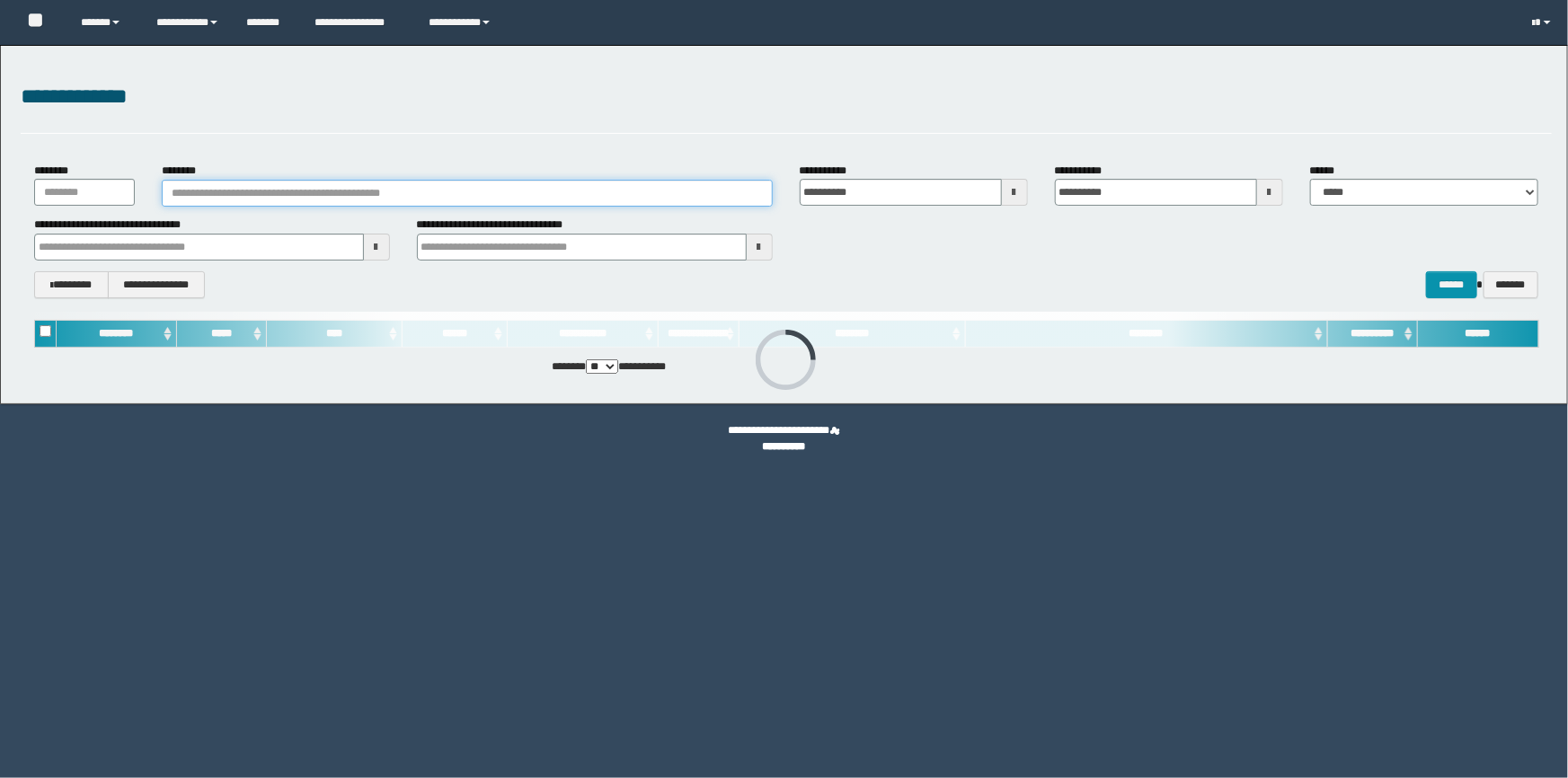 click on "********" at bounding box center [467, 193] 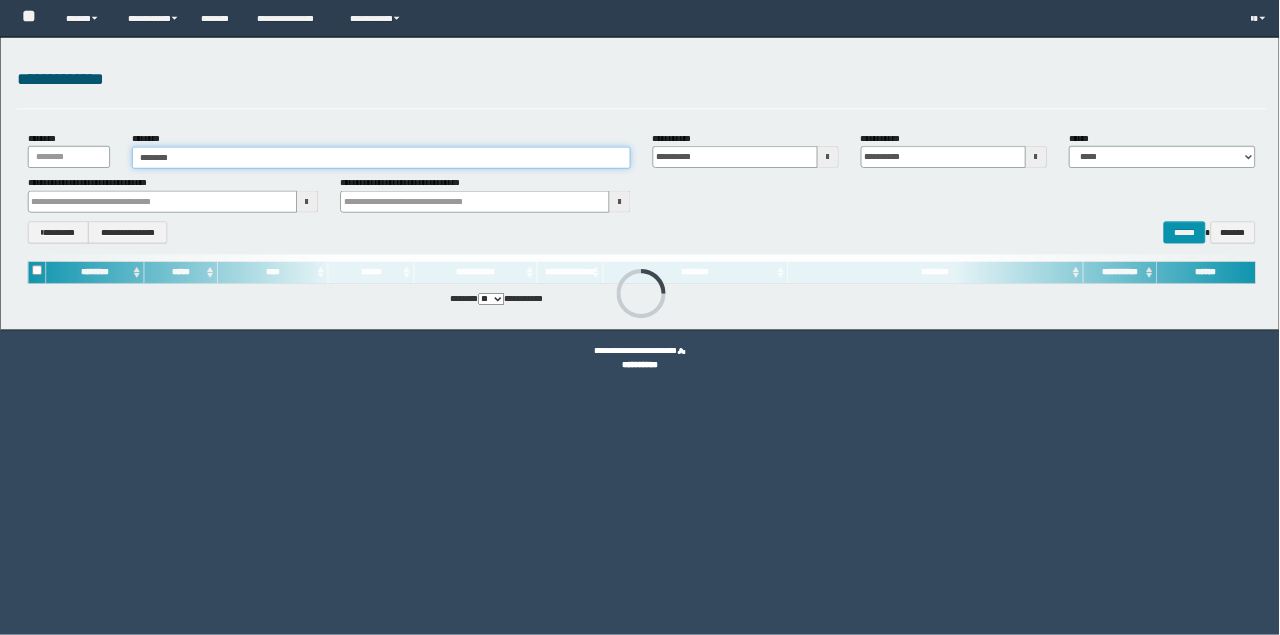 scroll, scrollTop: 0, scrollLeft: 0, axis: both 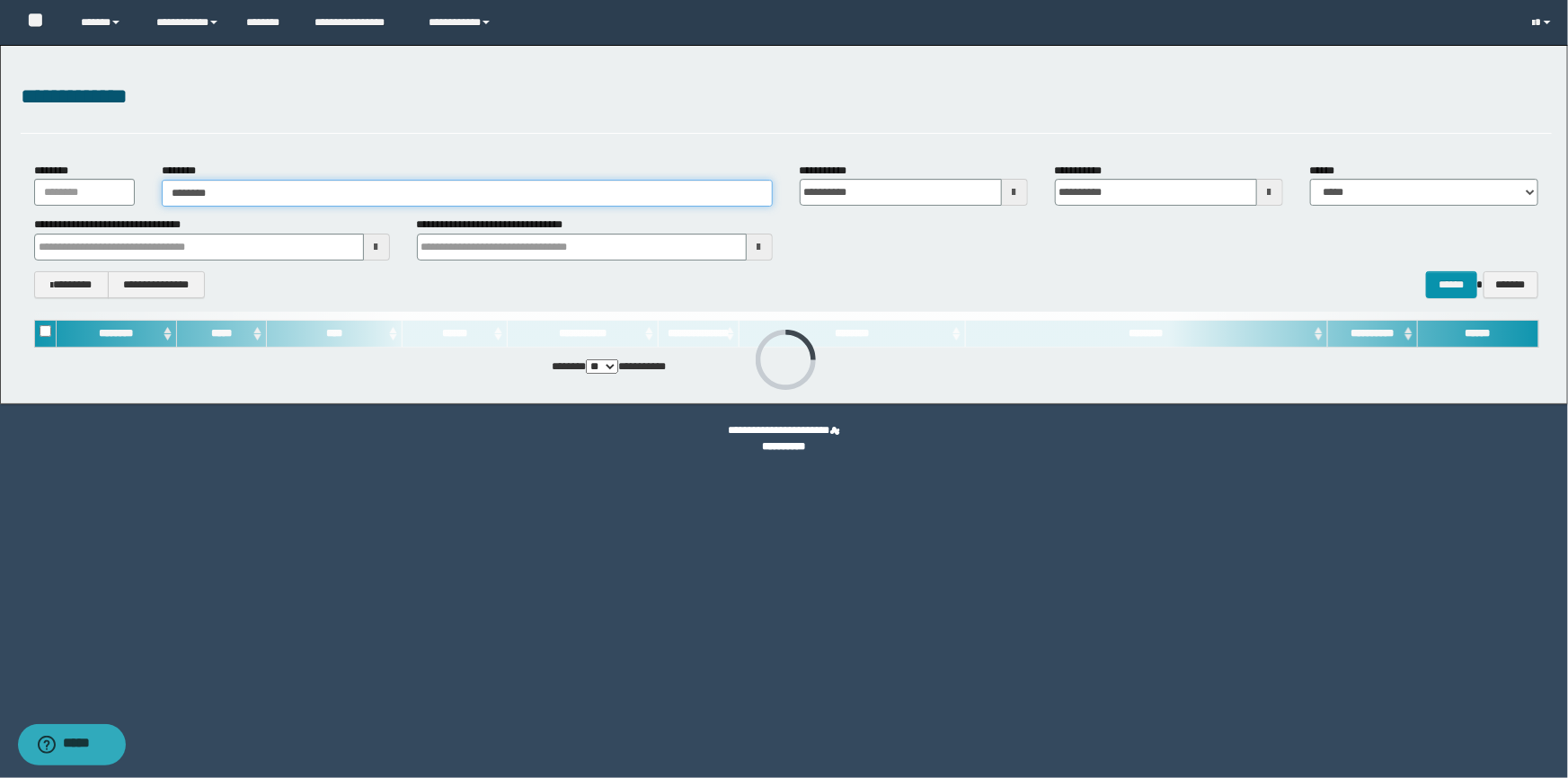 type on "********" 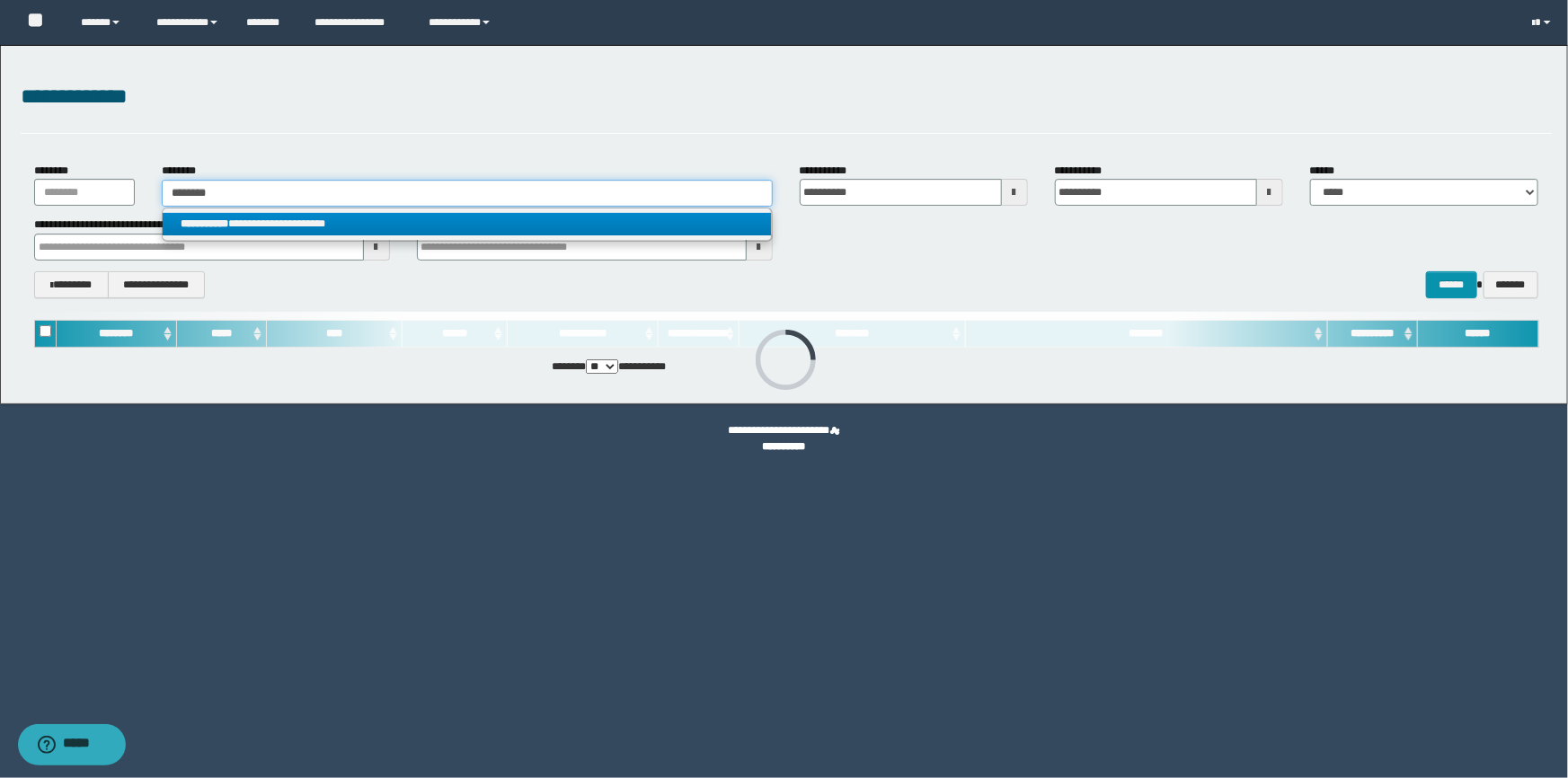 type on "********" 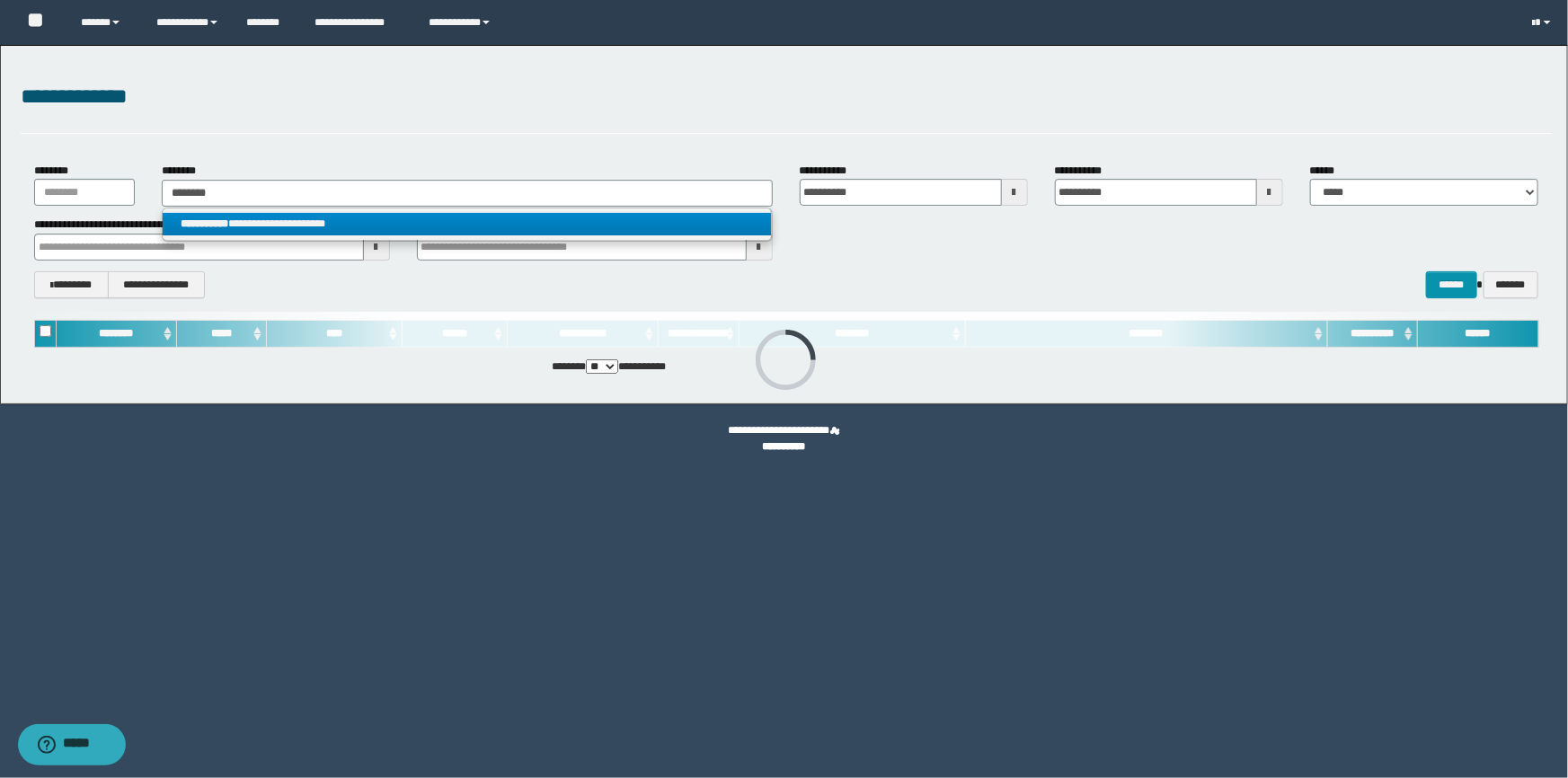 click on "**********" at bounding box center (466, 224) 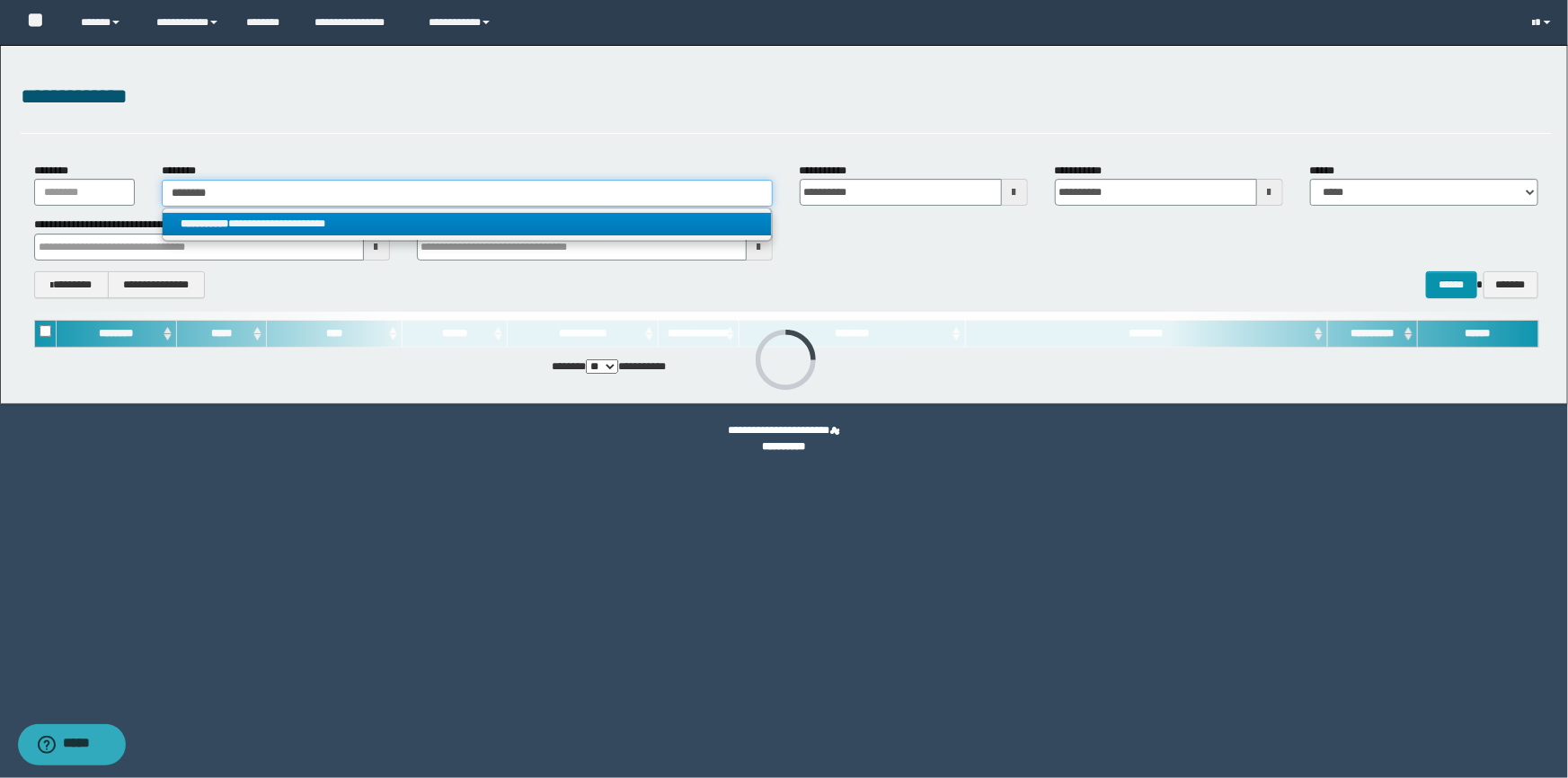 type 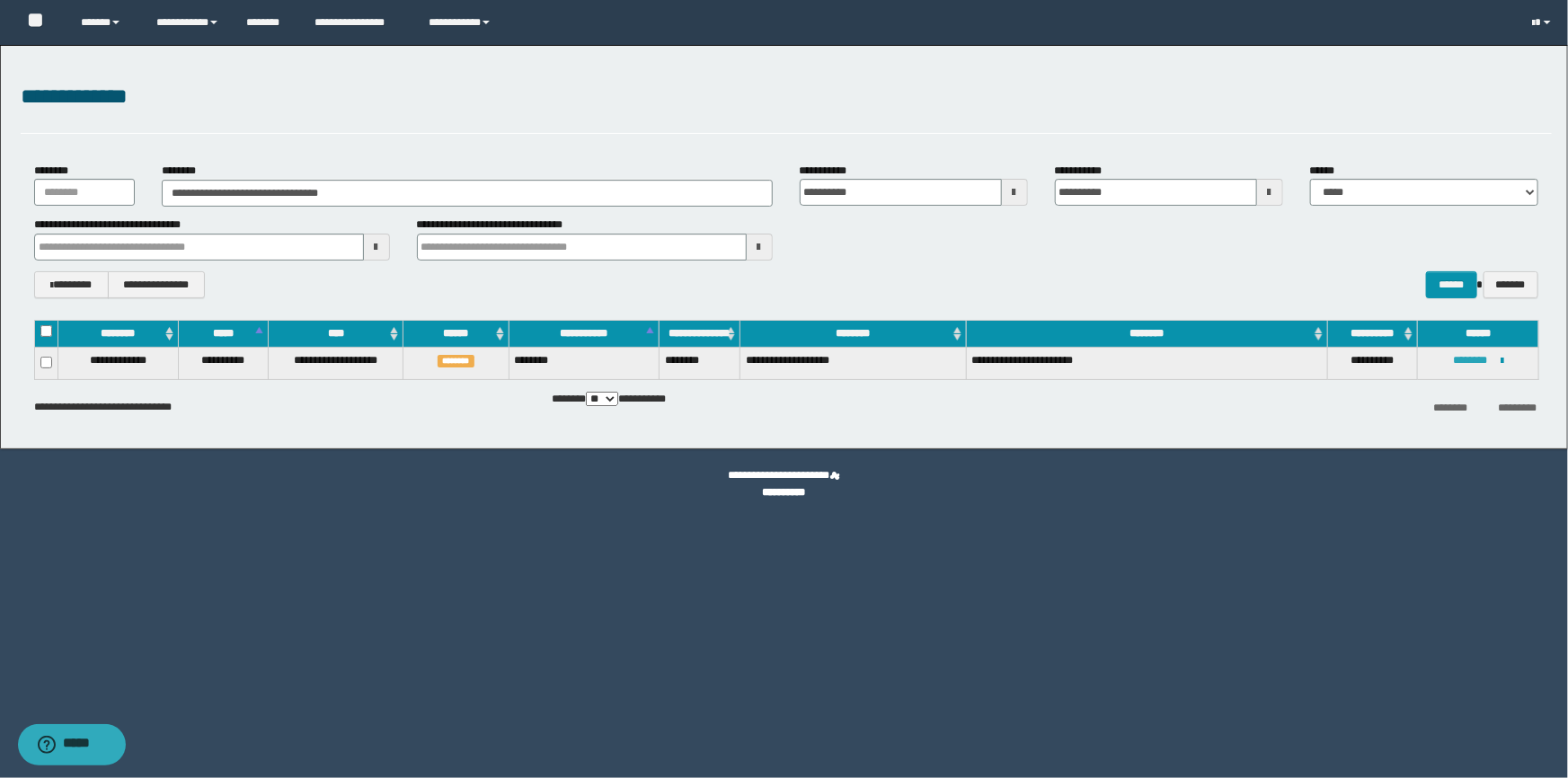 click on "********" at bounding box center [1470, 360] 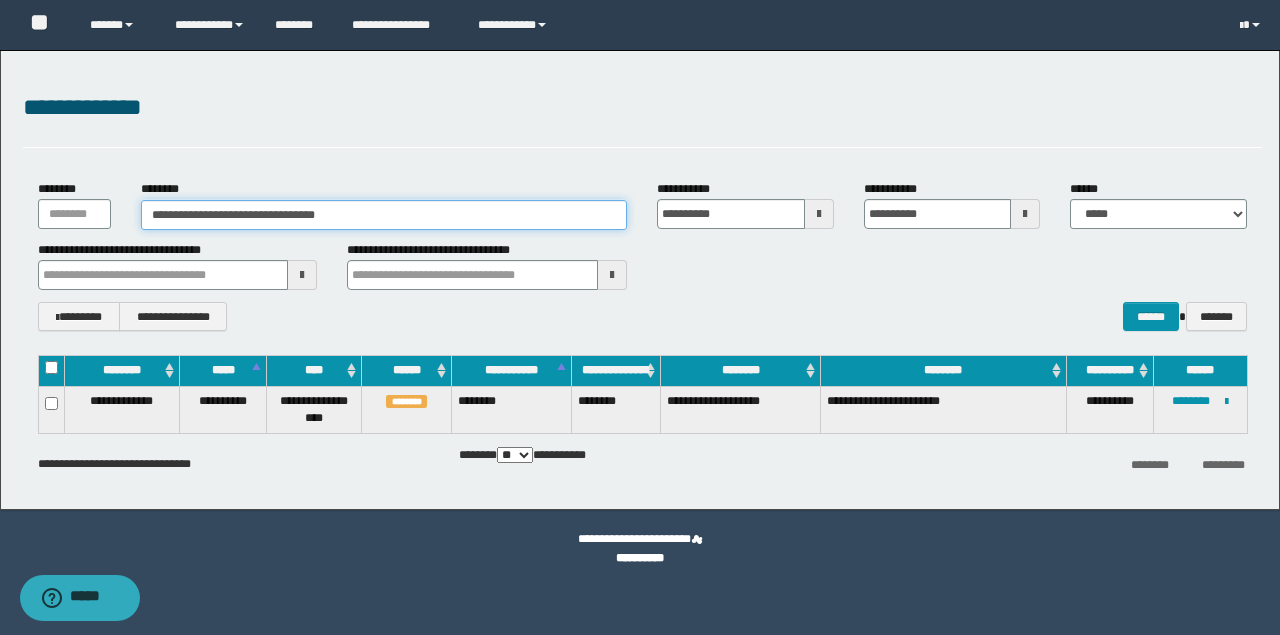 drag, startPoint x: 378, startPoint y: 208, endPoint x: 124, endPoint y: 207, distance: 254.00197 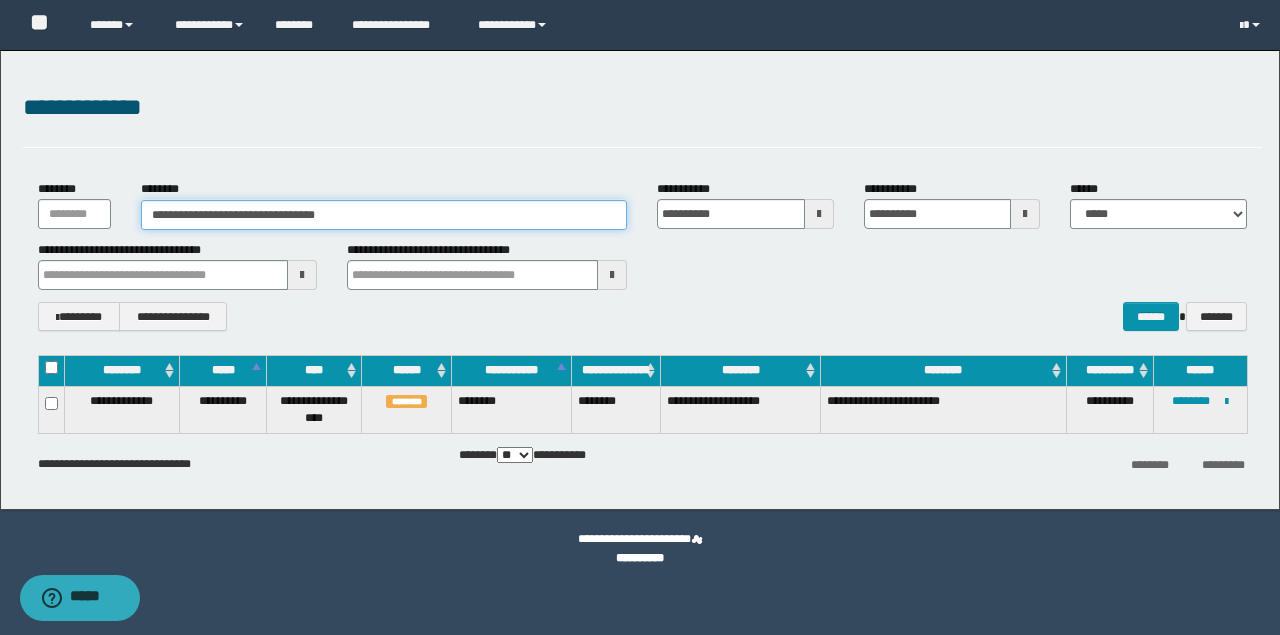 paste 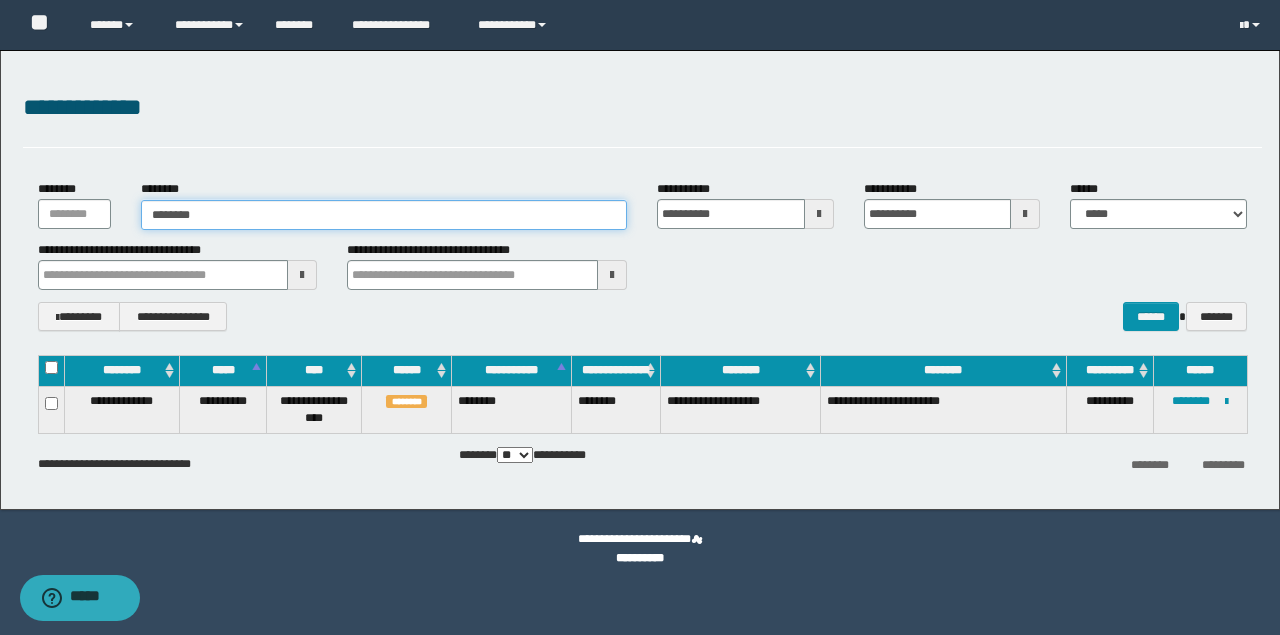 type on "********" 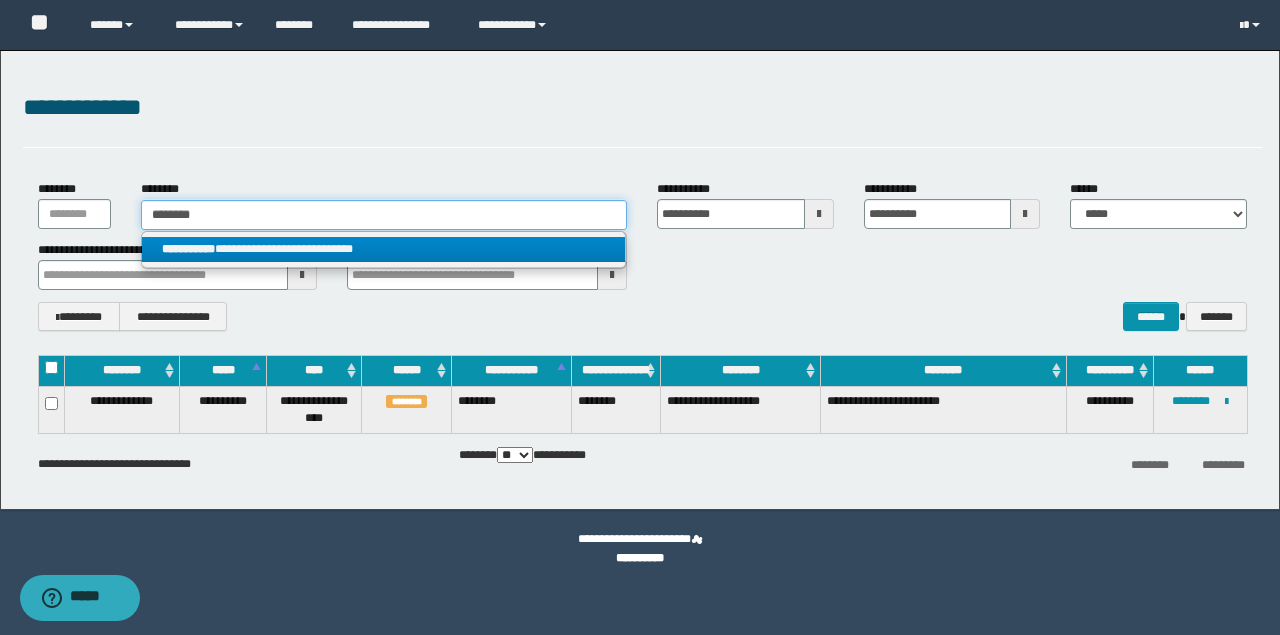 type on "********" 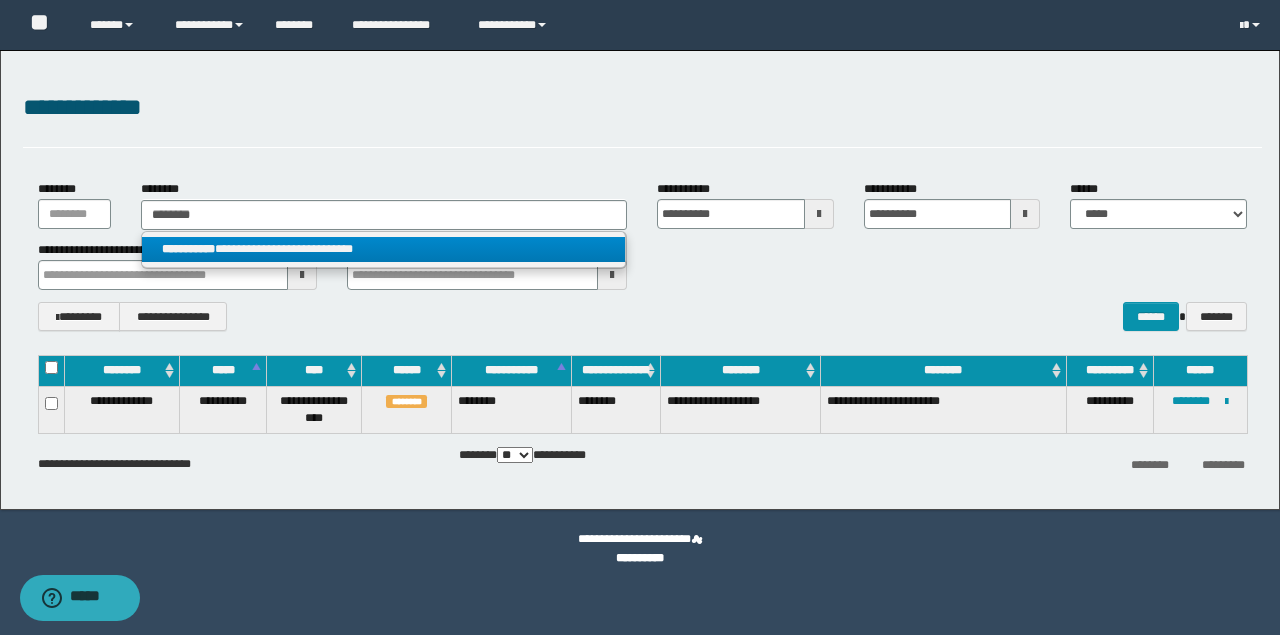 click on "**********" at bounding box center [384, 249] 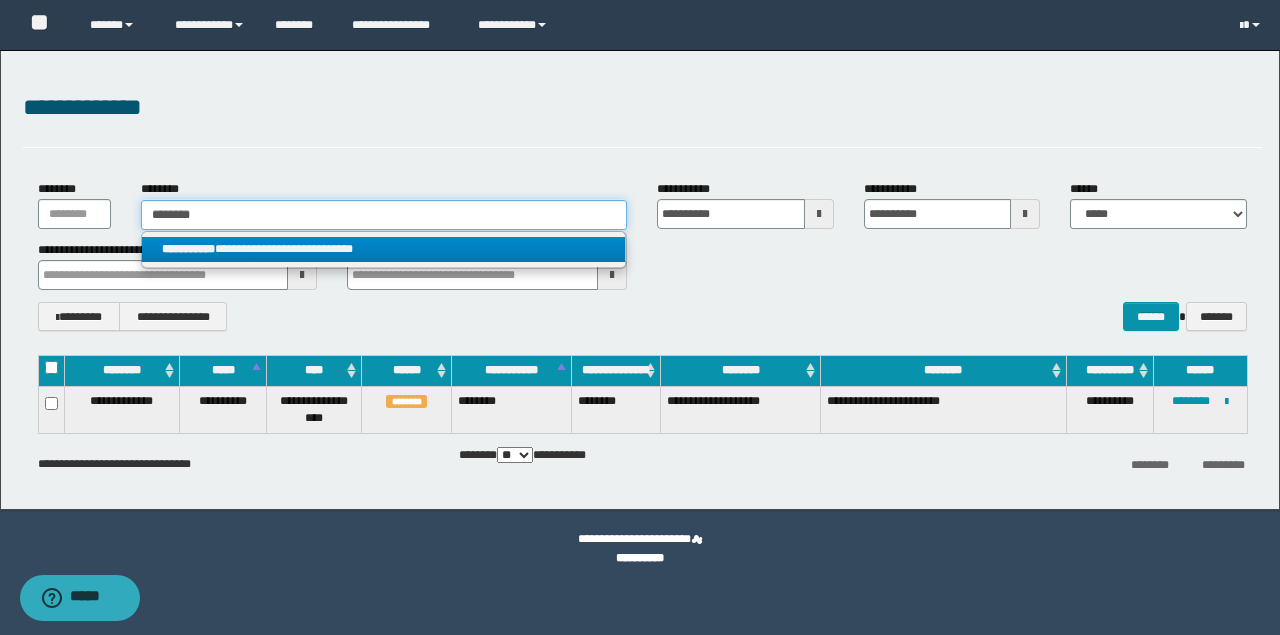 type 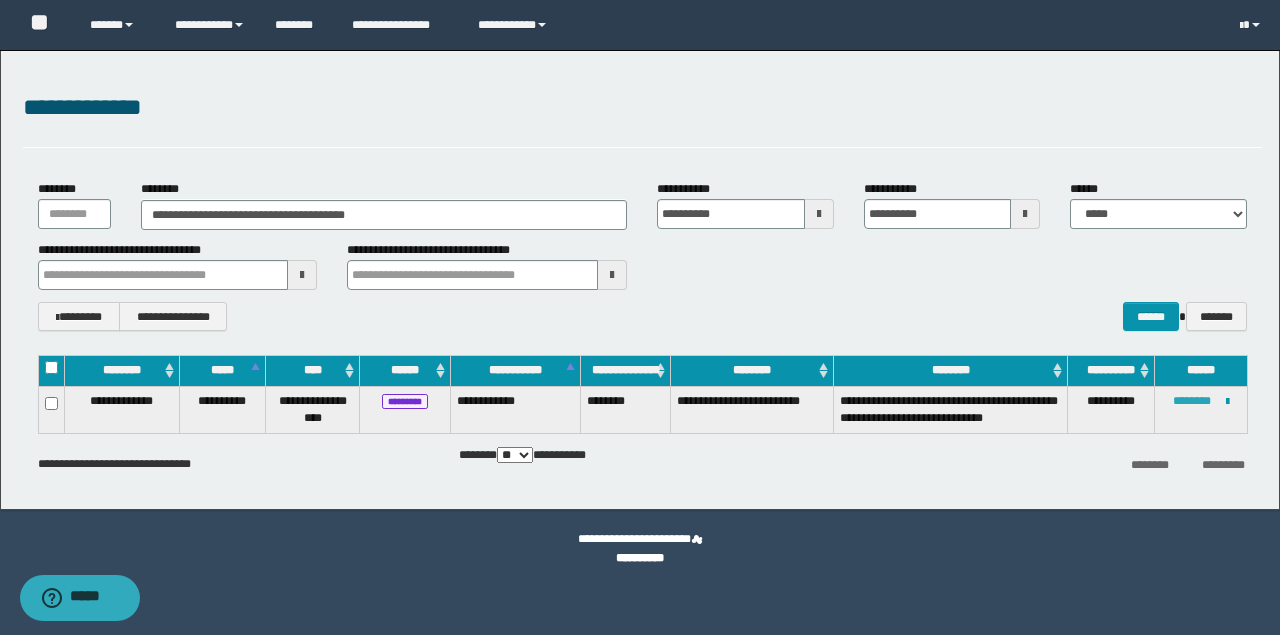 click on "********" at bounding box center [1192, 401] 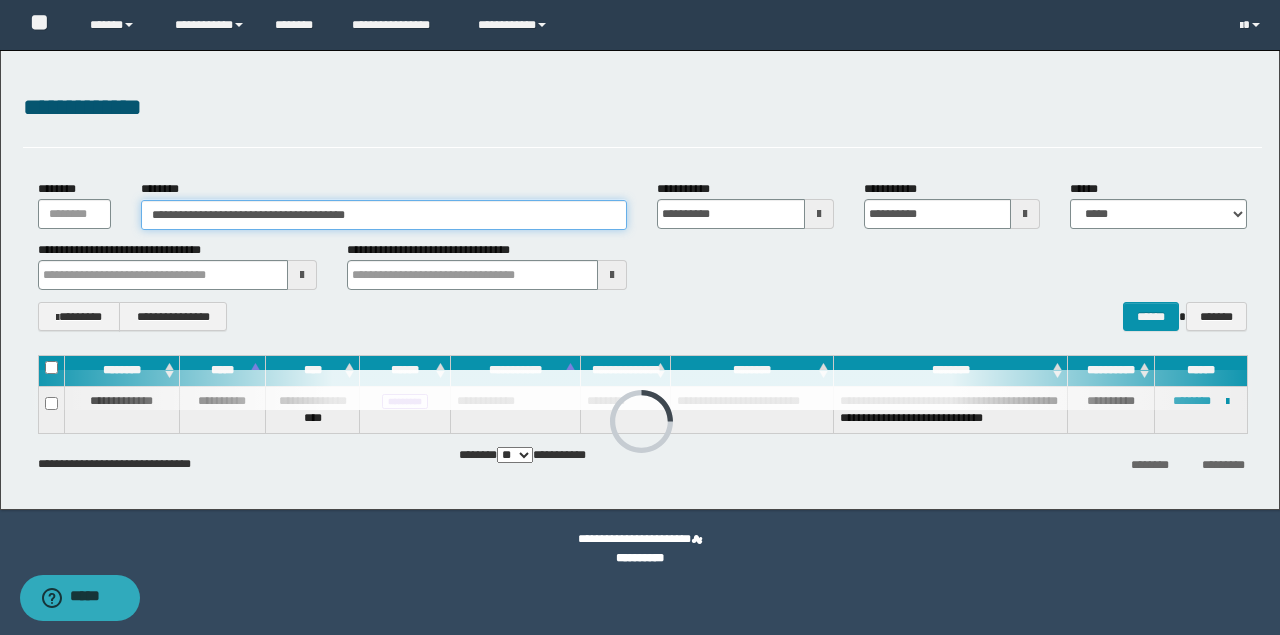 drag, startPoint x: 453, startPoint y: 207, endPoint x: -120, endPoint y: 211, distance: 573.014 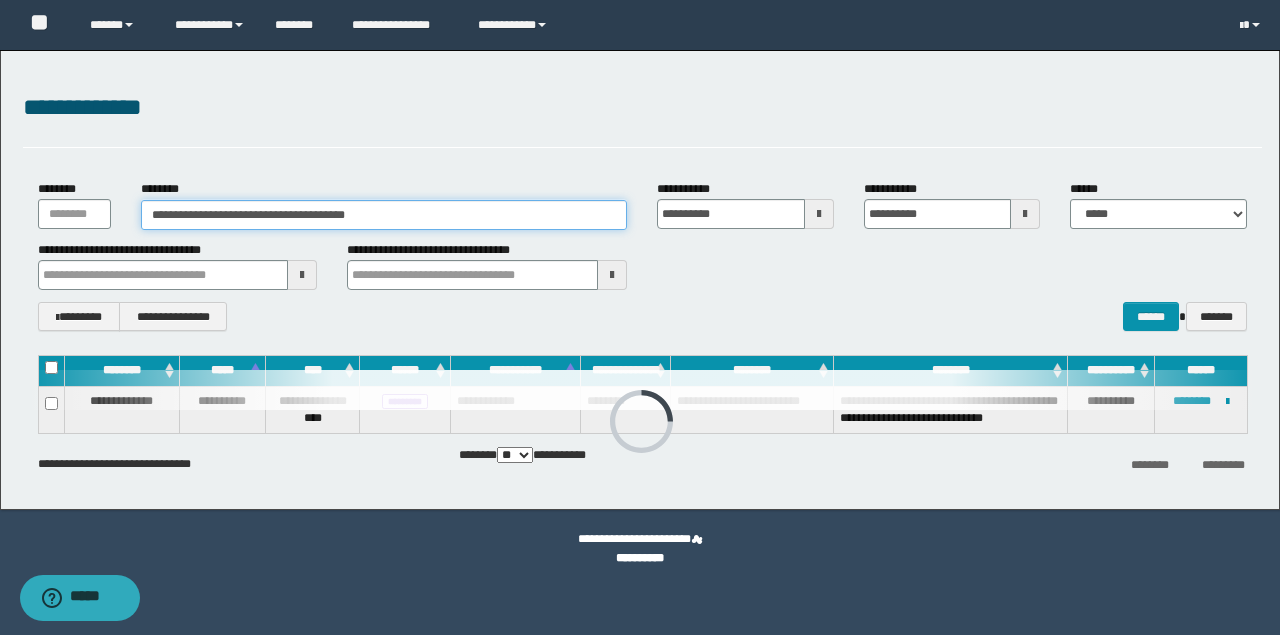 click on "**********" at bounding box center [640, 317] 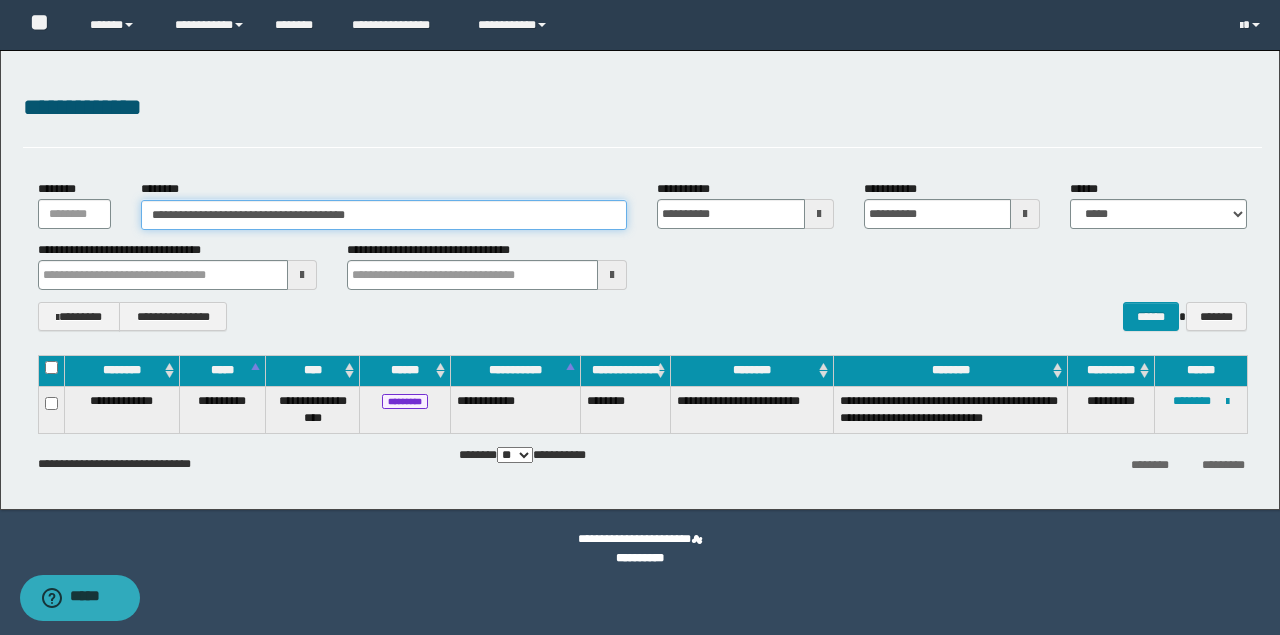 paste 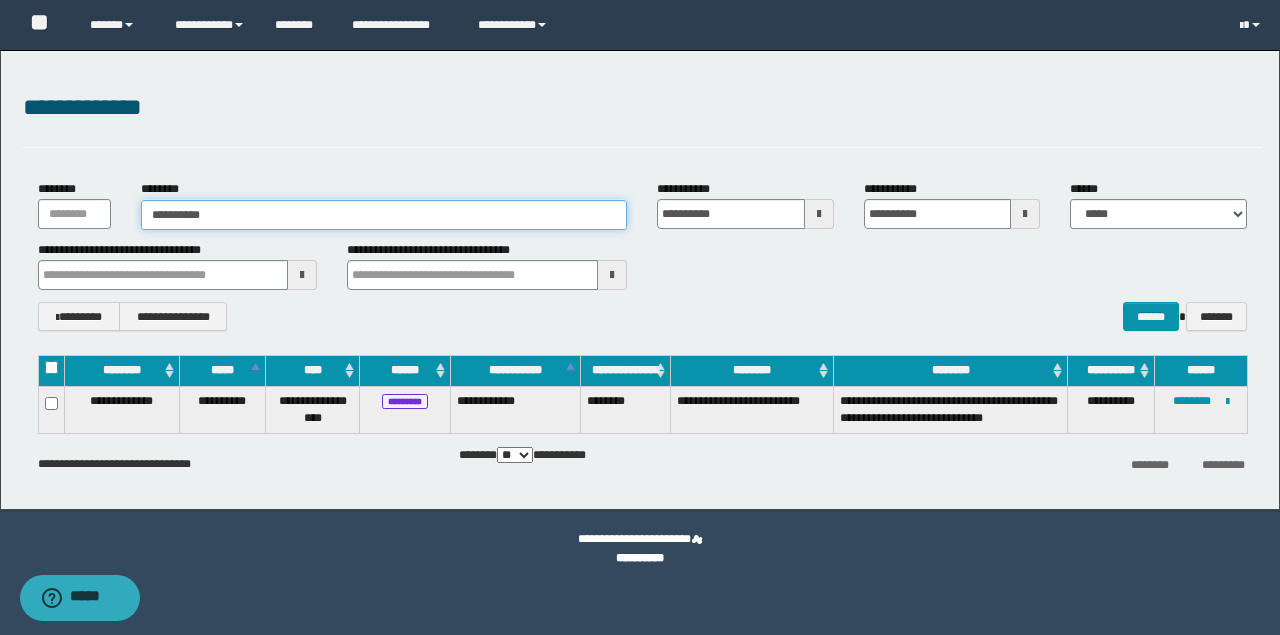 type on "**********" 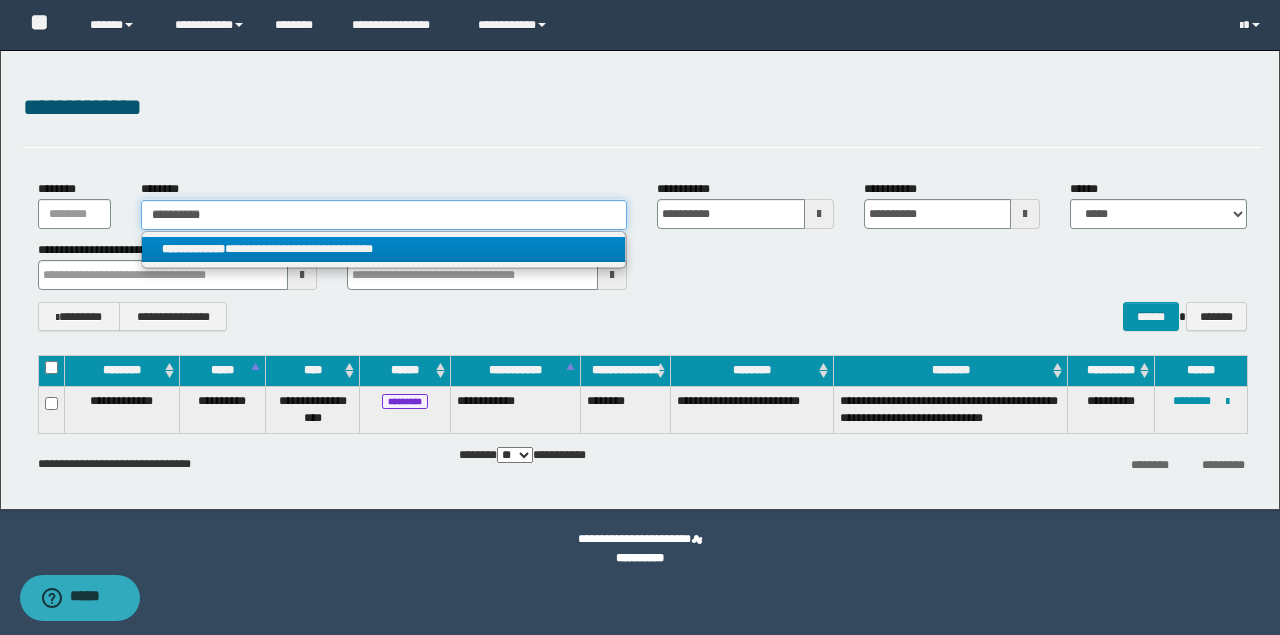 type on "**********" 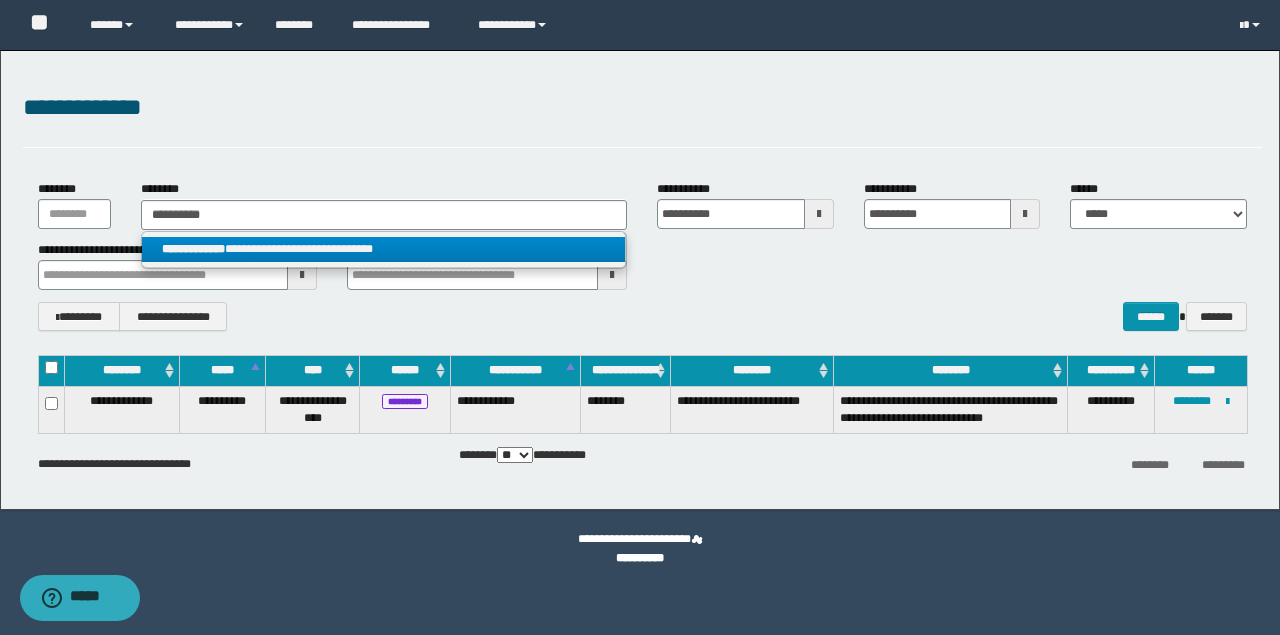click on "**********" at bounding box center (384, 249) 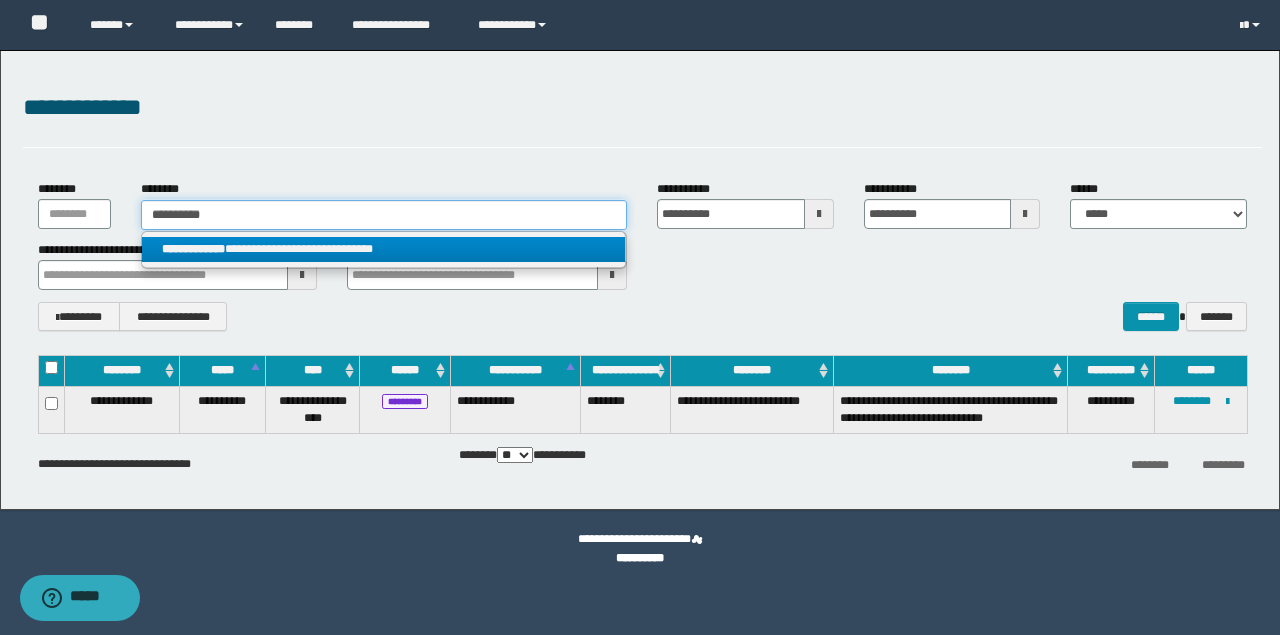 type 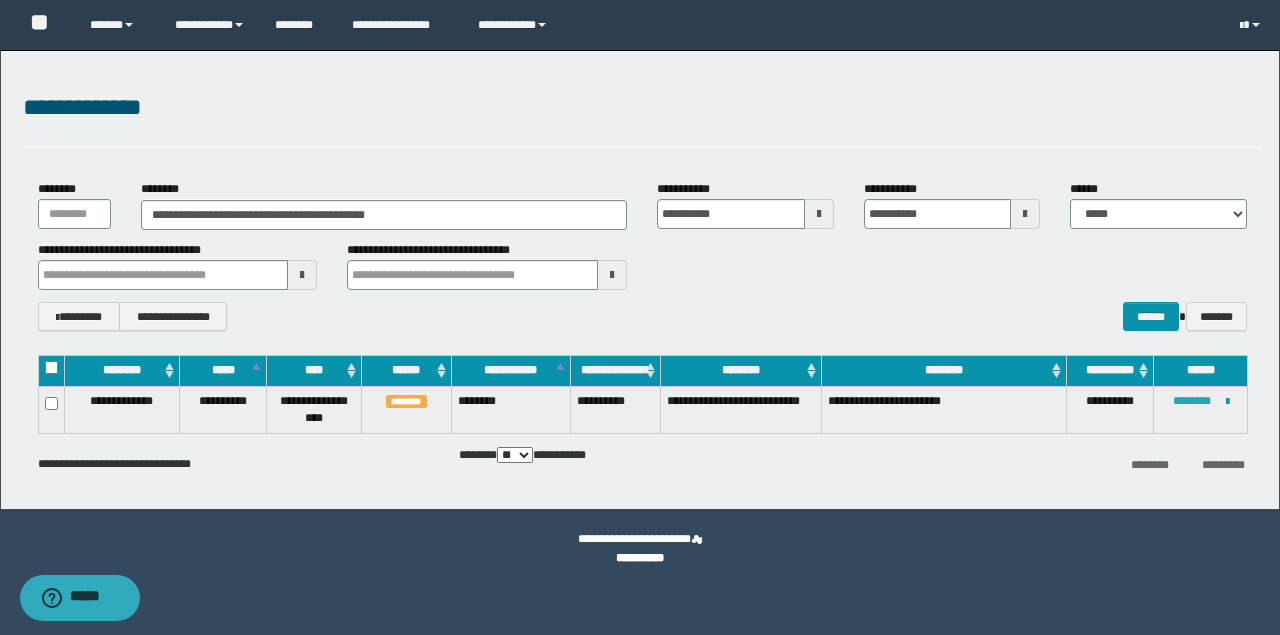 click on "********" at bounding box center [1192, 401] 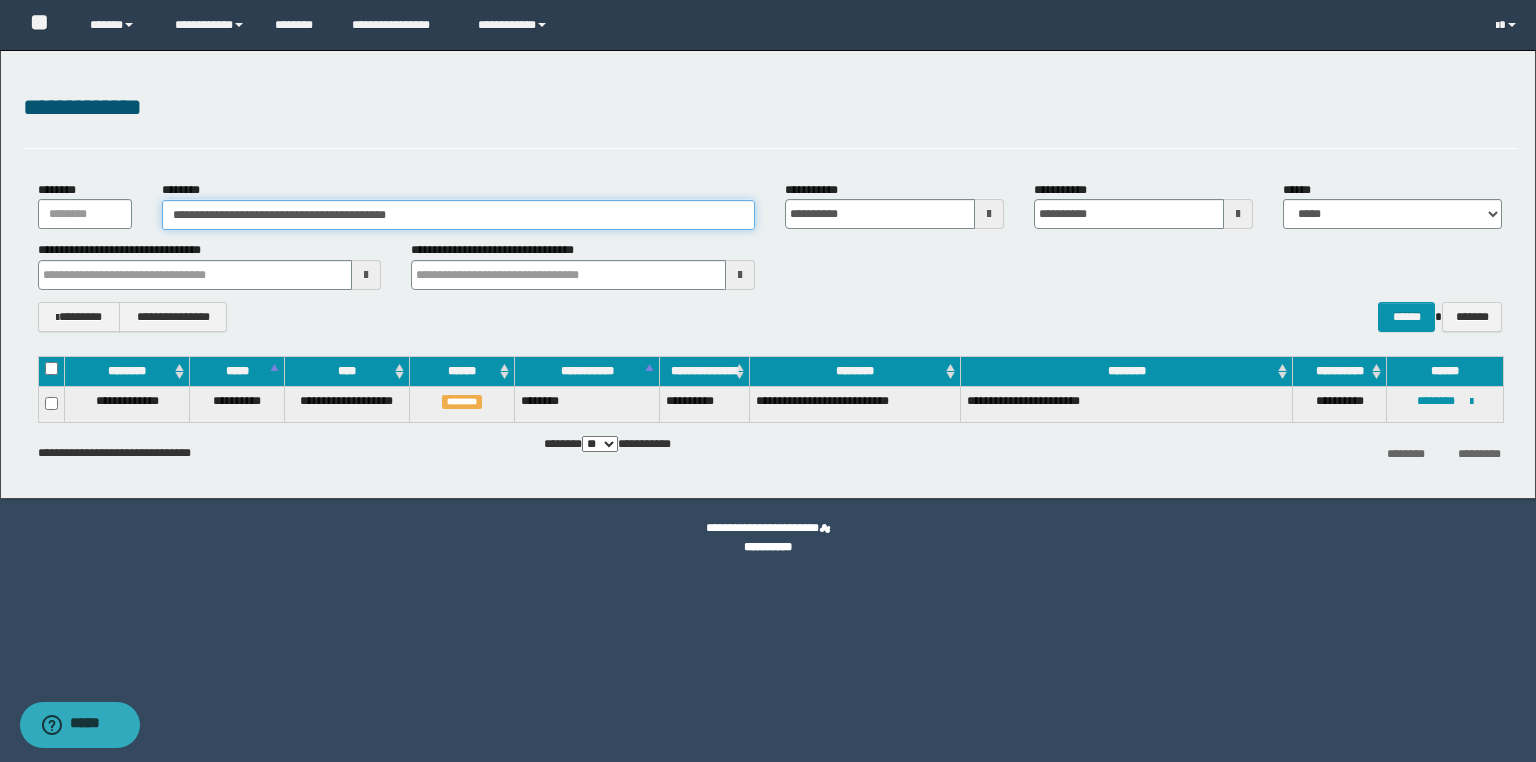 drag, startPoint x: 469, startPoint y: 216, endPoint x: 6, endPoint y: 211, distance: 463.027 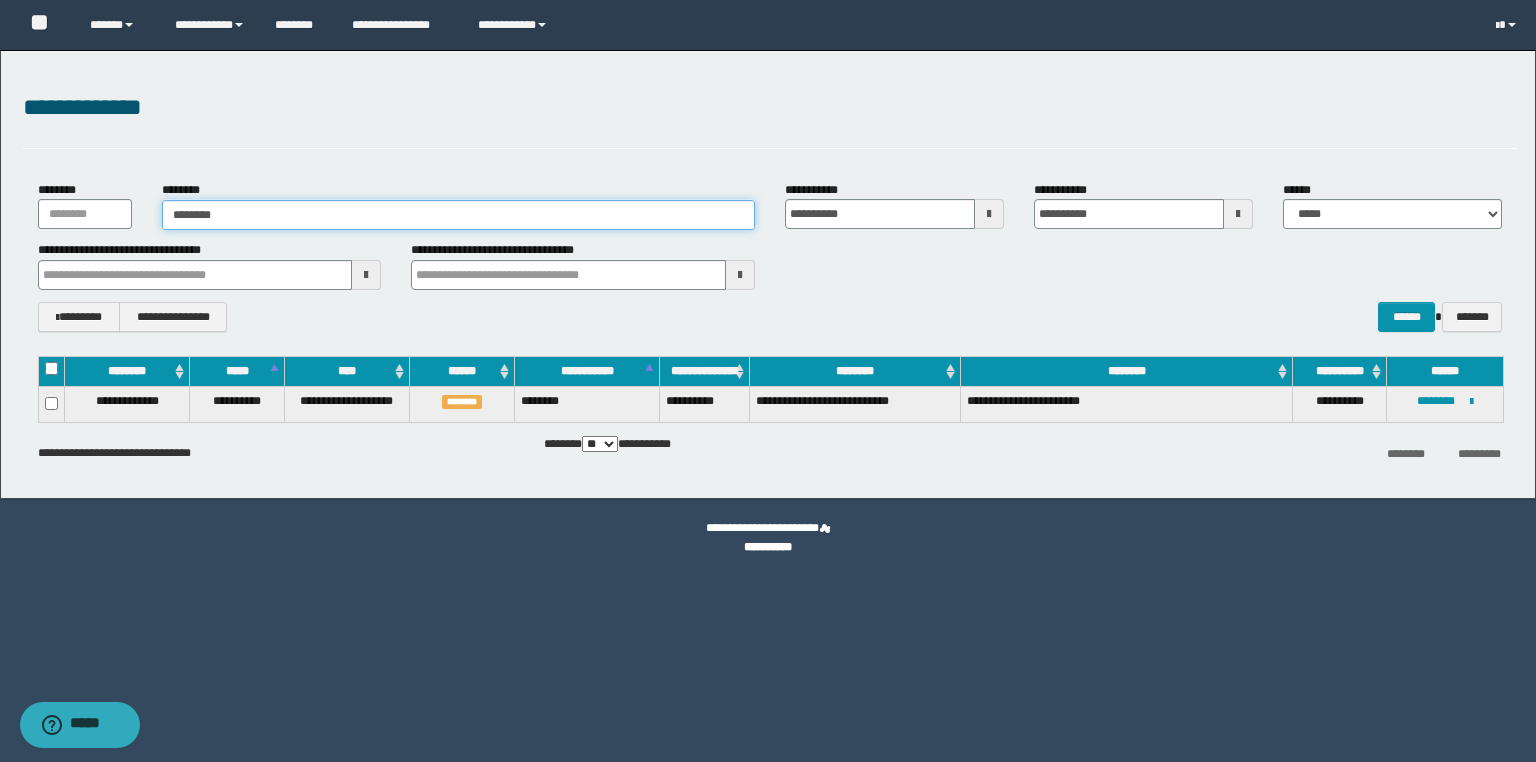 type on "********" 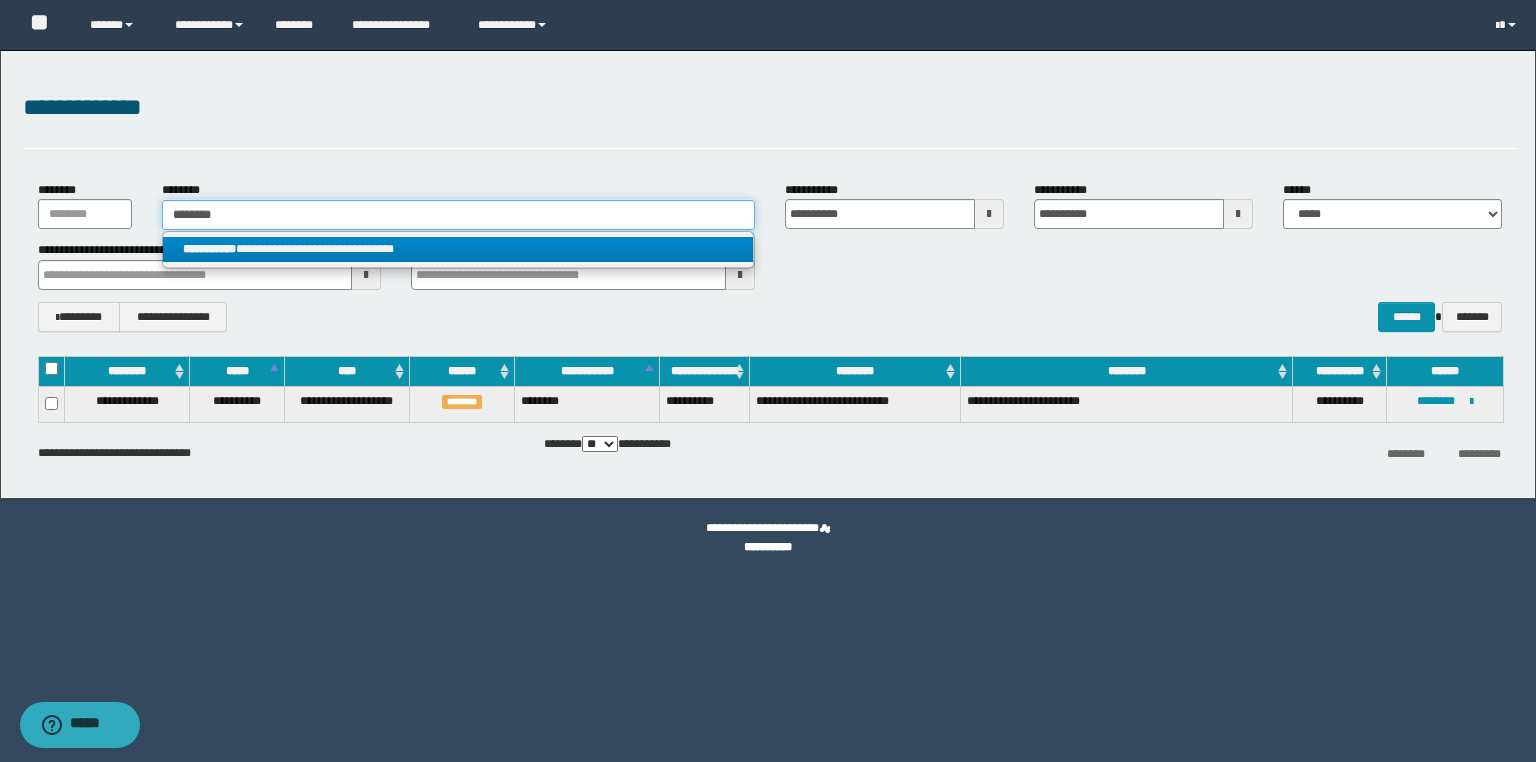 type on "********" 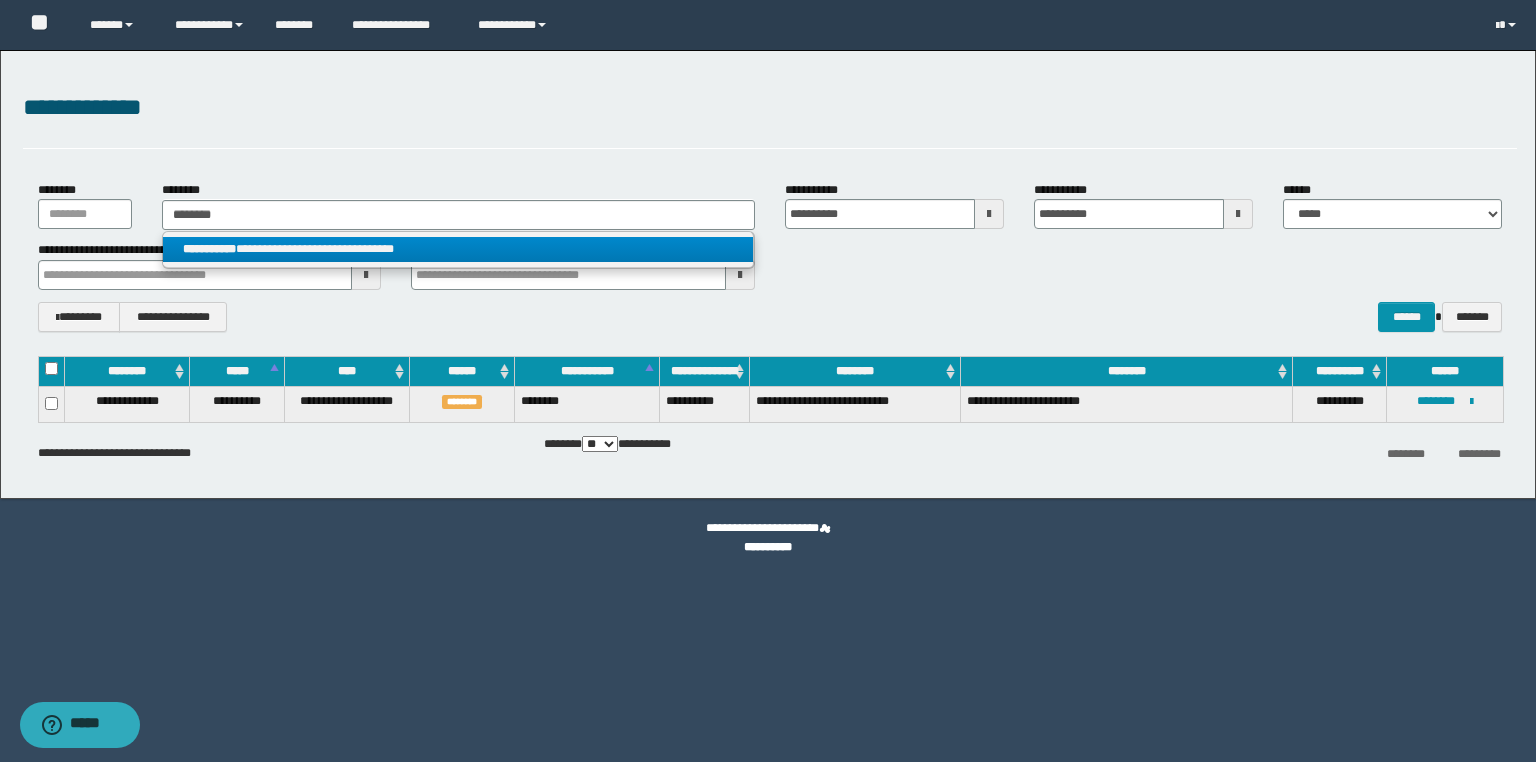 click on "**********" at bounding box center (458, 249) 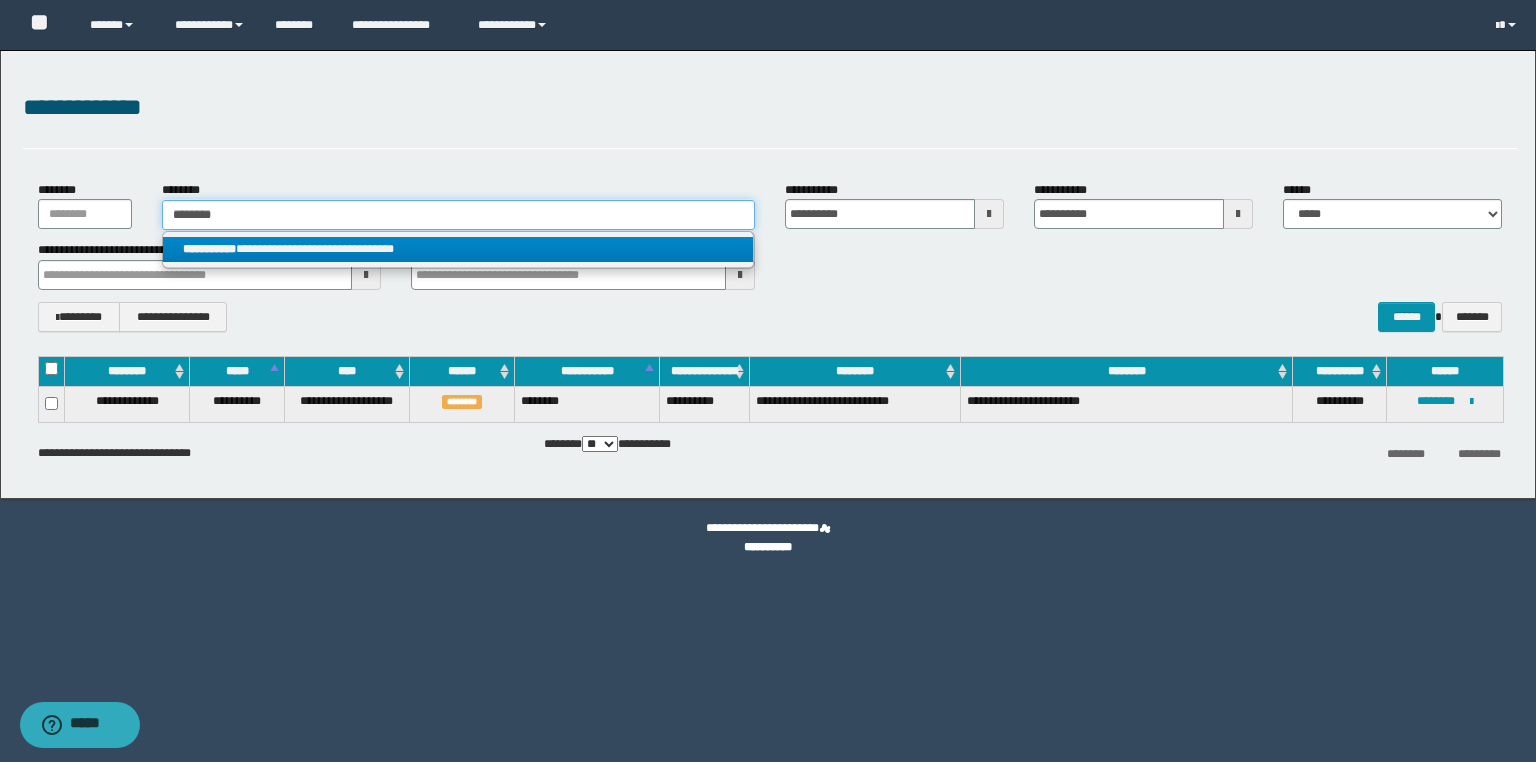 type 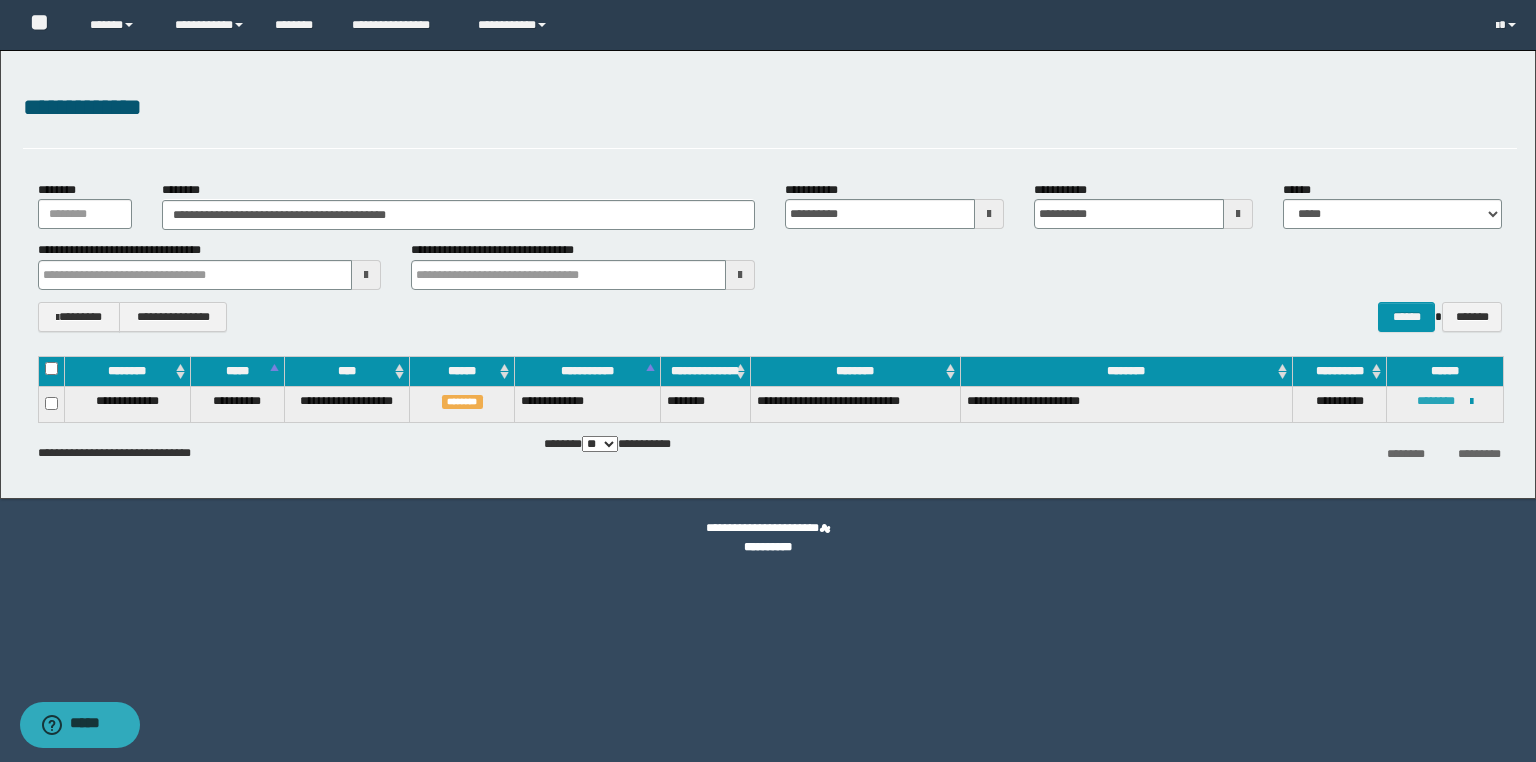 click on "********" at bounding box center [1436, 401] 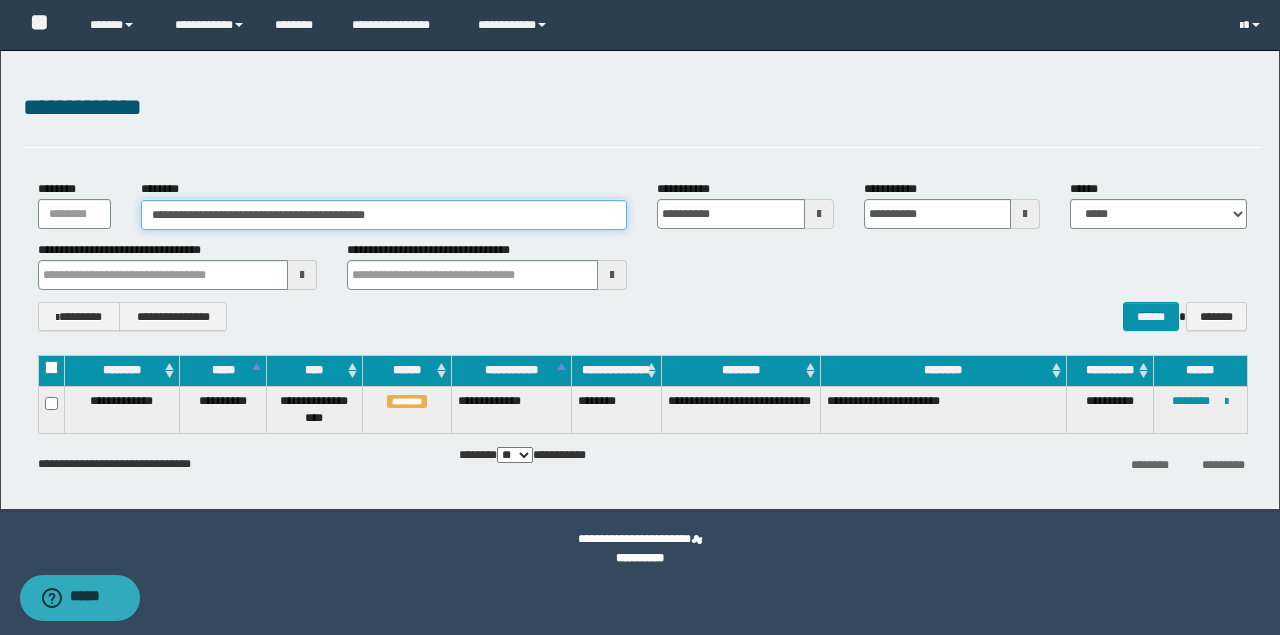 drag, startPoint x: 454, startPoint y: 210, endPoint x: 394, endPoint y: 240, distance: 67.08204 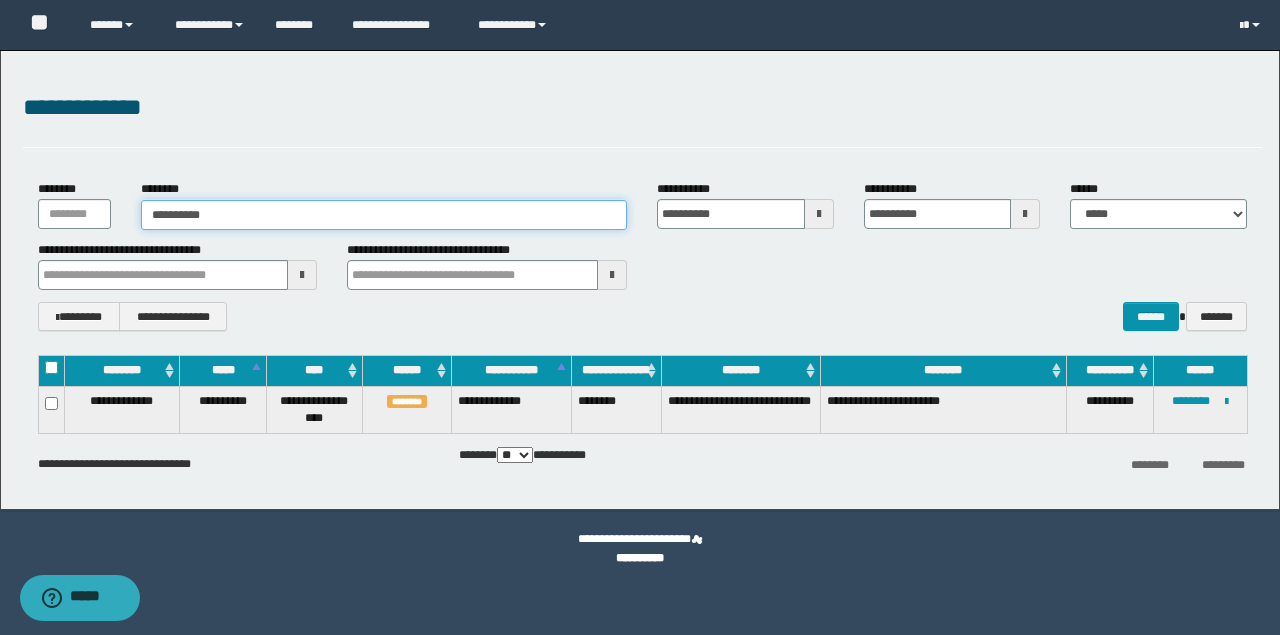 type on "**********" 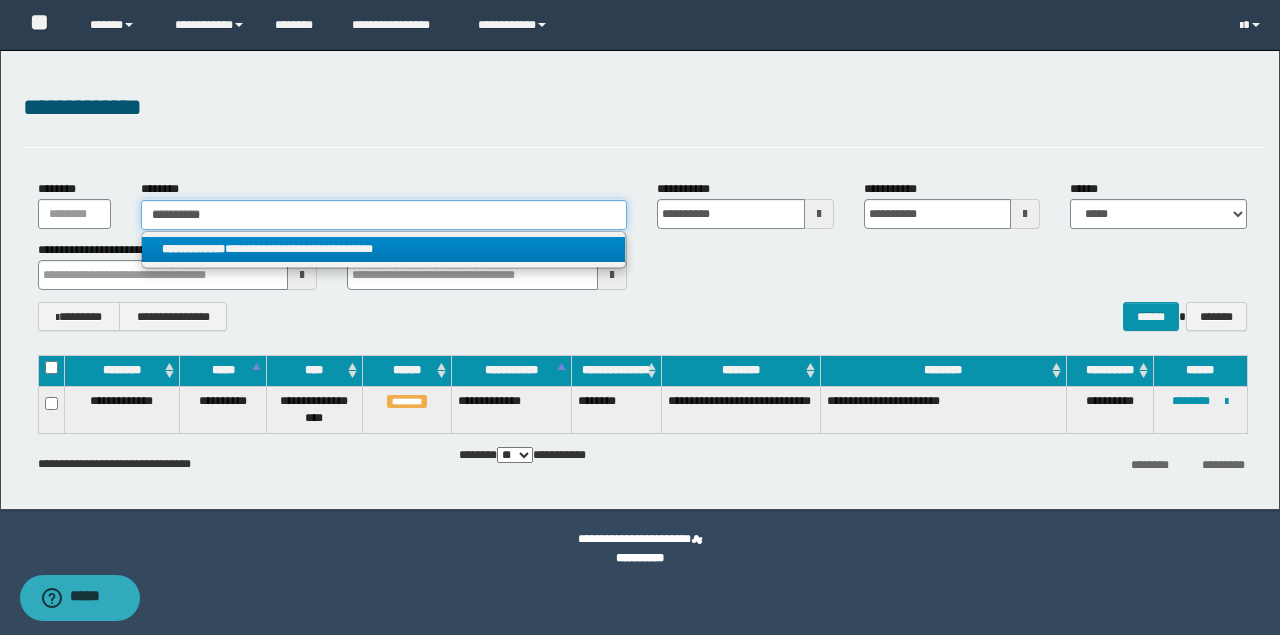 type on "**********" 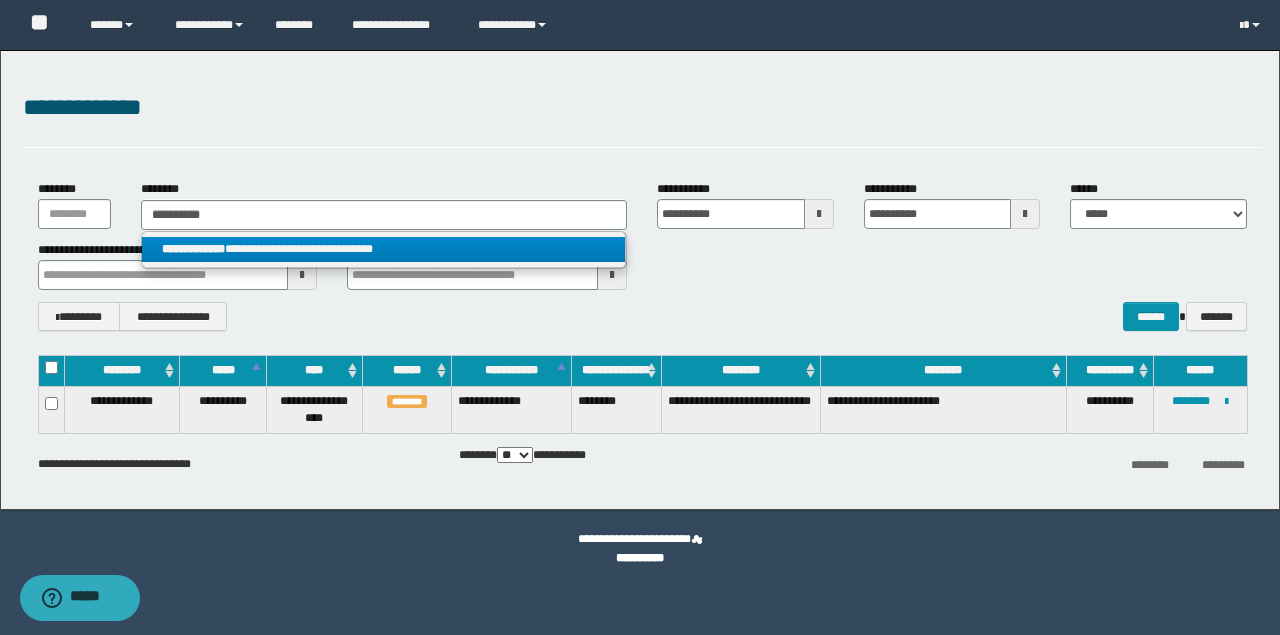 click on "**********" at bounding box center [384, 249] 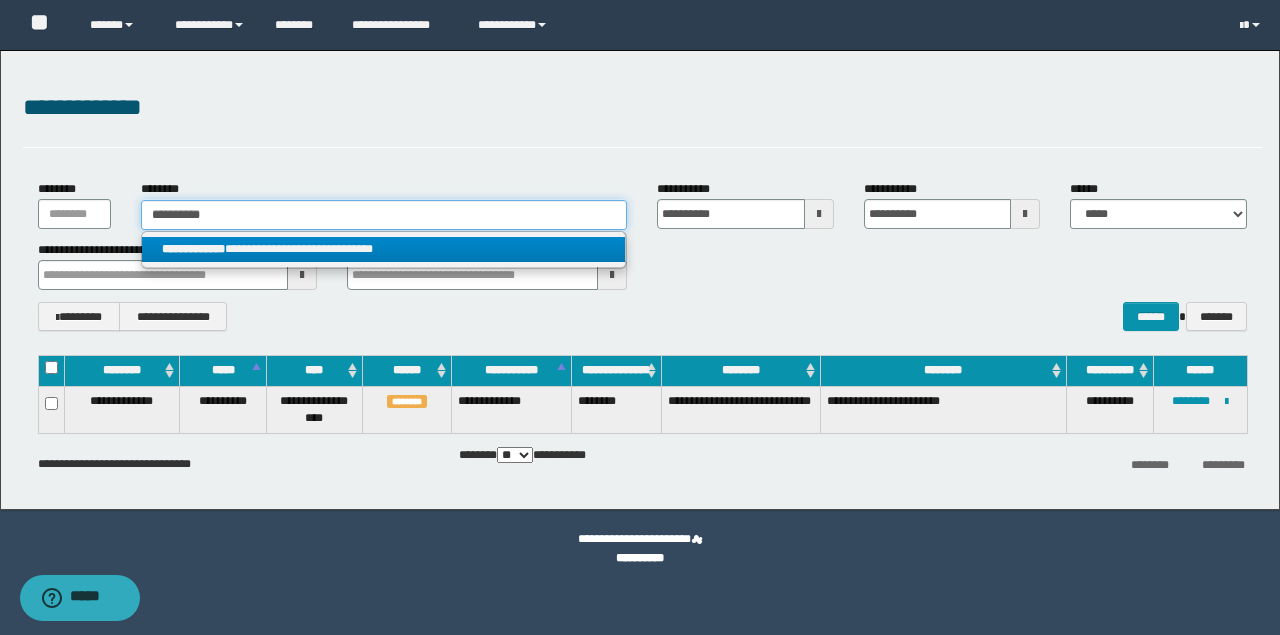 type 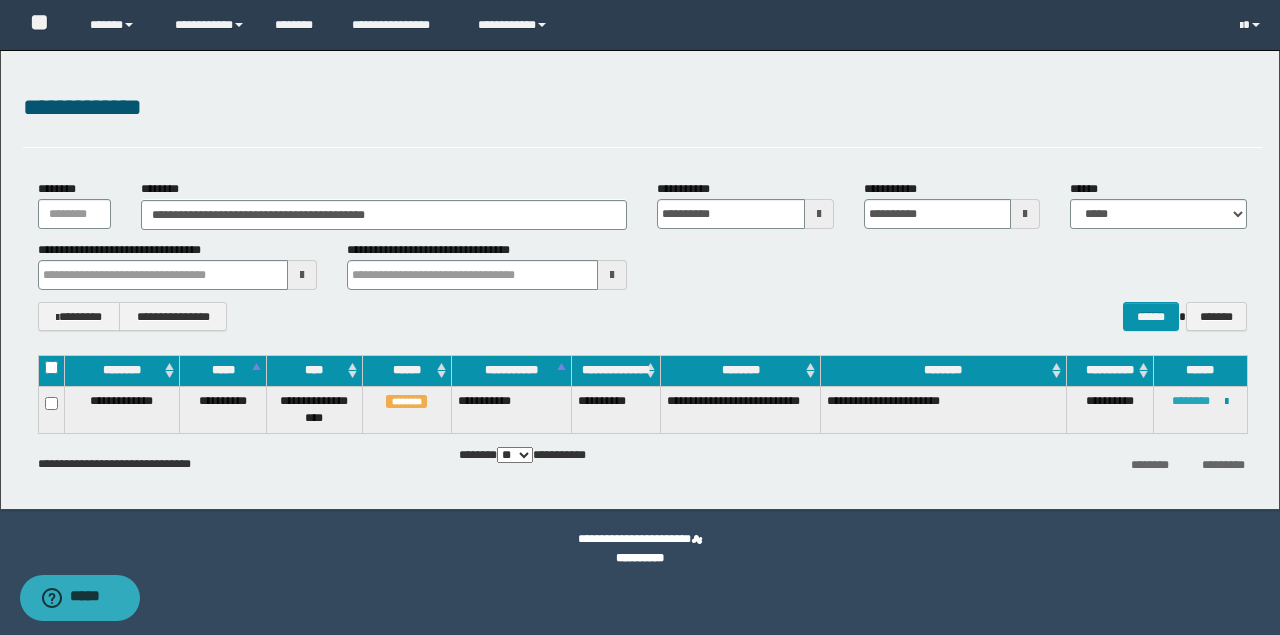 click on "********" at bounding box center (1191, 401) 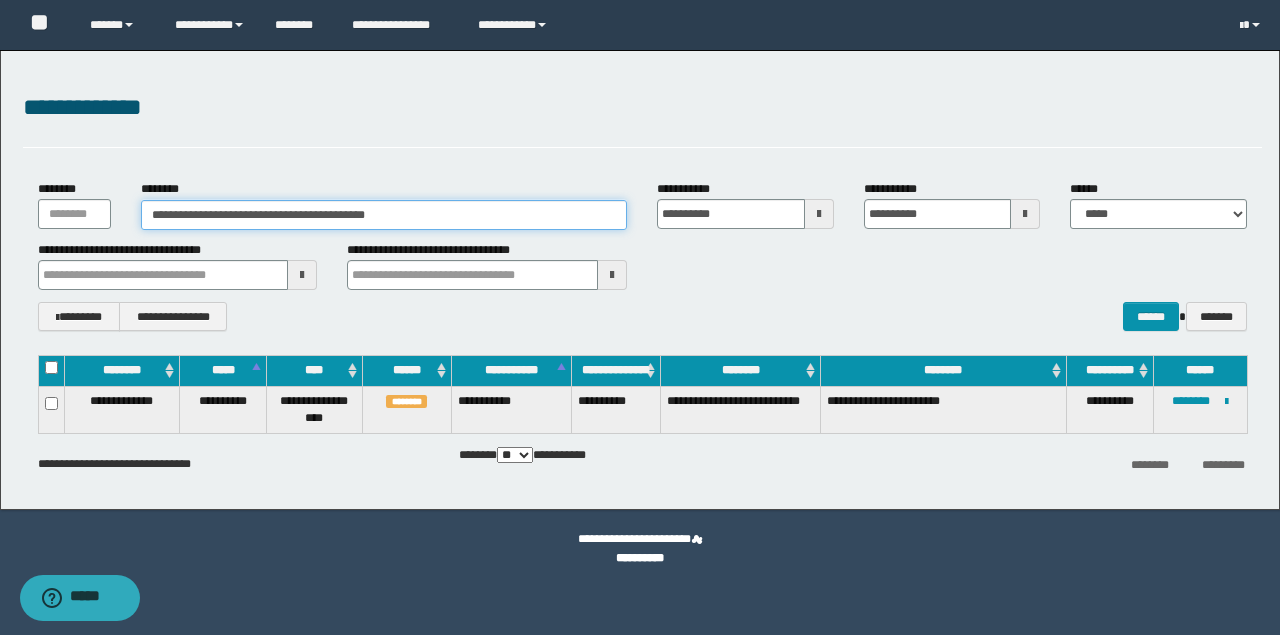 drag, startPoint x: 509, startPoint y: 209, endPoint x: 26, endPoint y: 216, distance: 483.05072 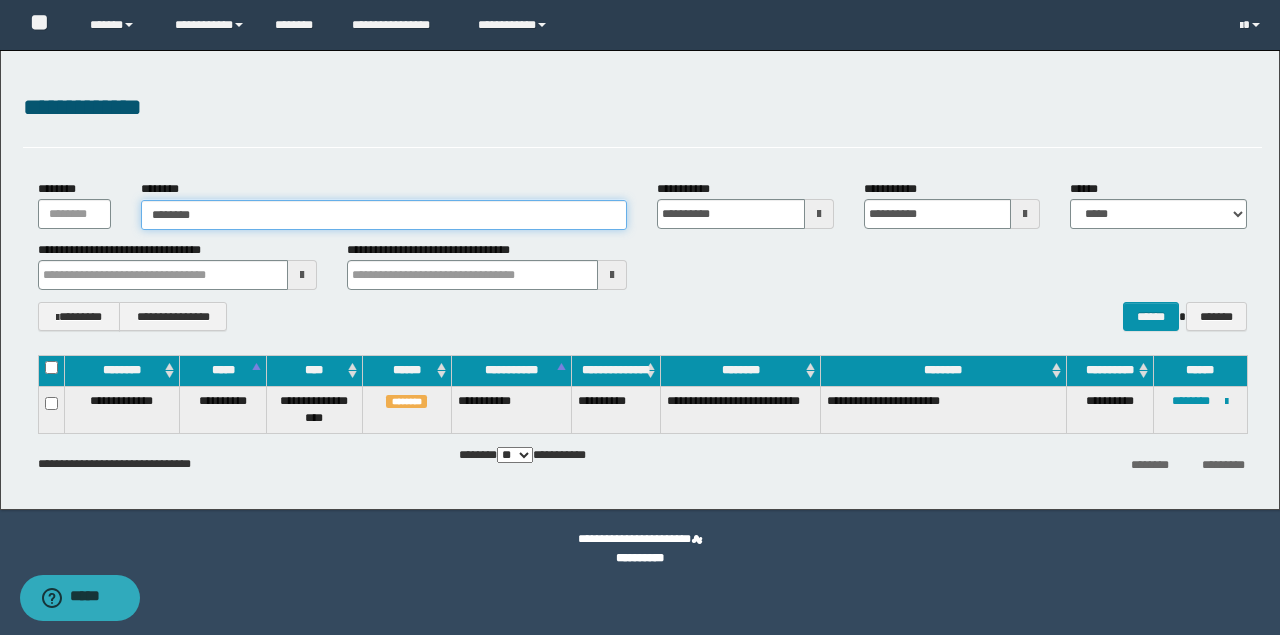 type on "********" 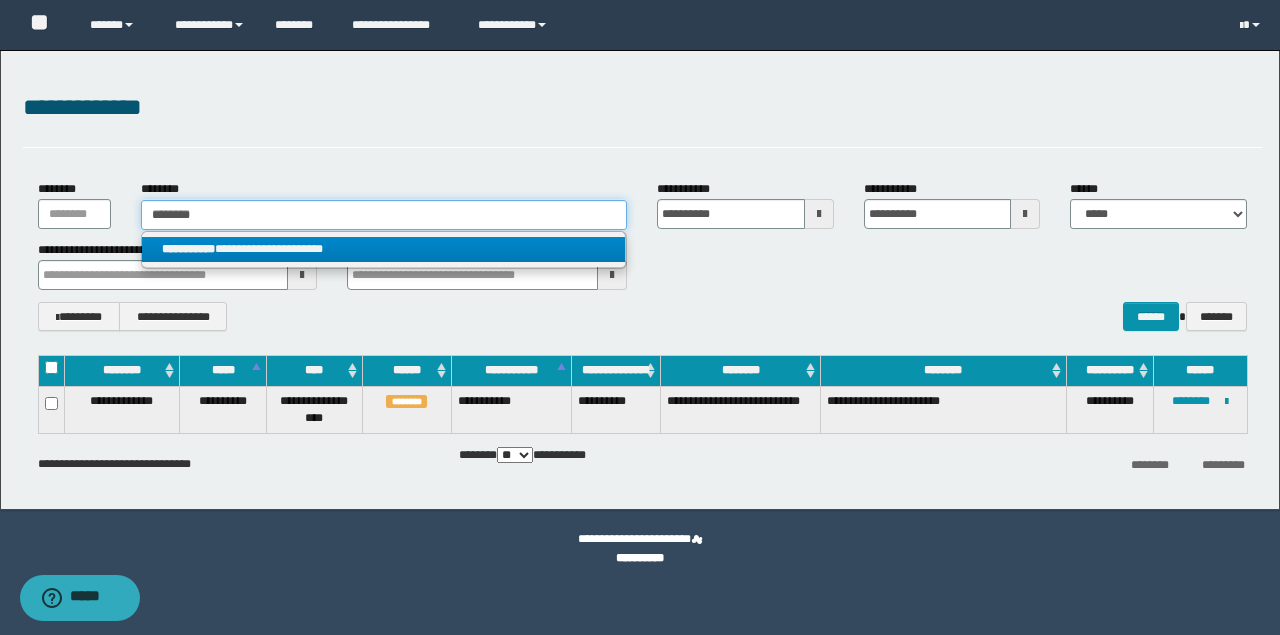 type on "********" 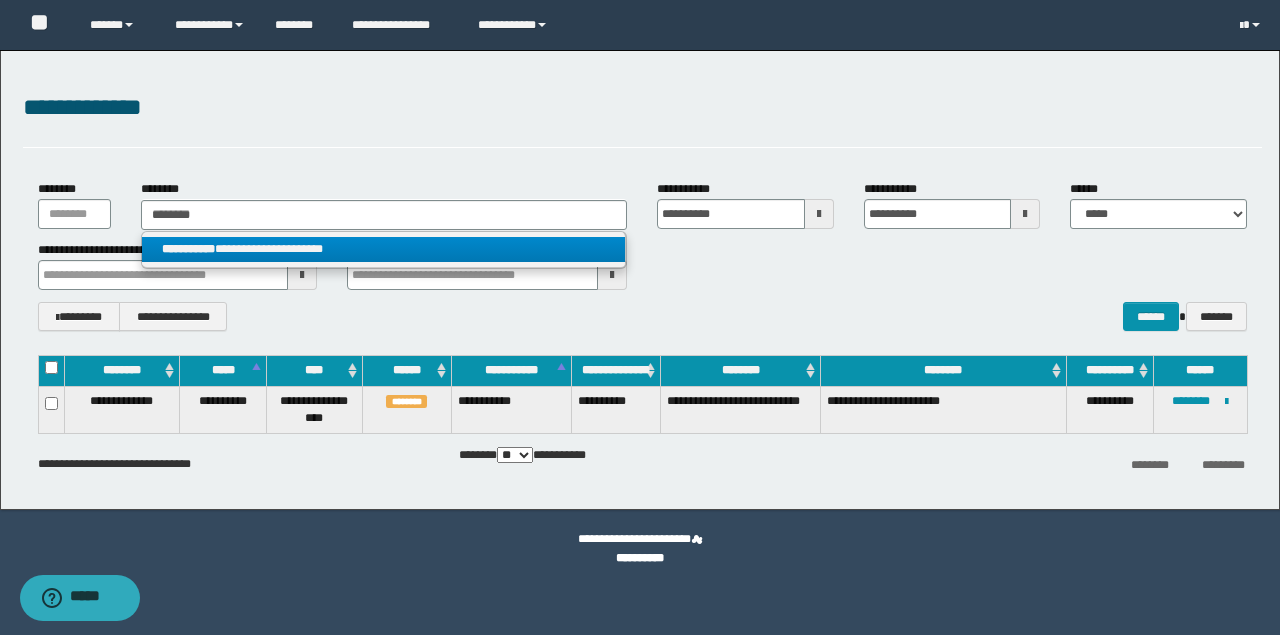 click on "**********" at bounding box center (384, 249) 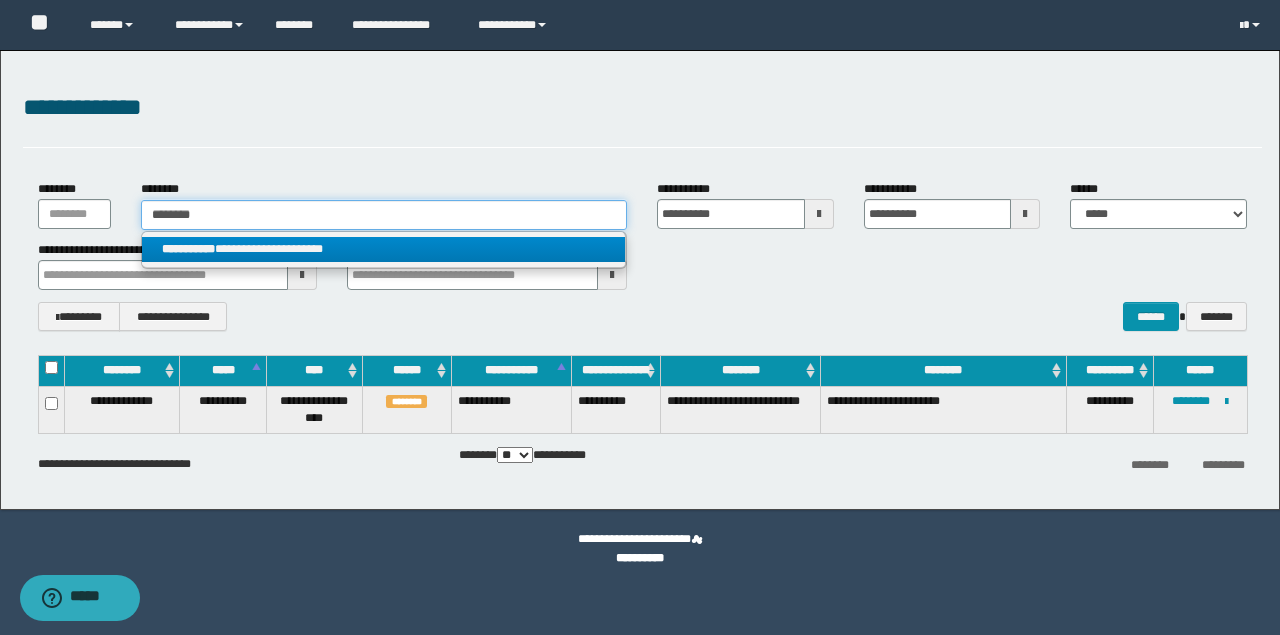 type 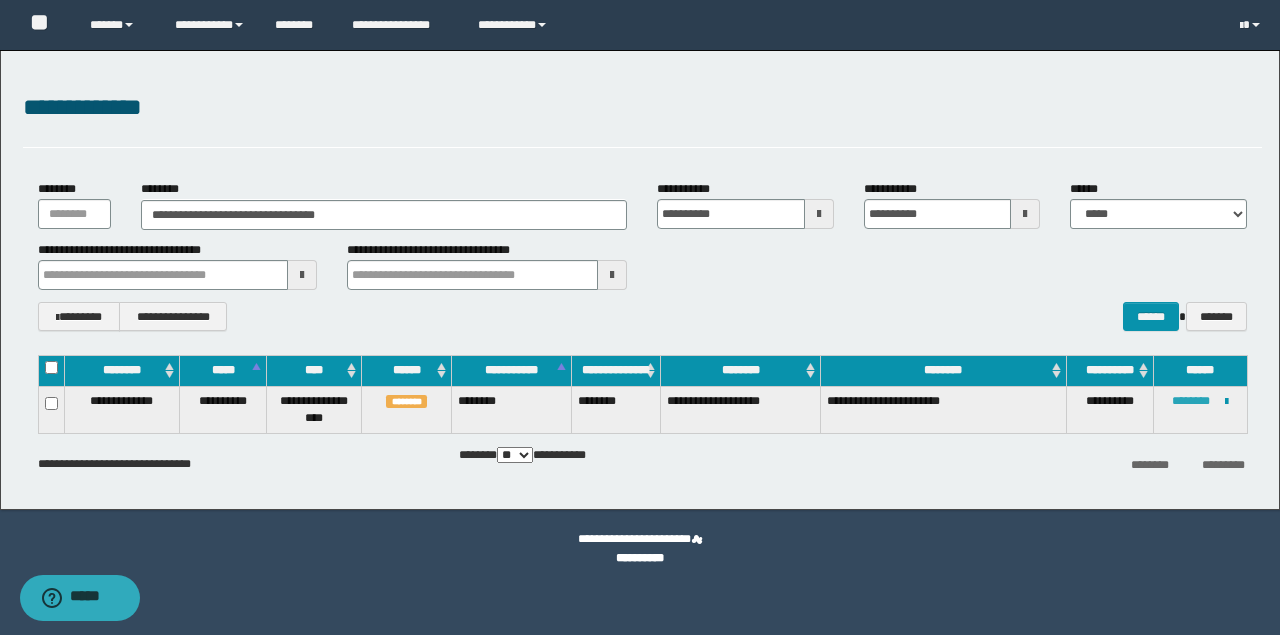 click on "********" at bounding box center (1191, 401) 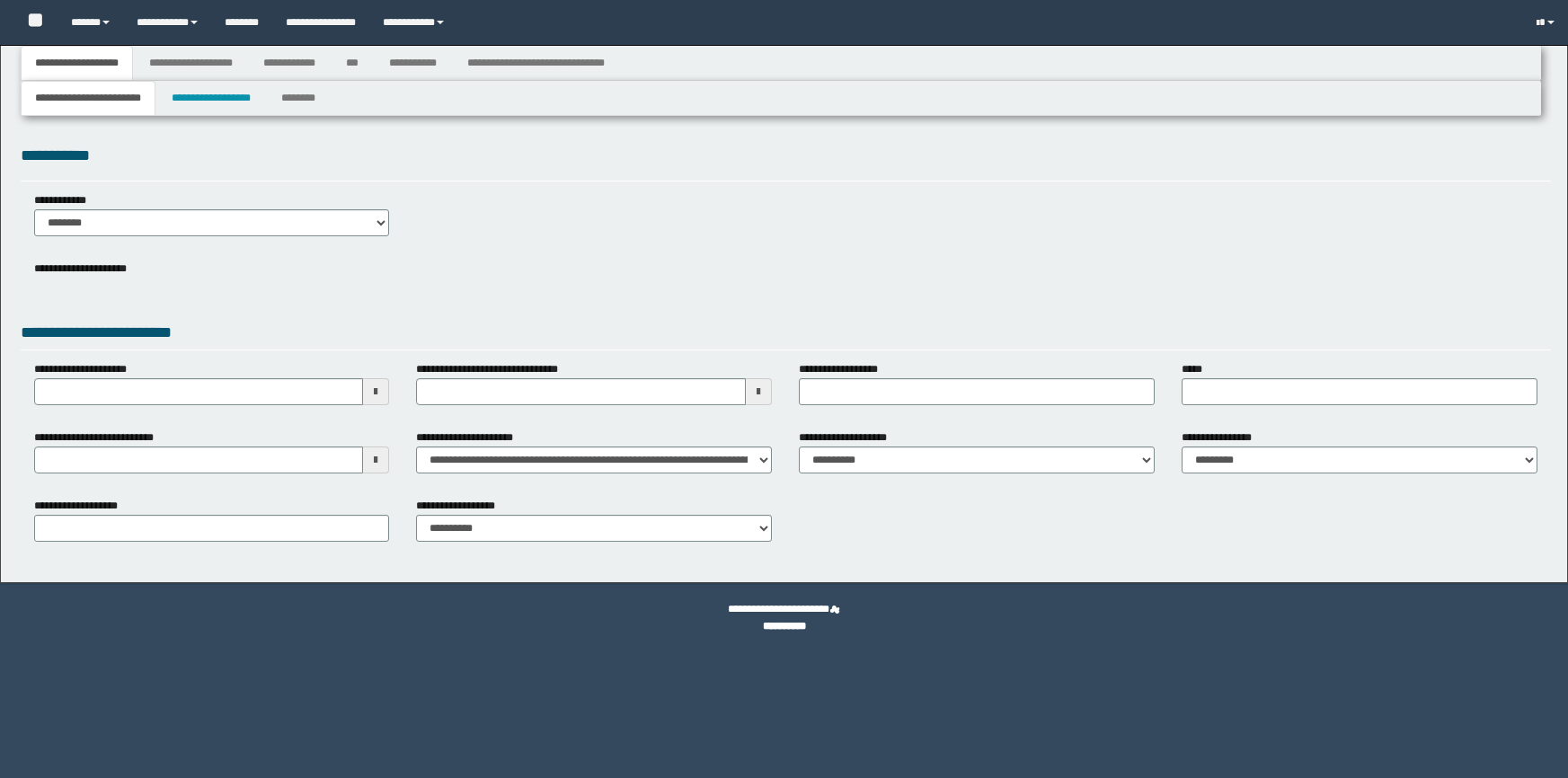 select on "*" 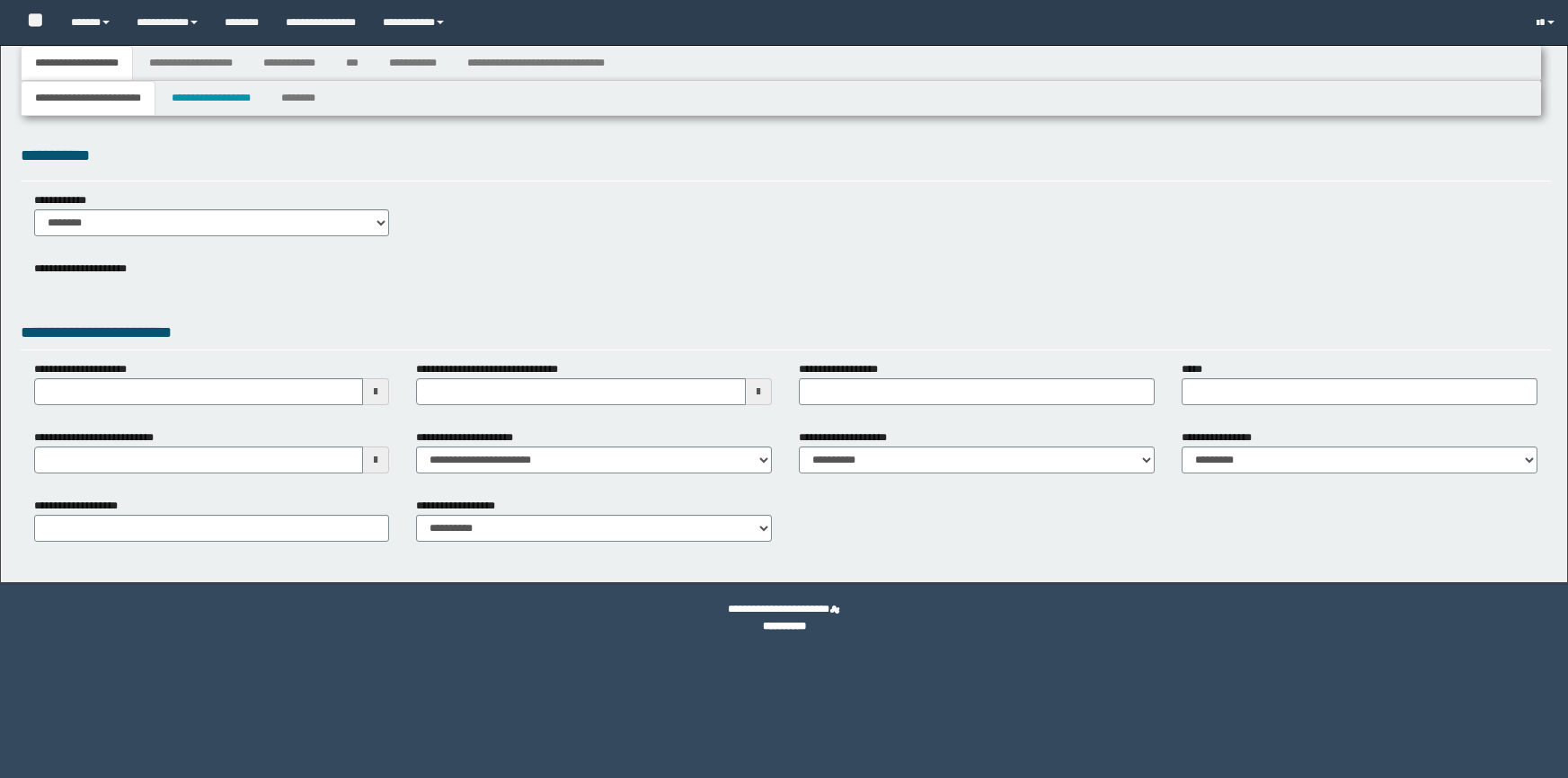 type on "**********" 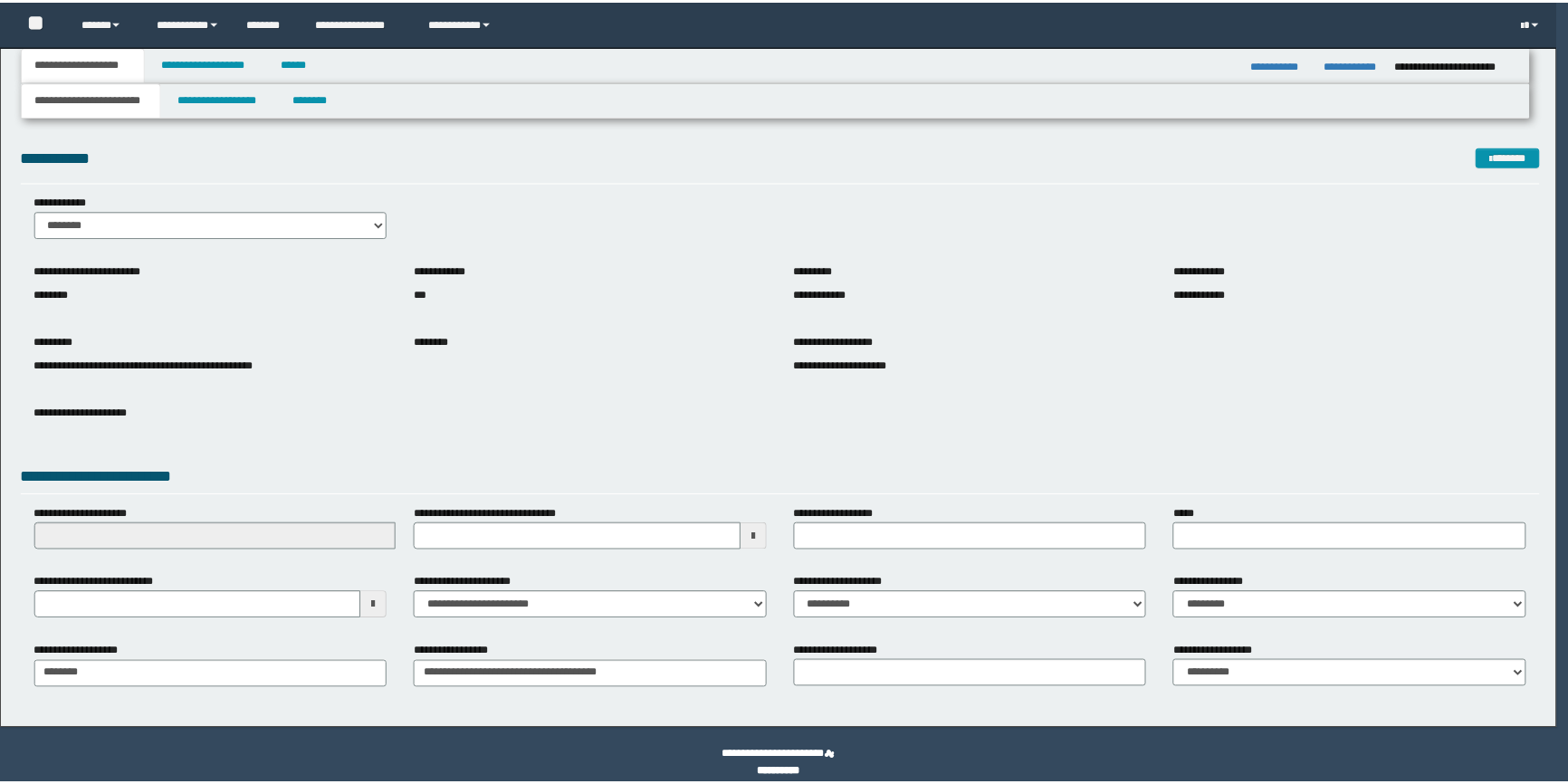 scroll, scrollTop: 0, scrollLeft: 0, axis: both 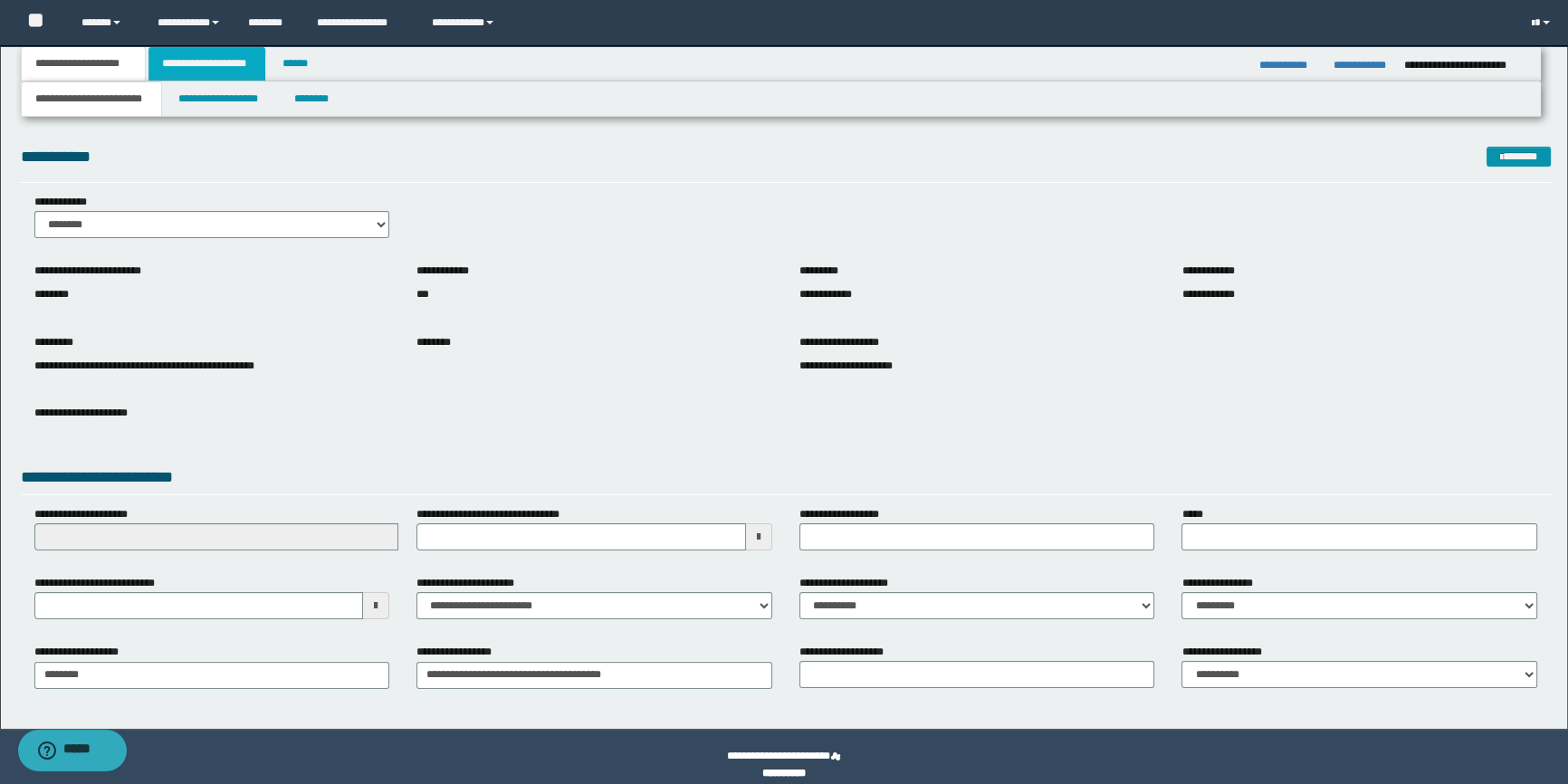 click on "**********" at bounding box center [206, 63] 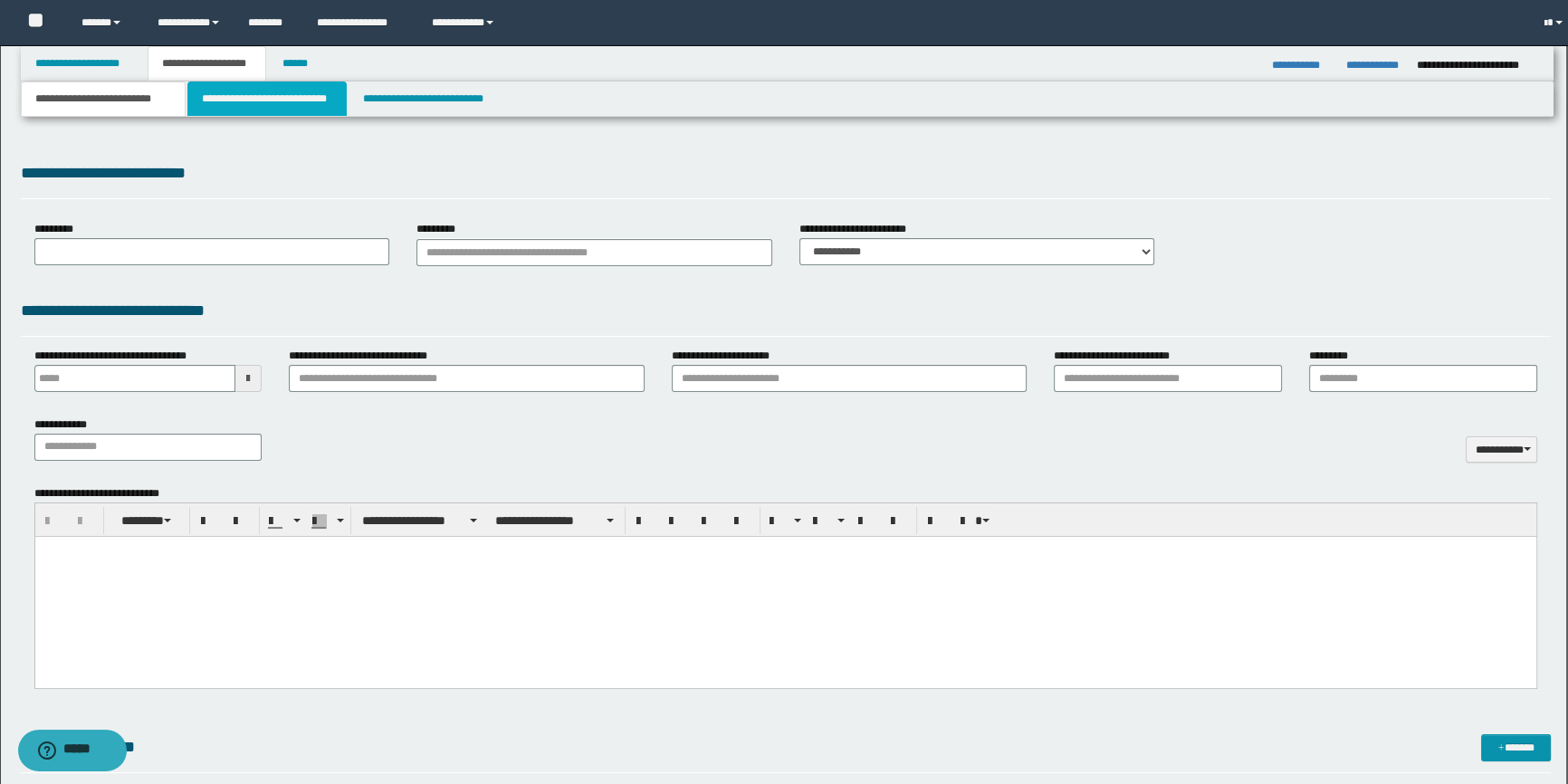 click on "**********" at bounding box center (266, 99) 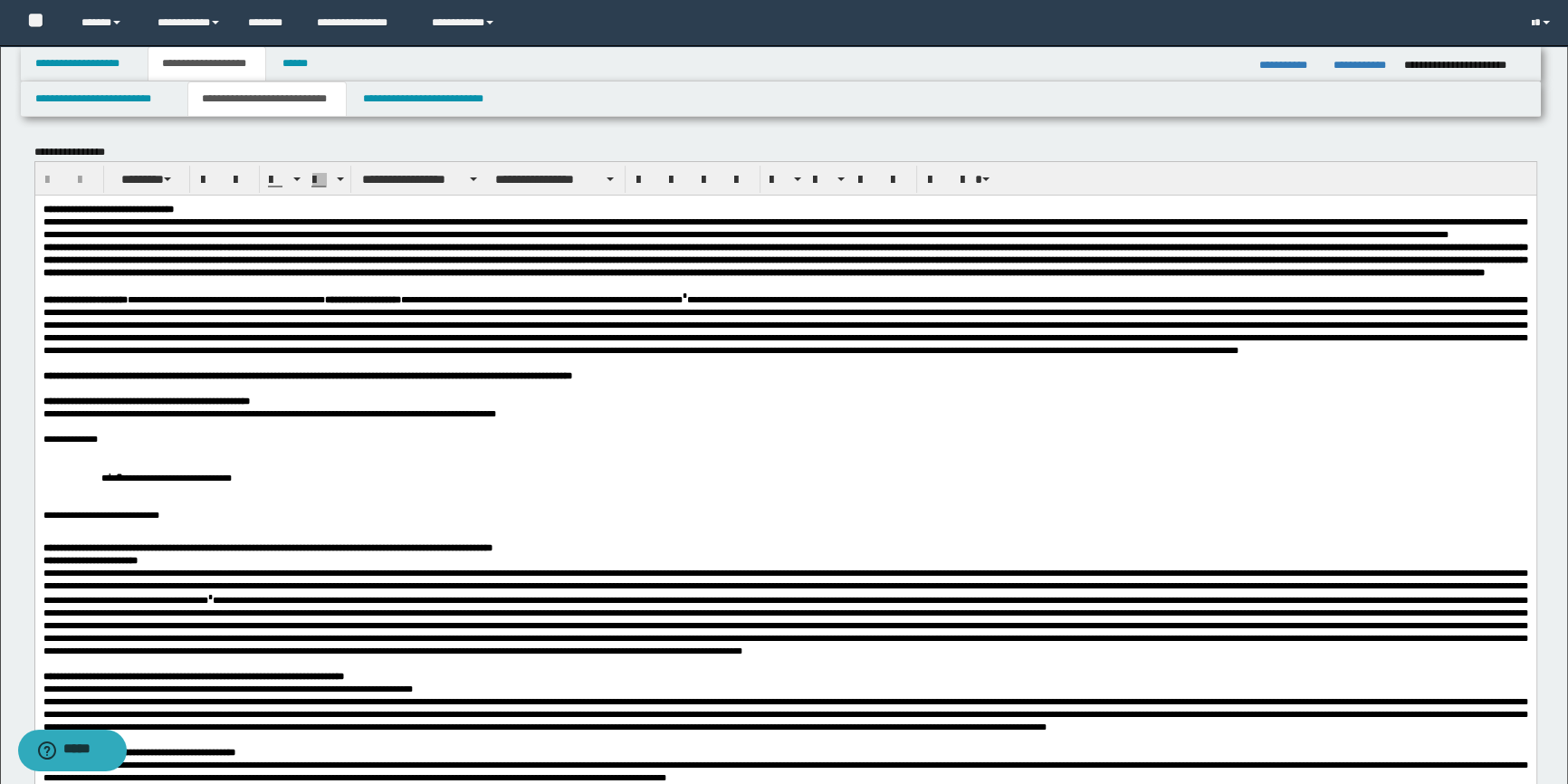 scroll, scrollTop: 246, scrollLeft: 0, axis: vertical 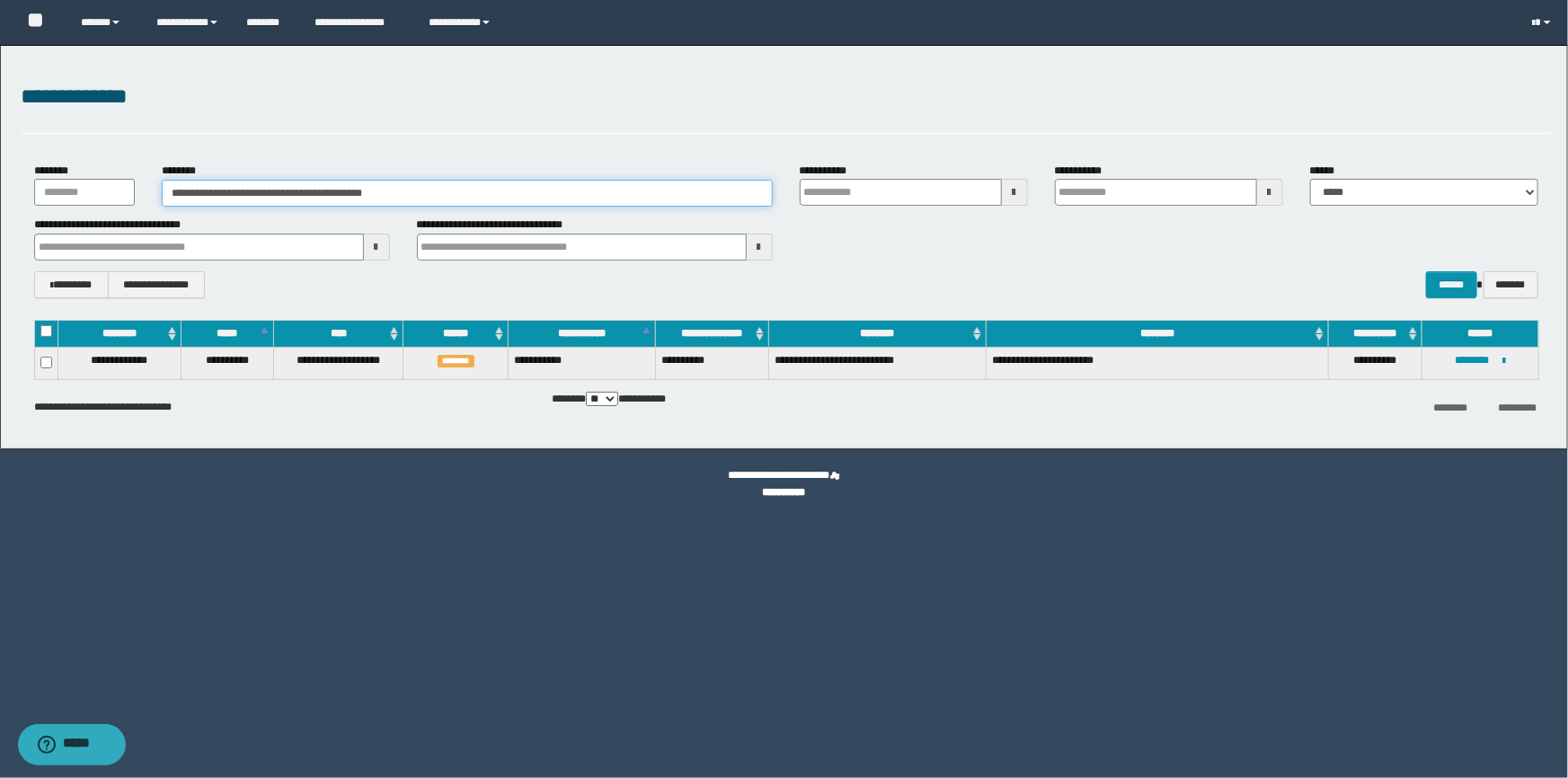 drag, startPoint x: 362, startPoint y: 197, endPoint x: 72, endPoint y: 190, distance: 290.08447 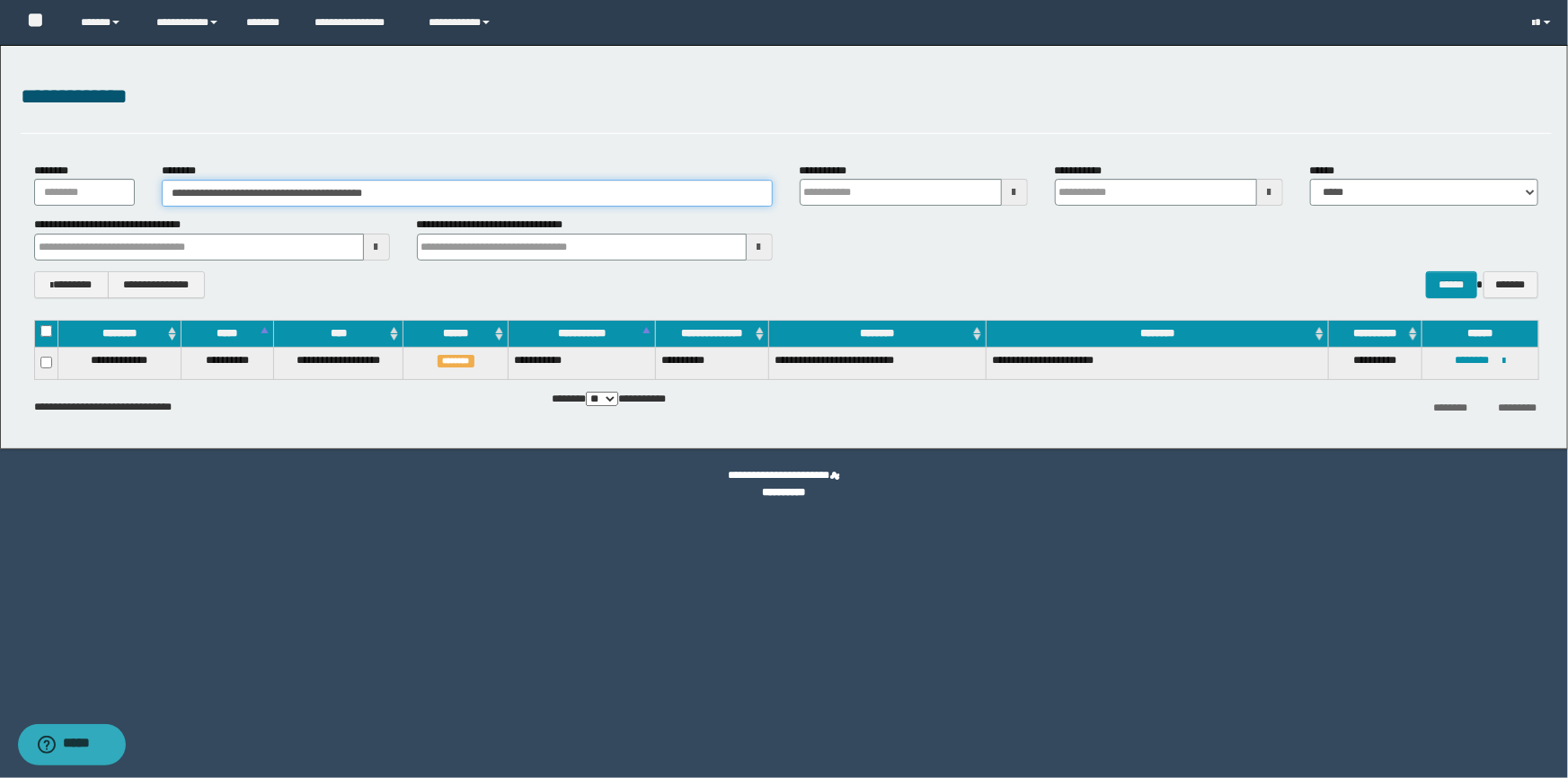 paste 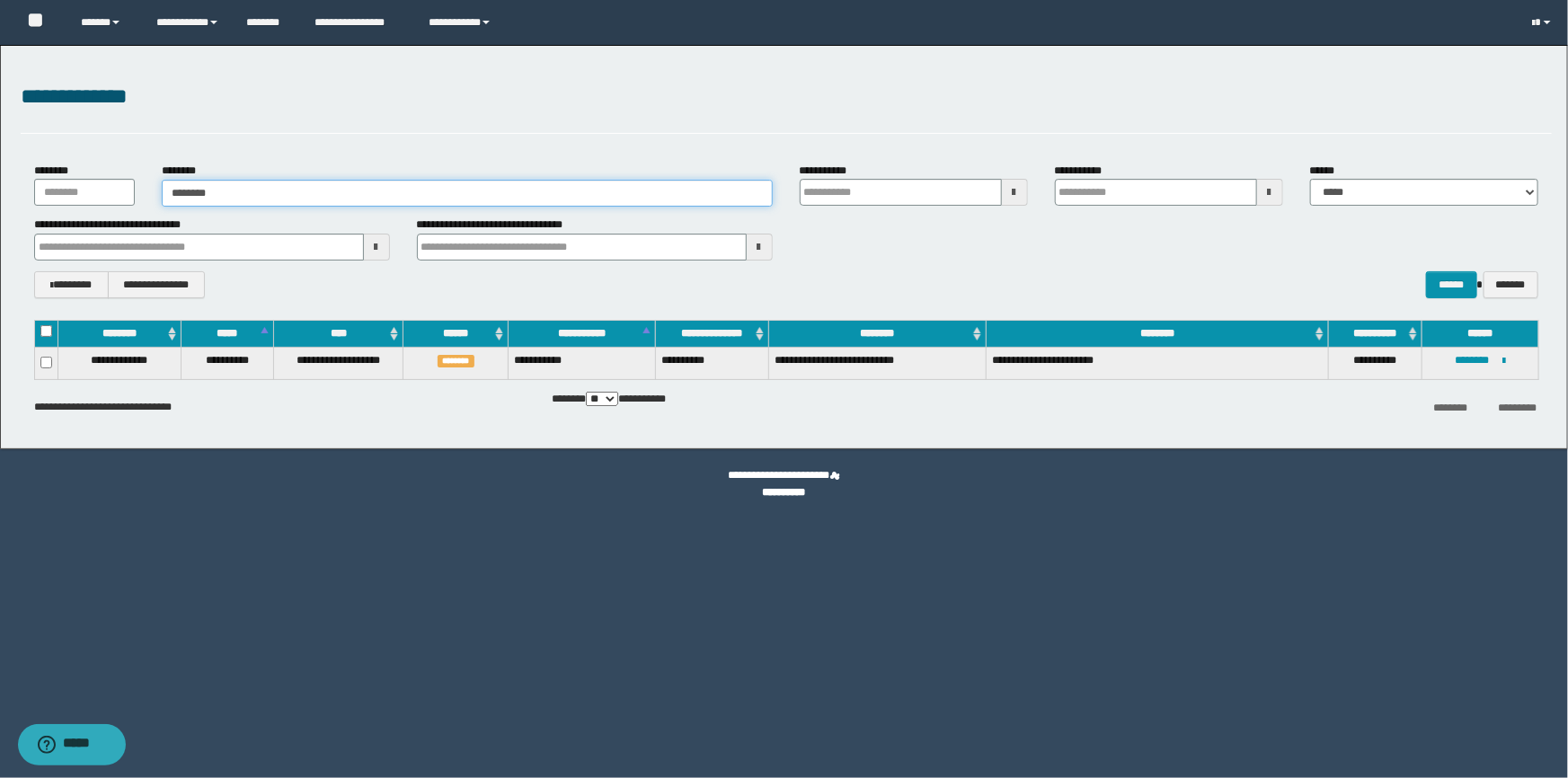type on "********" 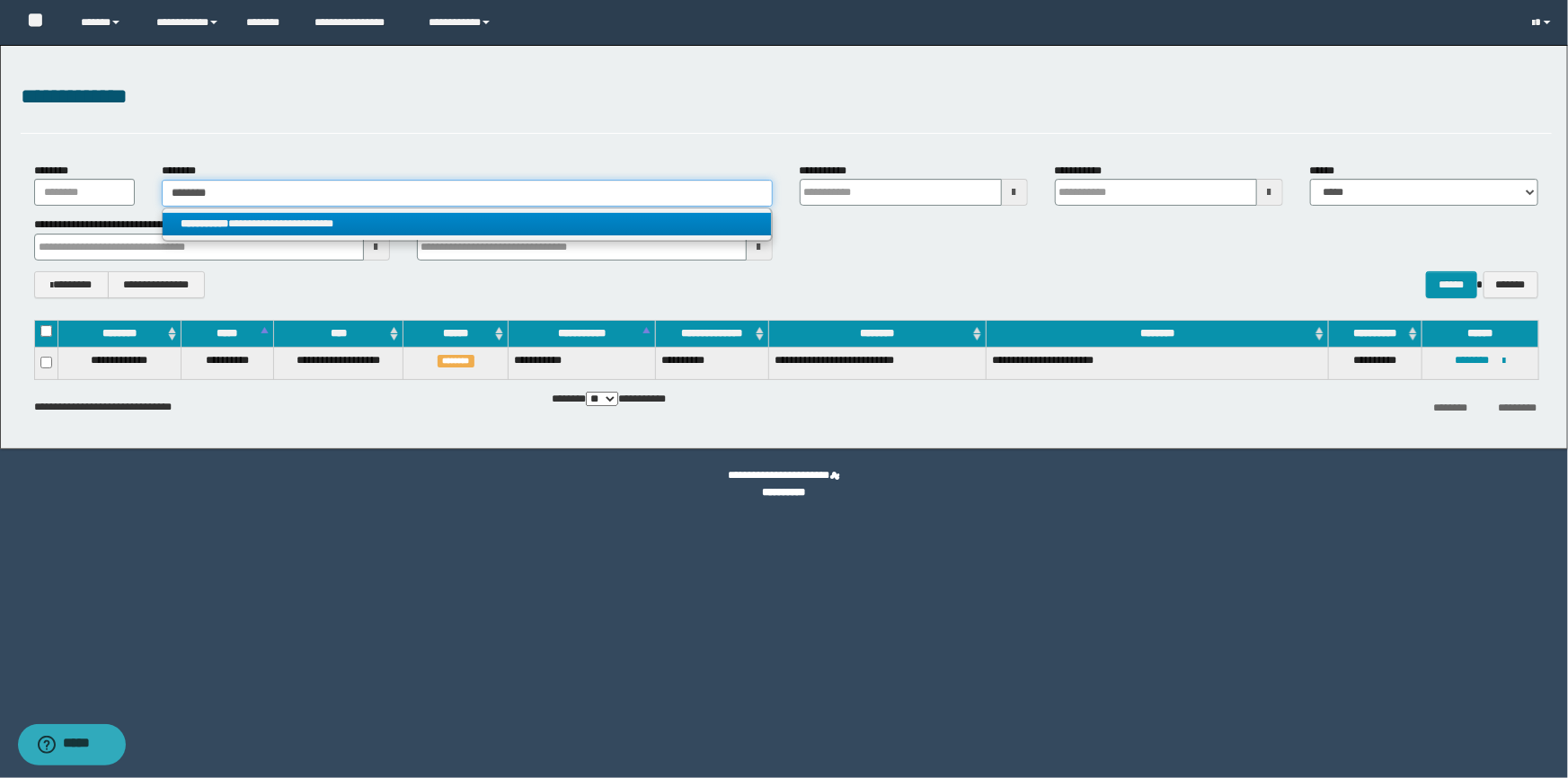 type on "********" 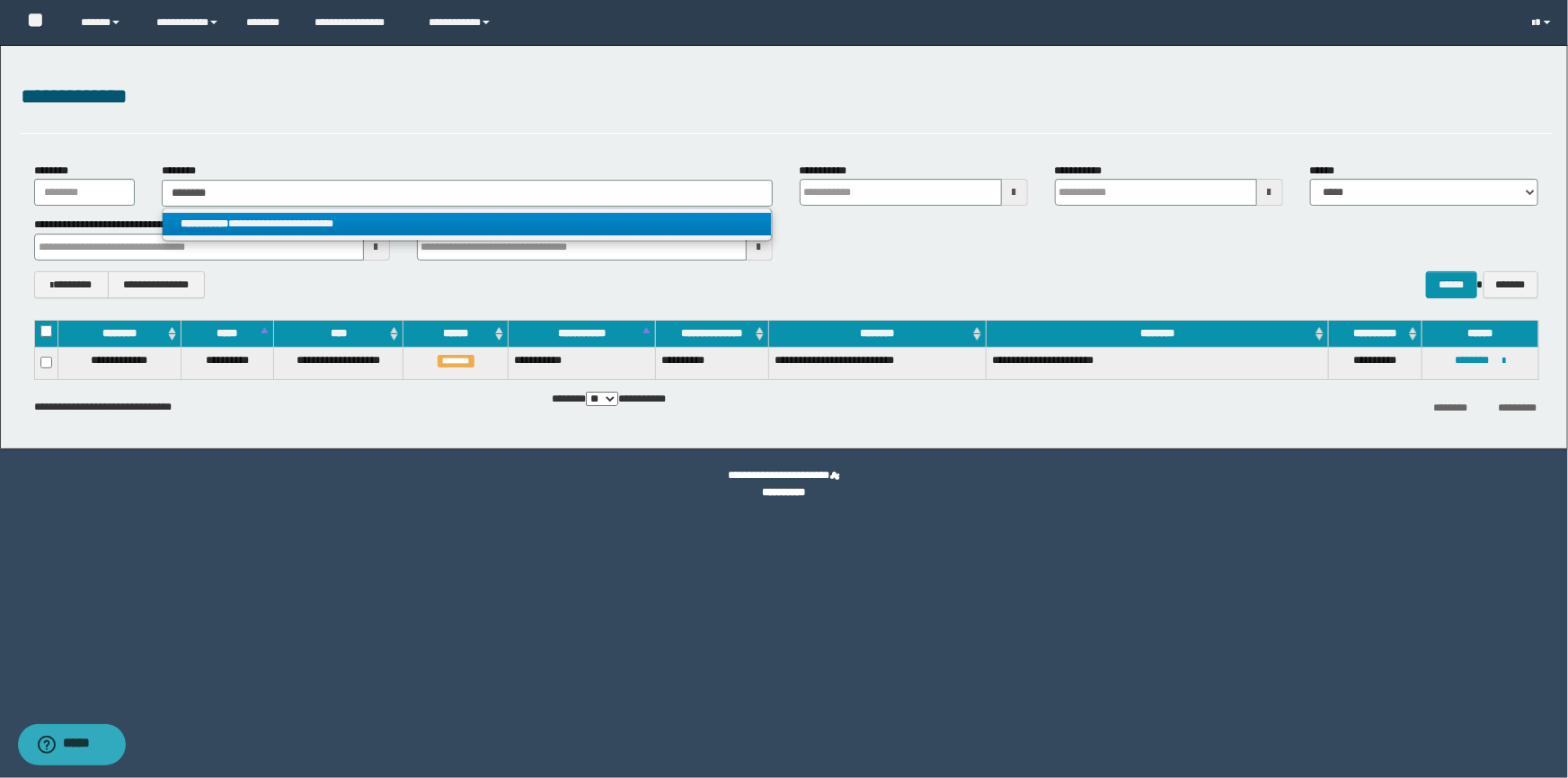click on "**********" at bounding box center (466, 224) 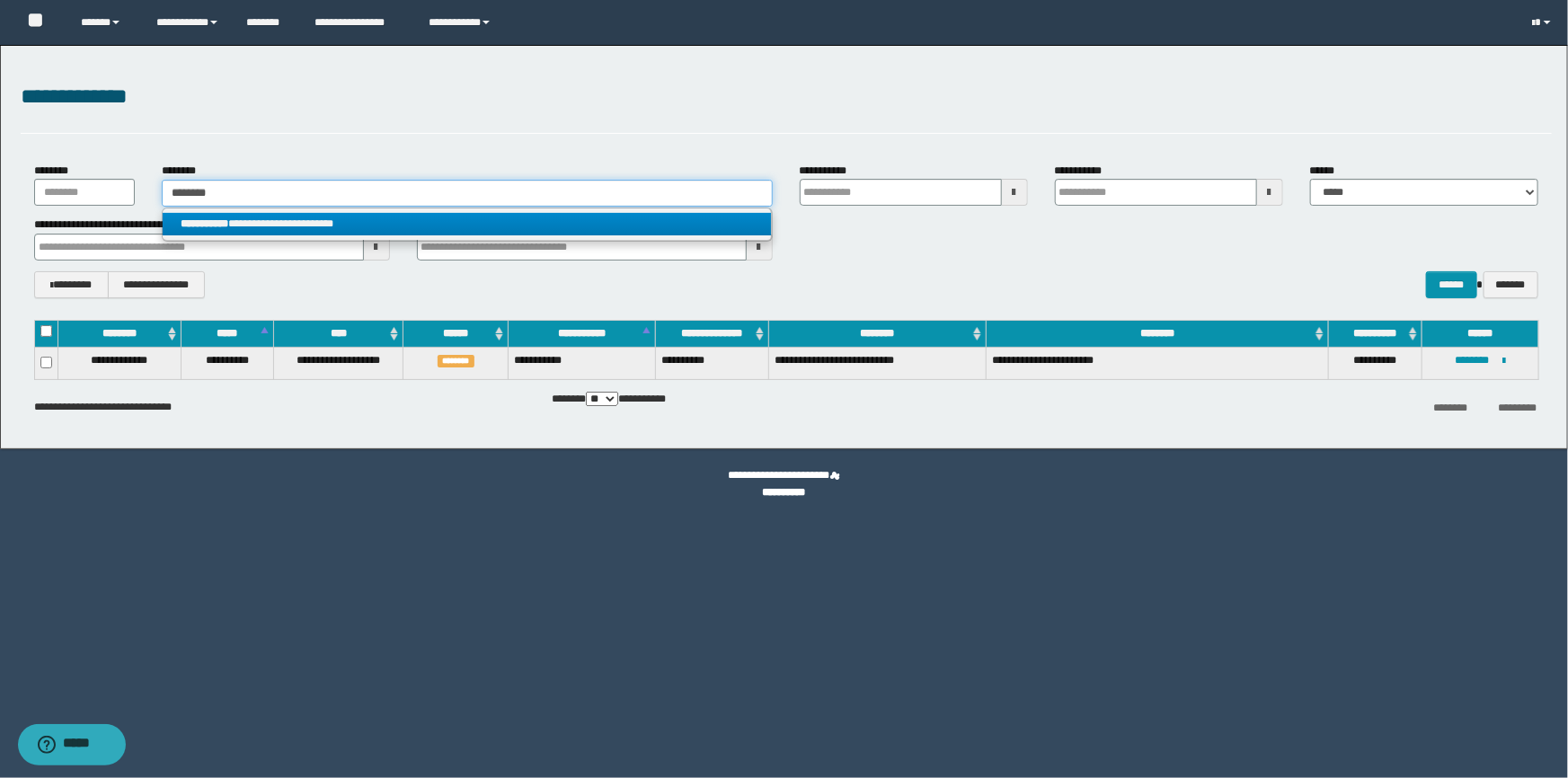 type 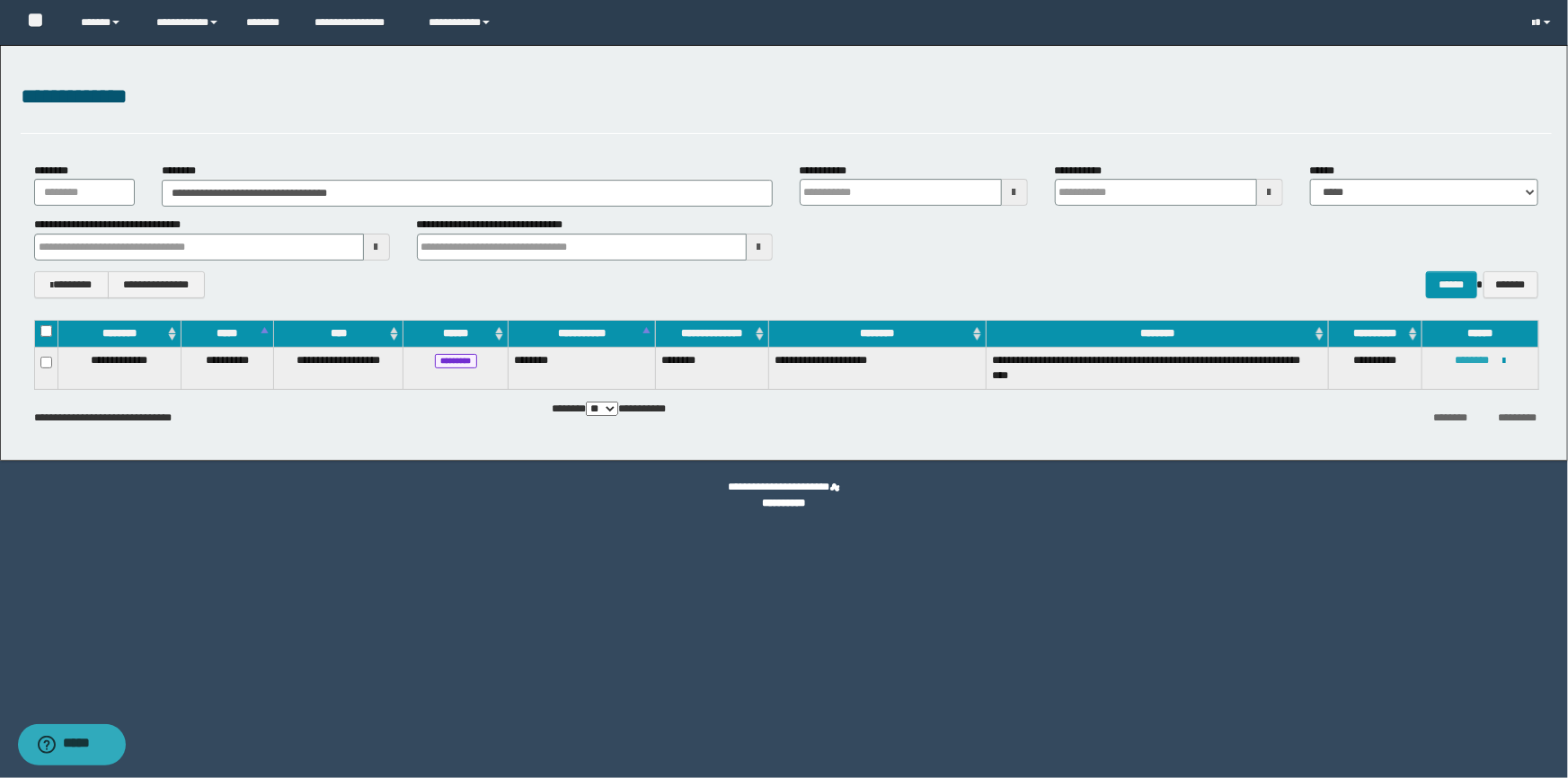 click on "********" at bounding box center [1472, 360] 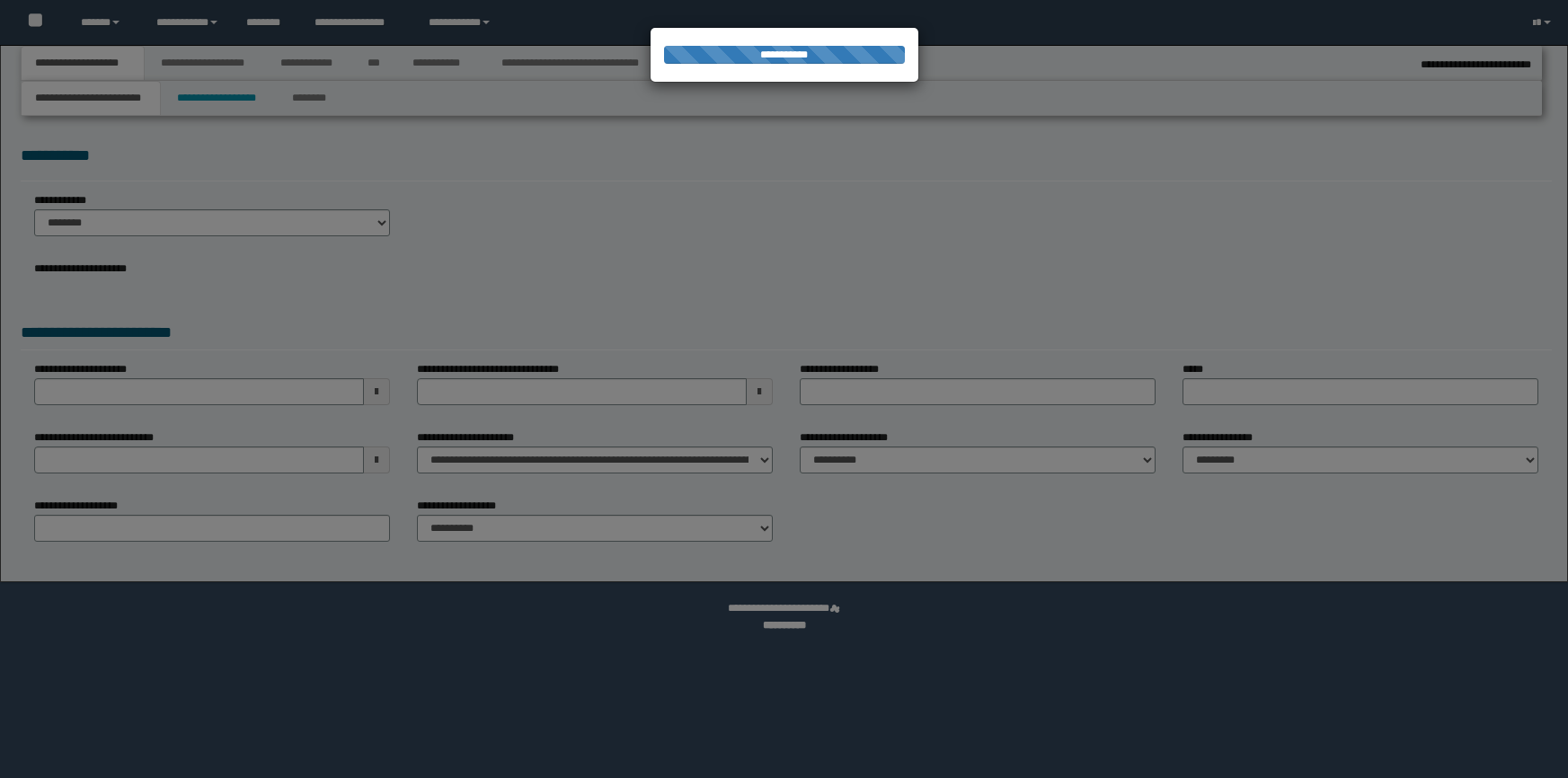 scroll, scrollTop: 0, scrollLeft: 0, axis: both 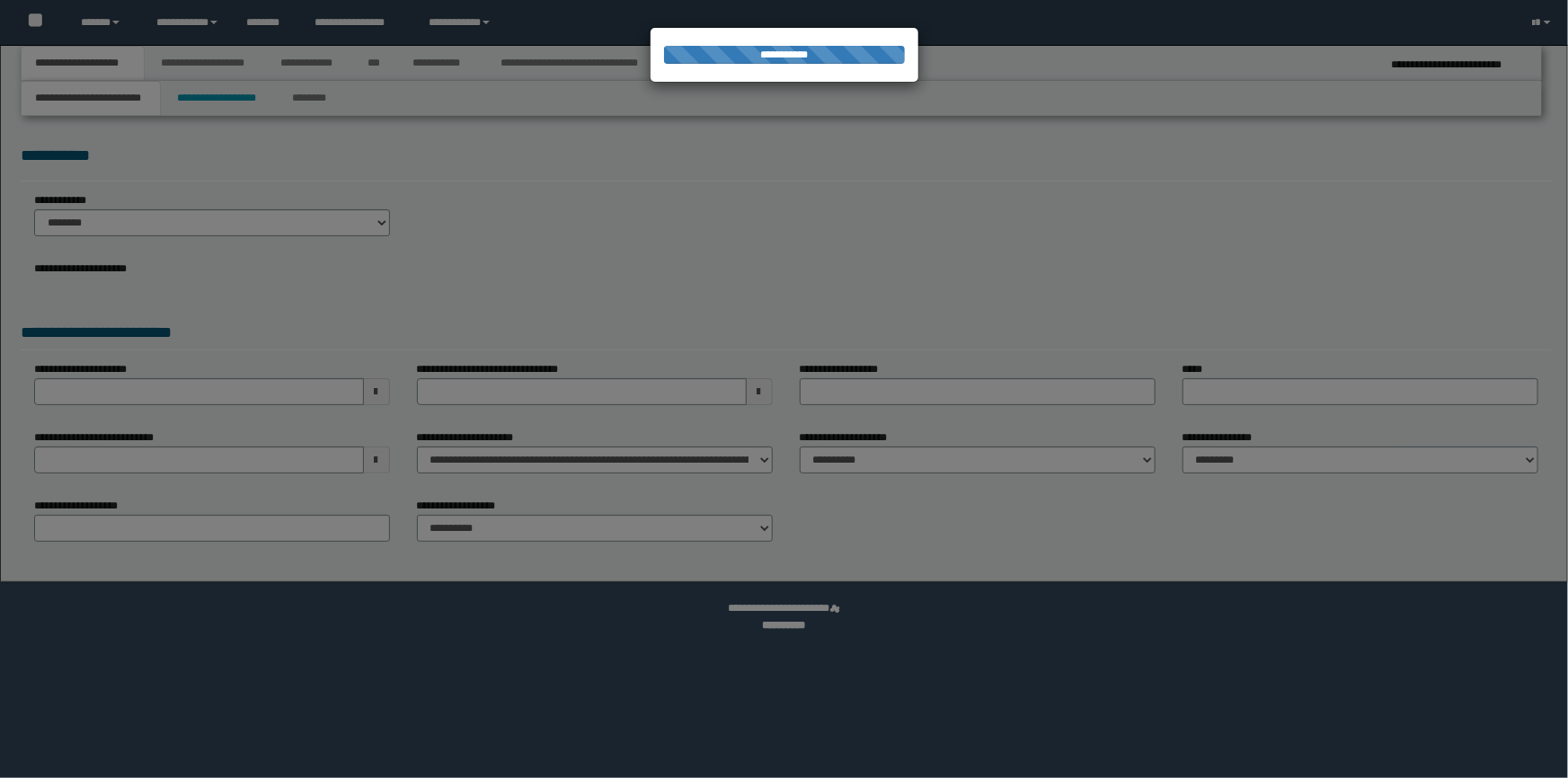 select on "*" 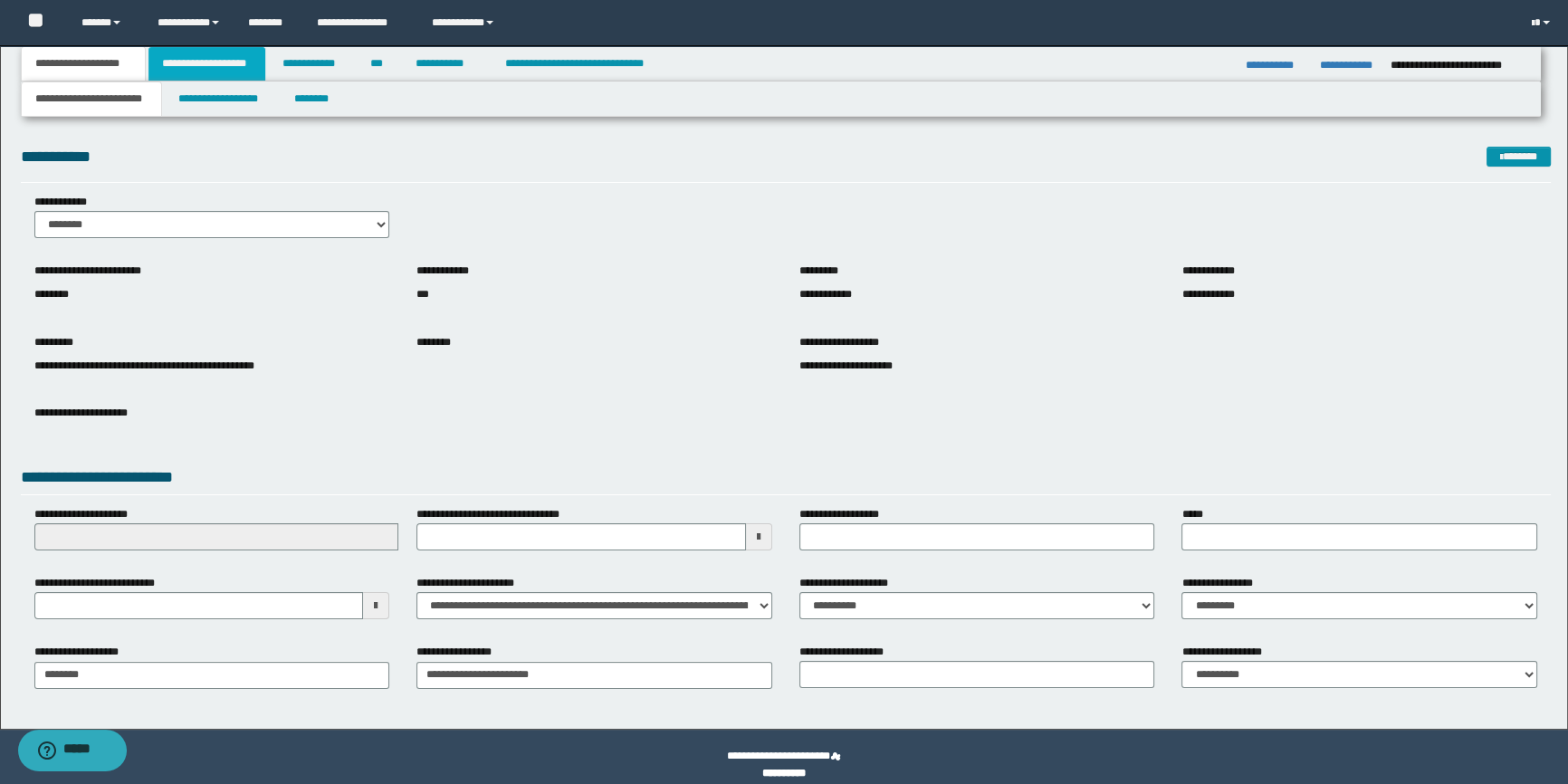 click on "**********" at bounding box center [206, 63] 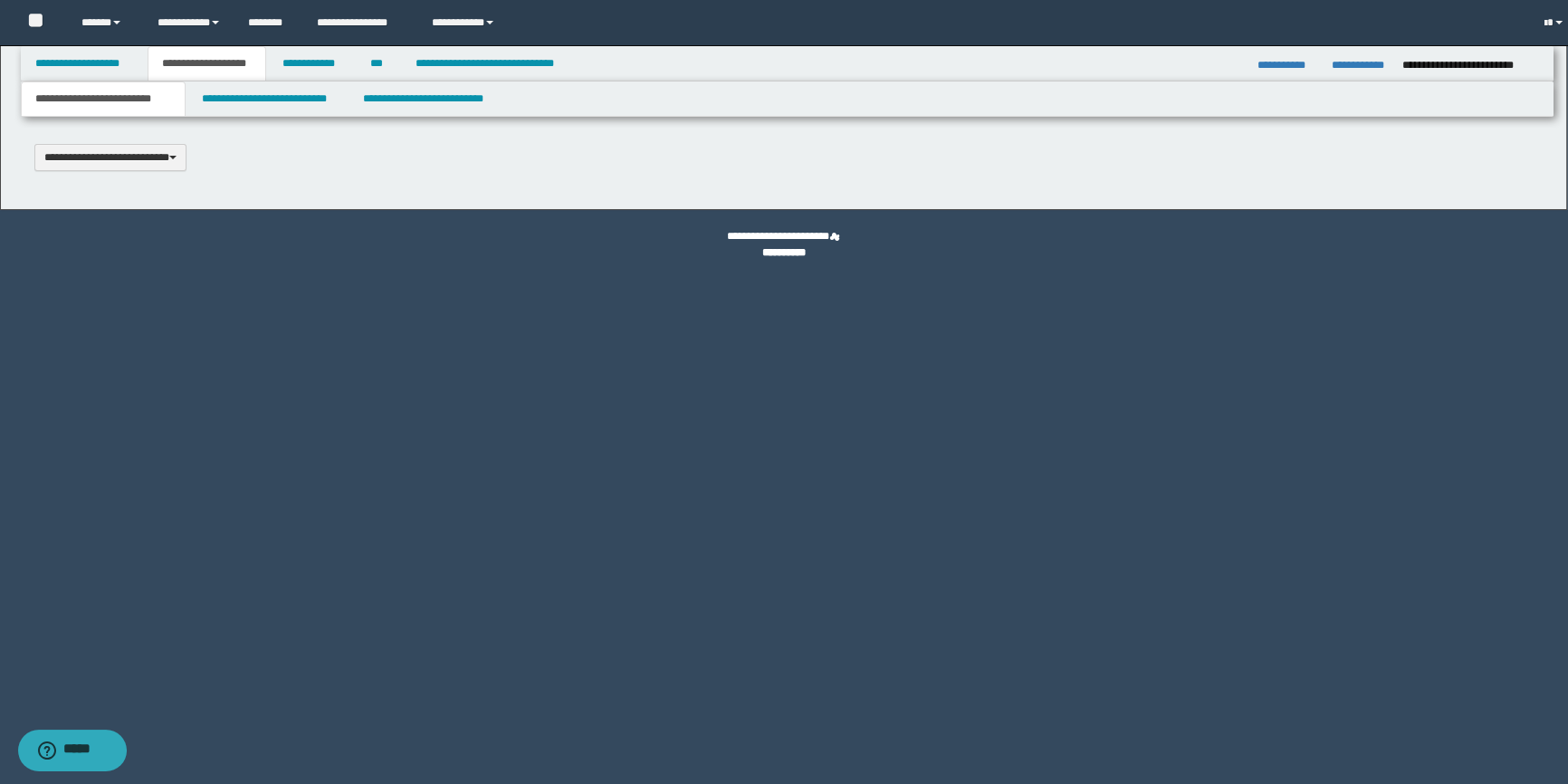 type 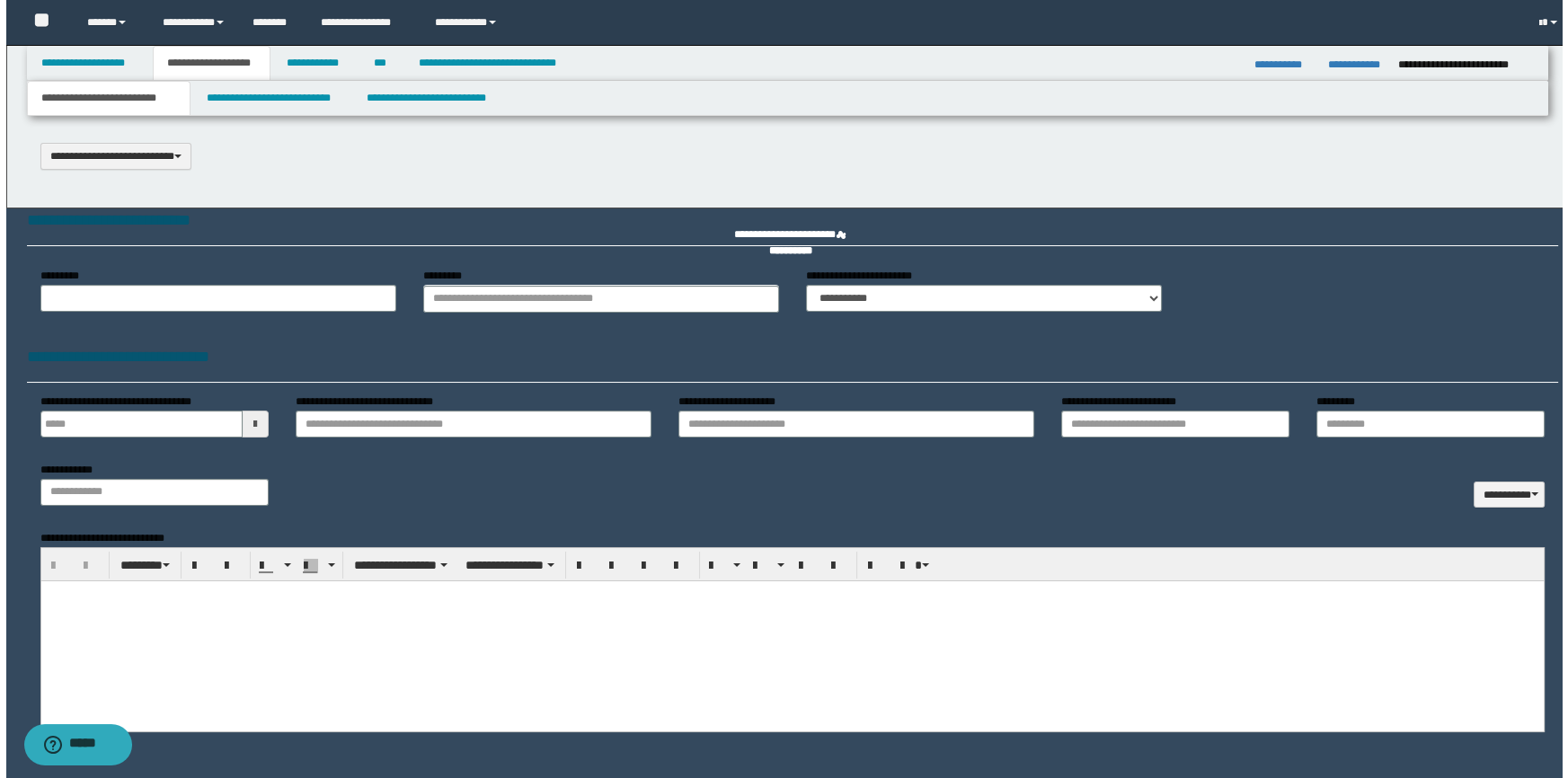 scroll, scrollTop: 0, scrollLeft: 0, axis: both 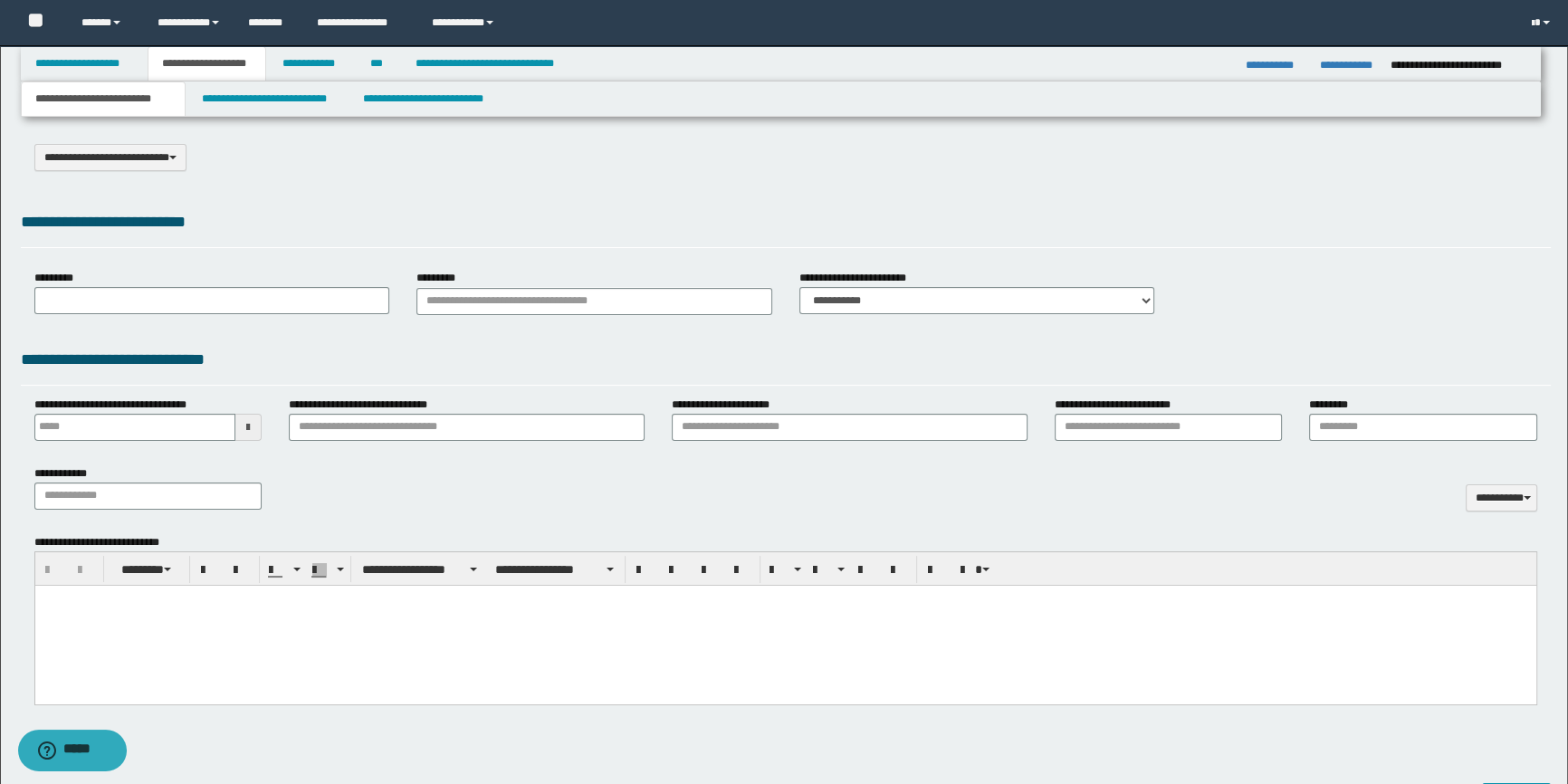 type on "**********" 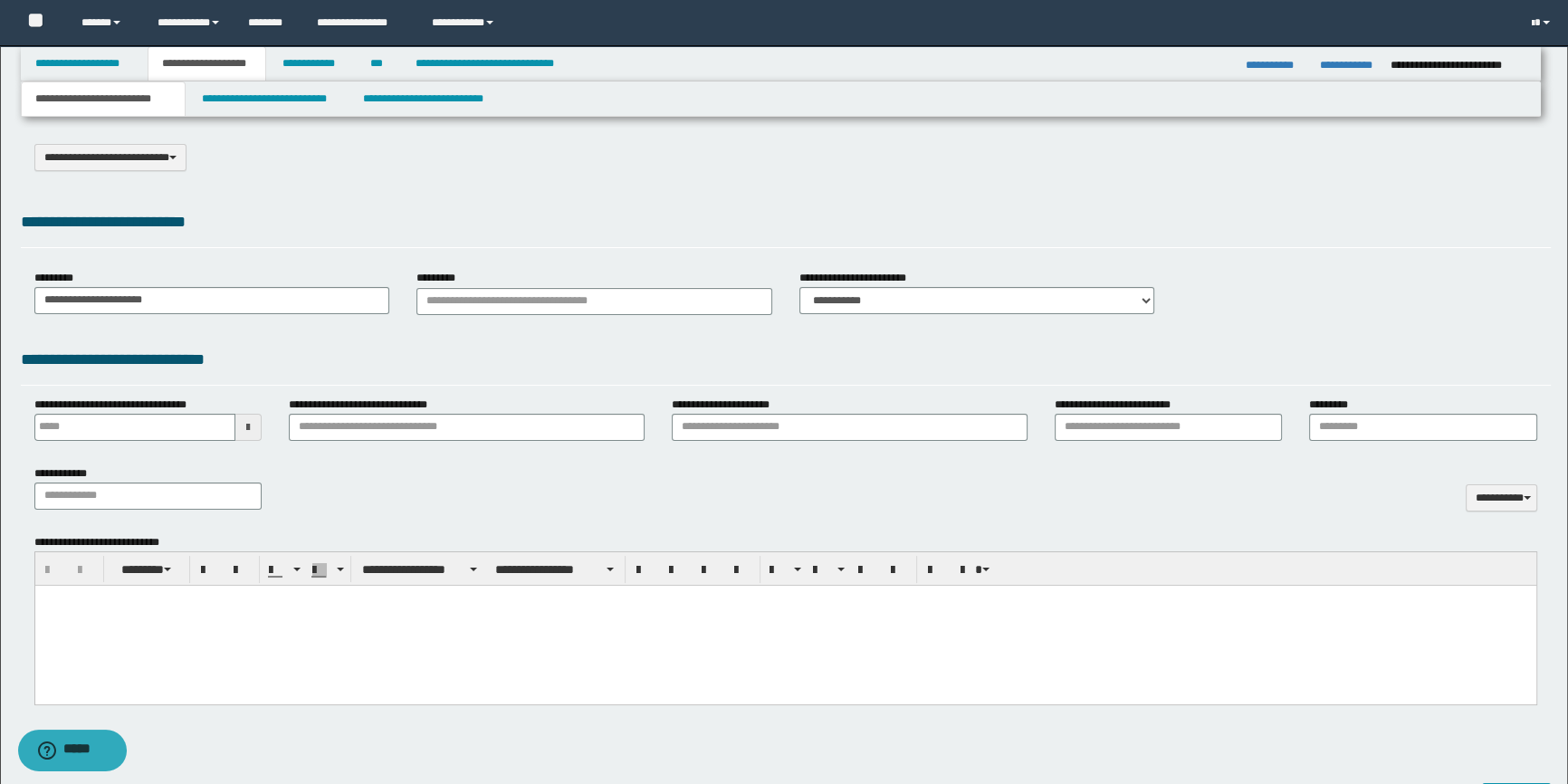 select on "*" 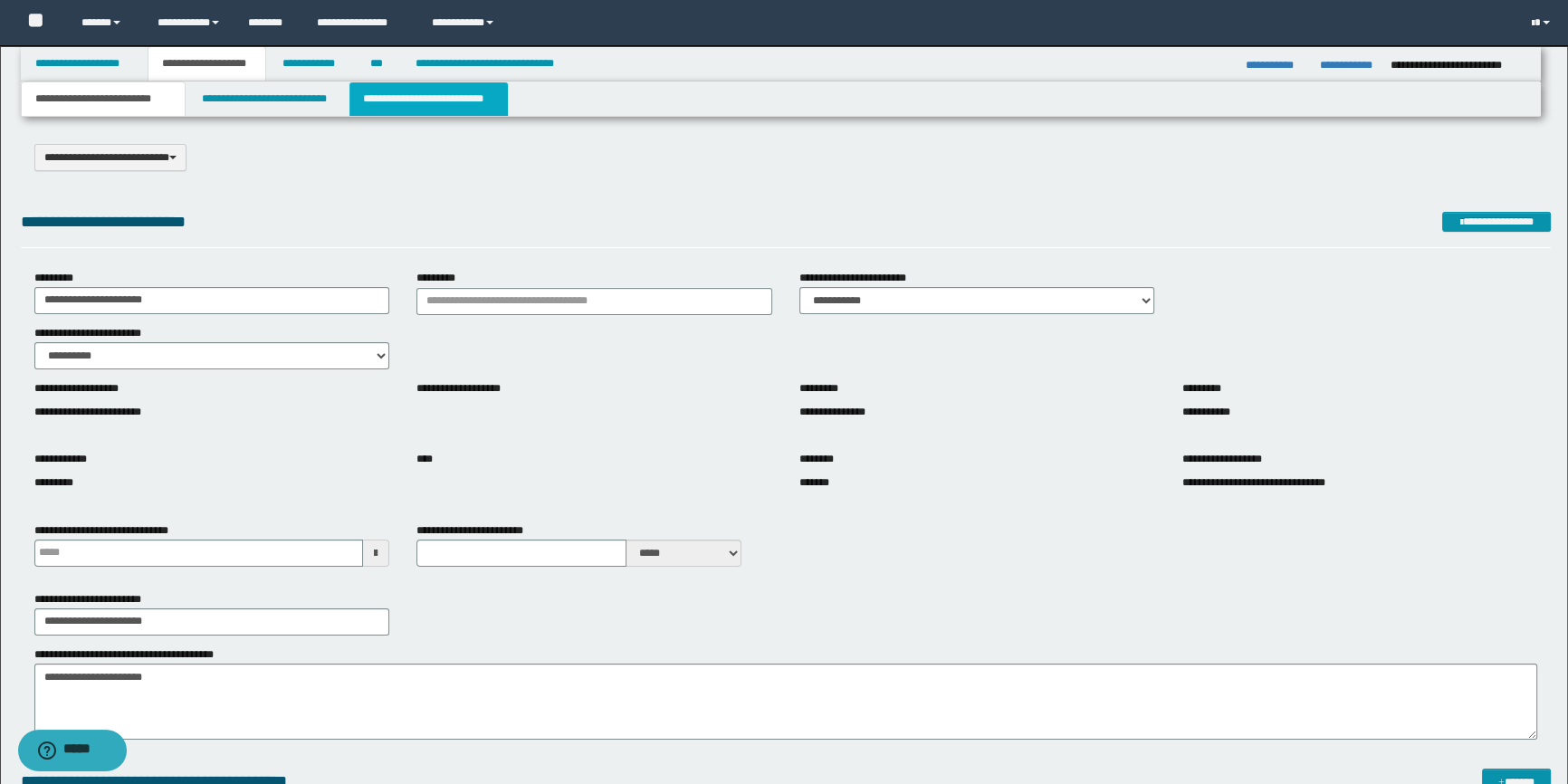 click on "**********" at bounding box center [428, 99] 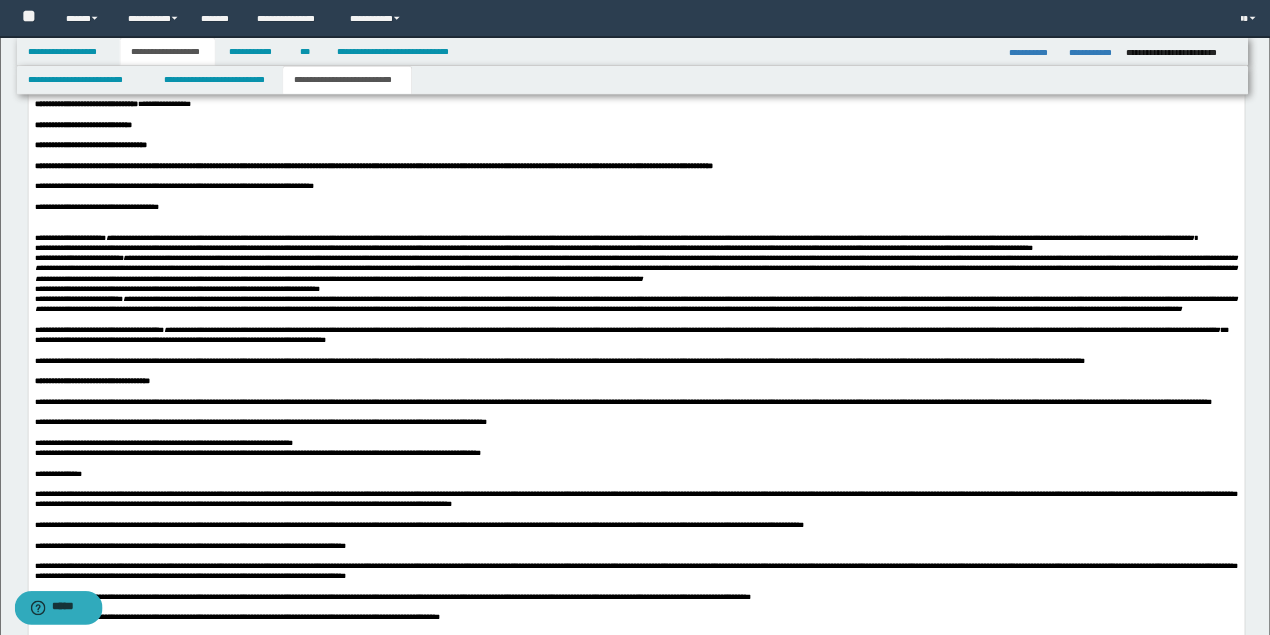 scroll, scrollTop: 1636, scrollLeft: 0, axis: vertical 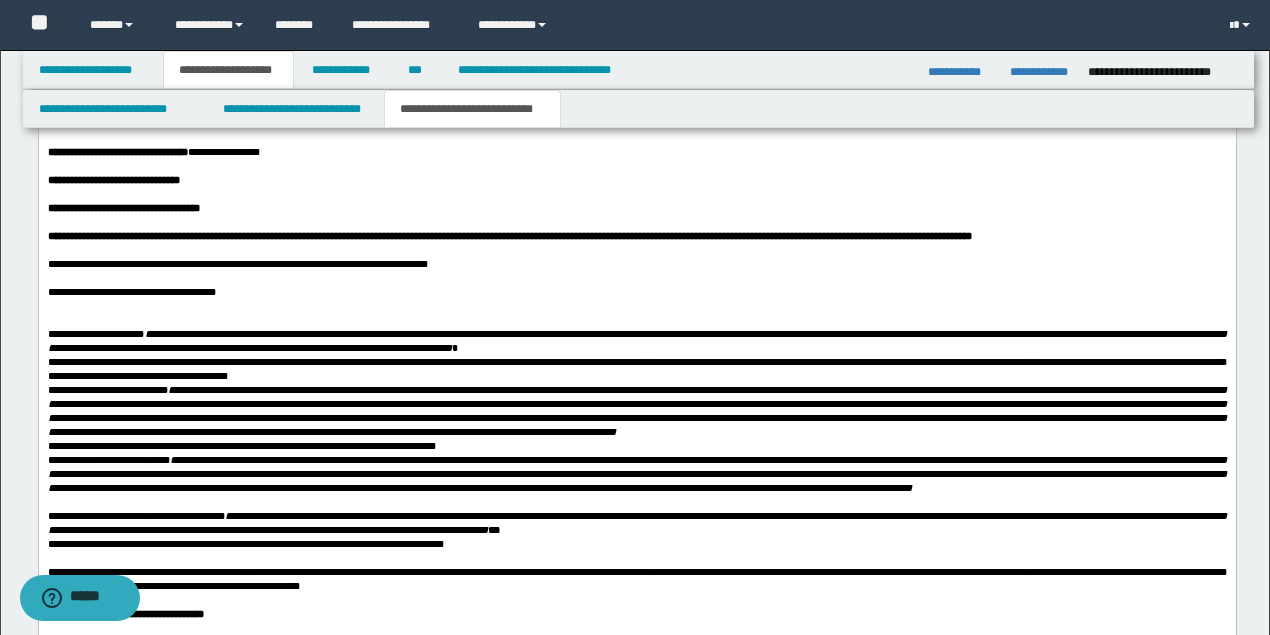 click at bounding box center (636, 306) 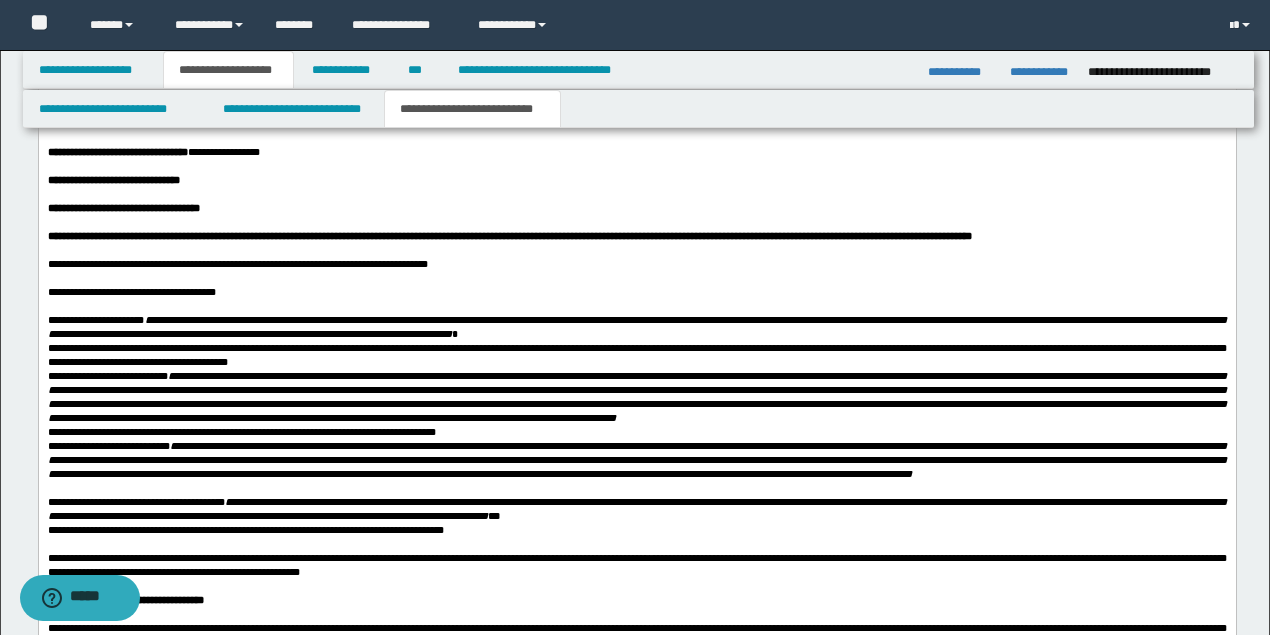 scroll, scrollTop: 1702, scrollLeft: 0, axis: vertical 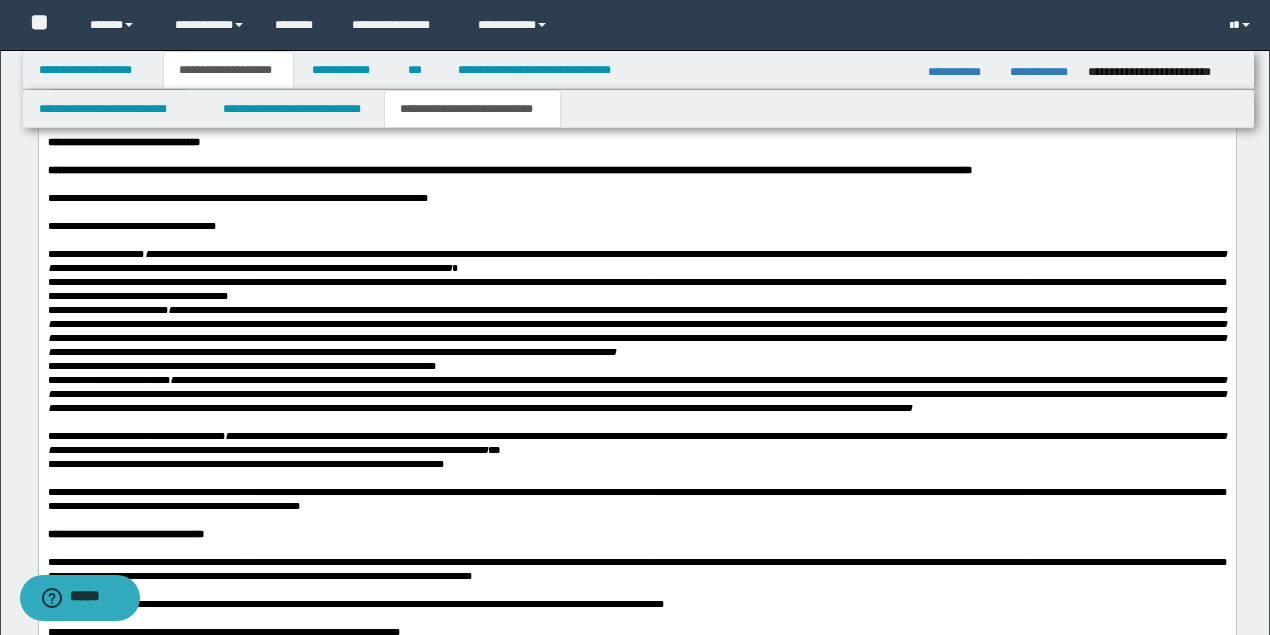 drag, startPoint x: 519, startPoint y: 379, endPoint x: 506, endPoint y: 360, distance: 23.021729 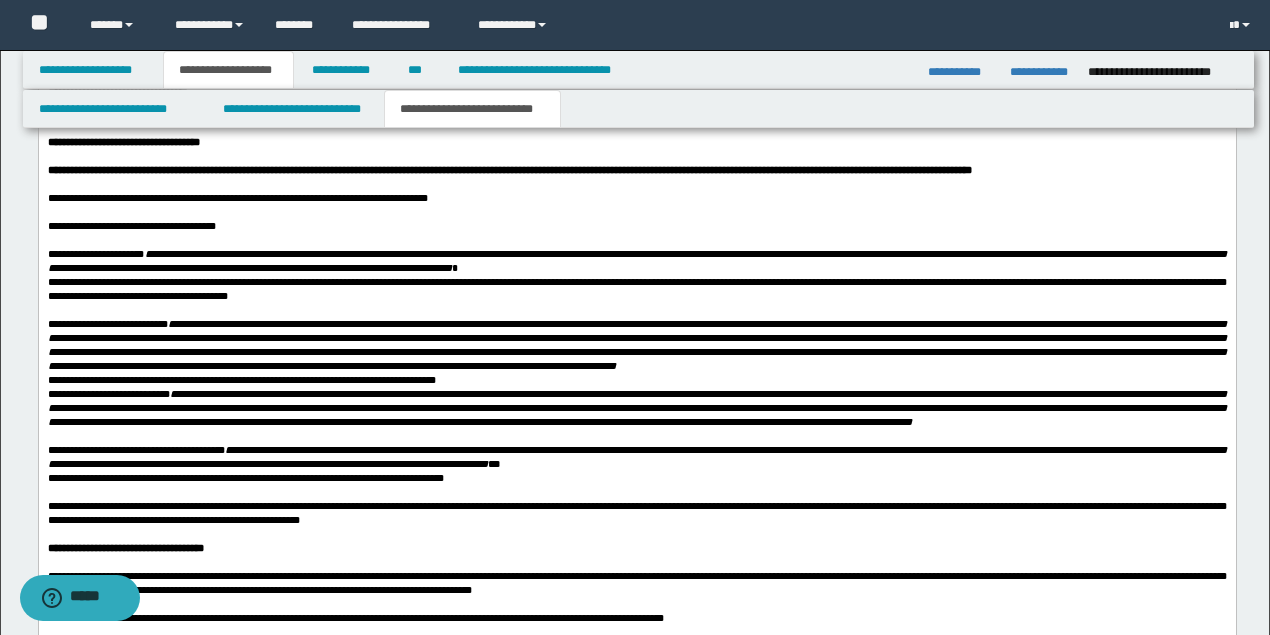 scroll, scrollTop: 1836, scrollLeft: 0, axis: vertical 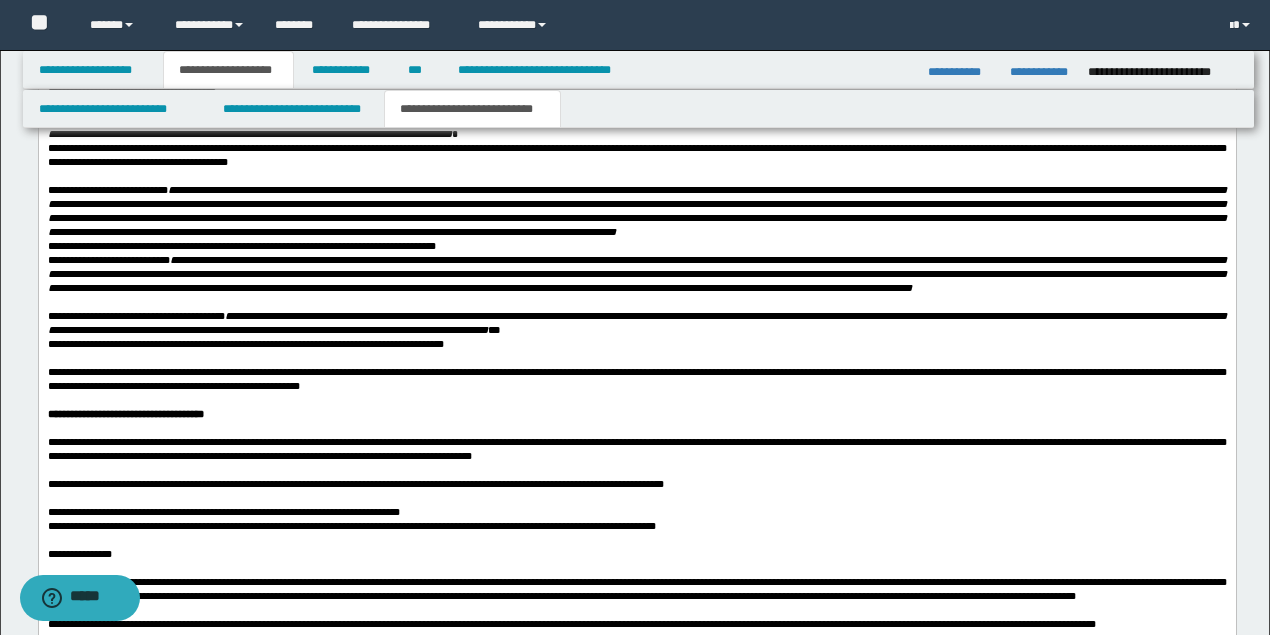 click on "**********" at bounding box center [636, 211] 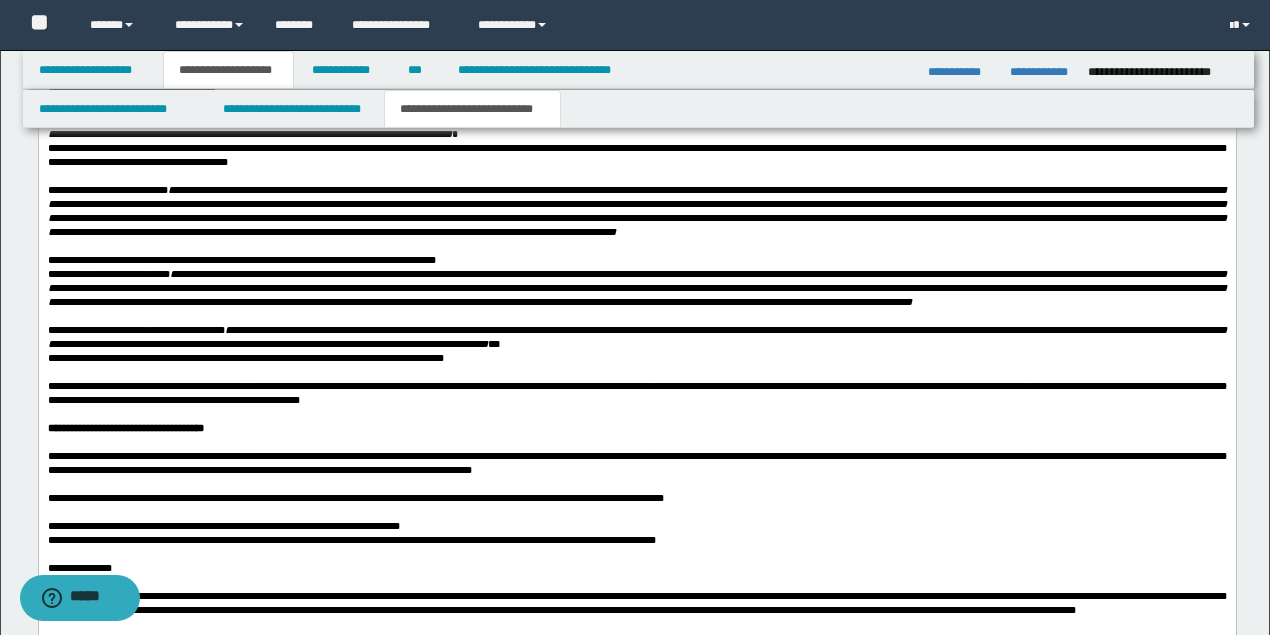 scroll, scrollTop: 1902, scrollLeft: 0, axis: vertical 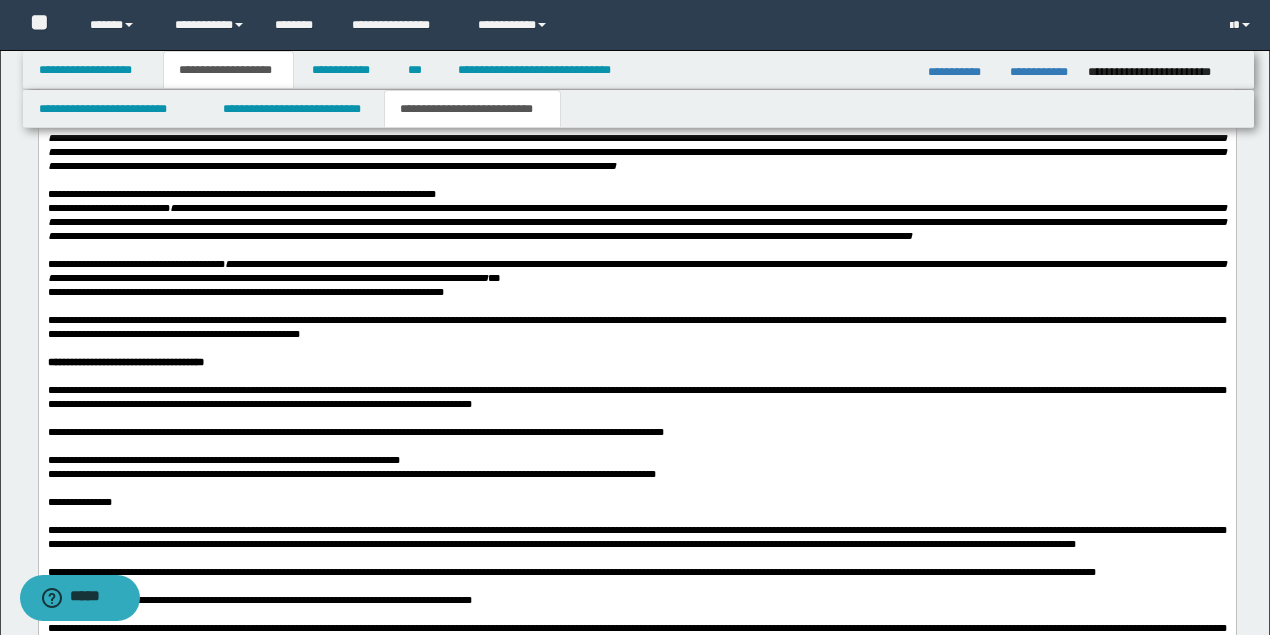 click on "**********" at bounding box center (636, 194) 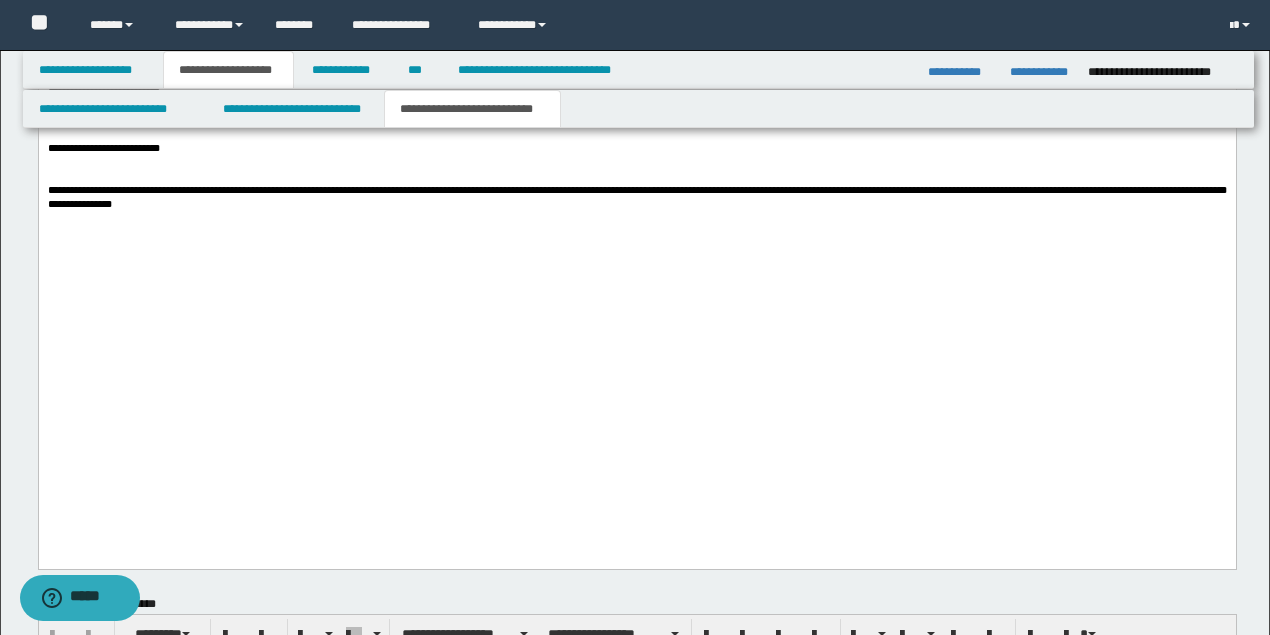 scroll, scrollTop: 2702, scrollLeft: 0, axis: vertical 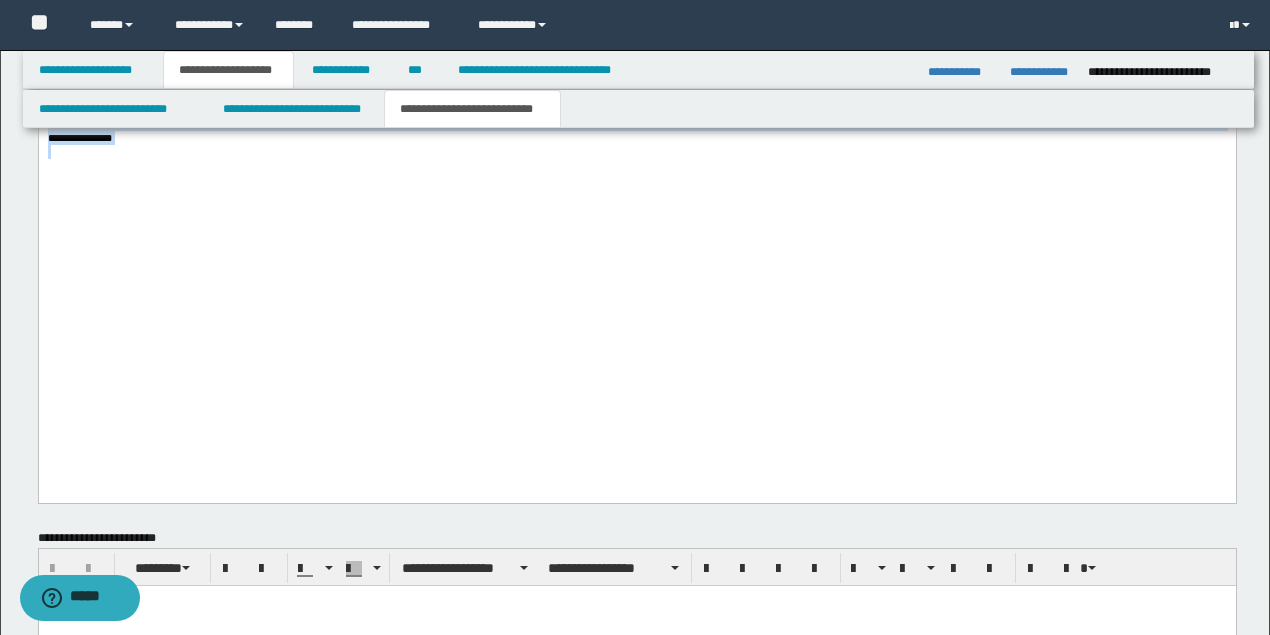 drag, startPoint x: 398, startPoint y: 380, endPoint x: 105, endPoint y: 365, distance: 293.3837 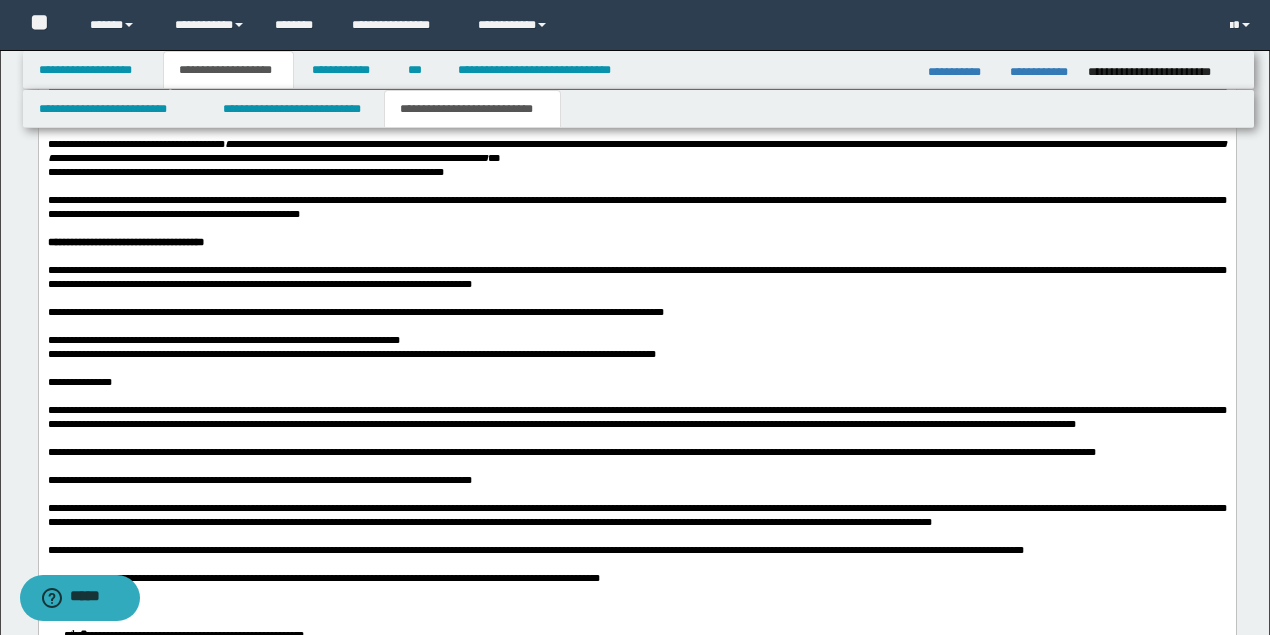 scroll, scrollTop: 1769, scrollLeft: 0, axis: vertical 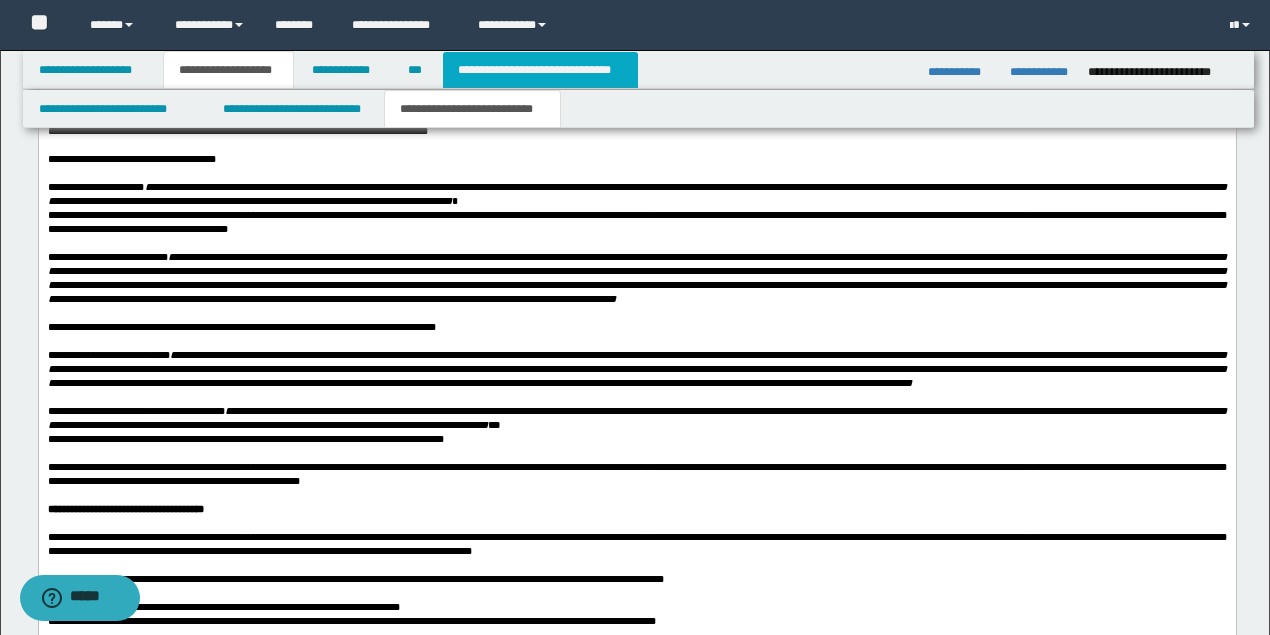 click on "**********" at bounding box center (540, 70) 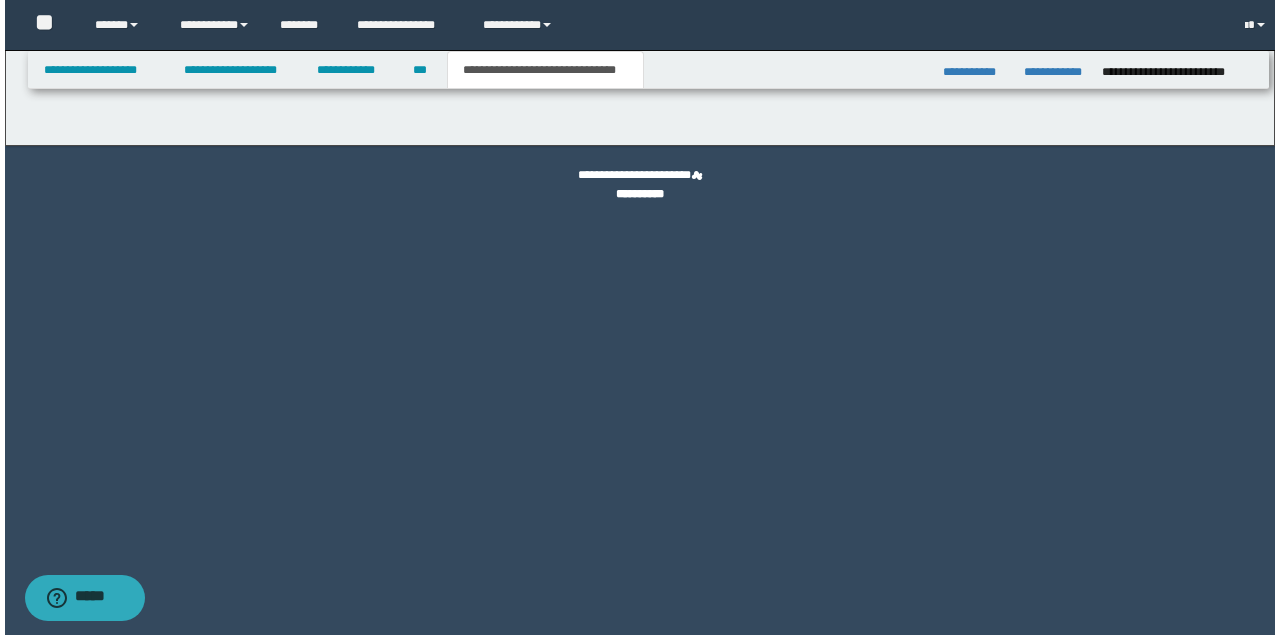 scroll, scrollTop: 0, scrollLeft: 0, axis: both 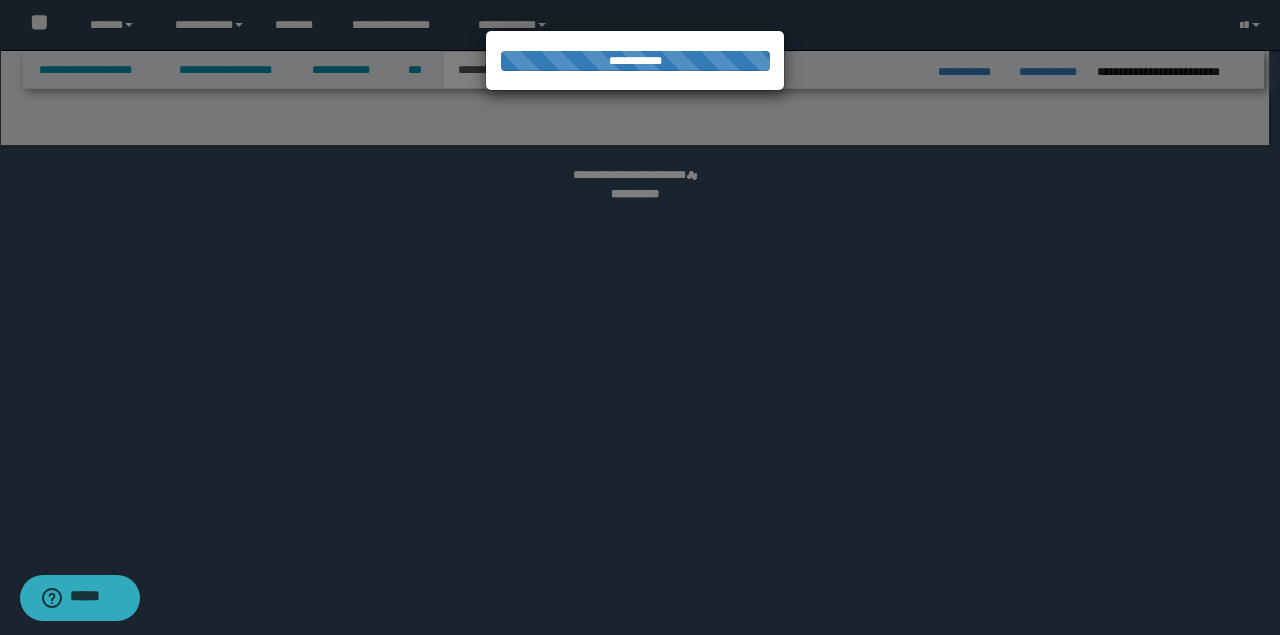select on "*" 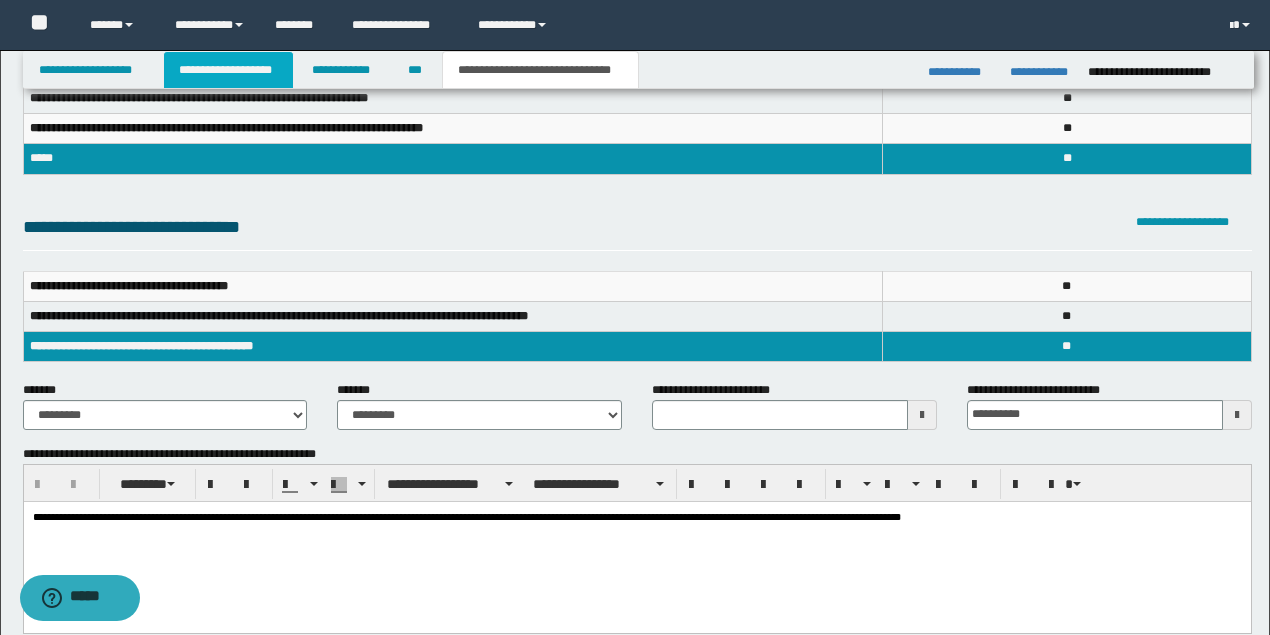 scroll, scrollTop: 0, scrollLeft: 0, axis: both 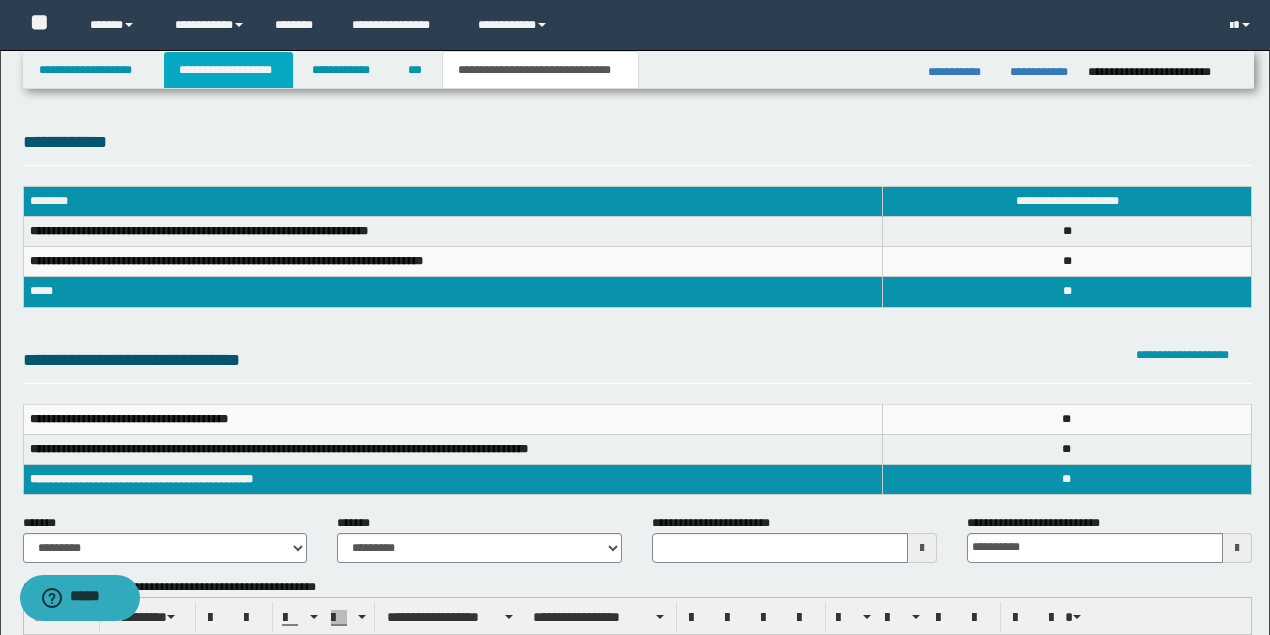 click on "**********" at bounding box center (228, 70) 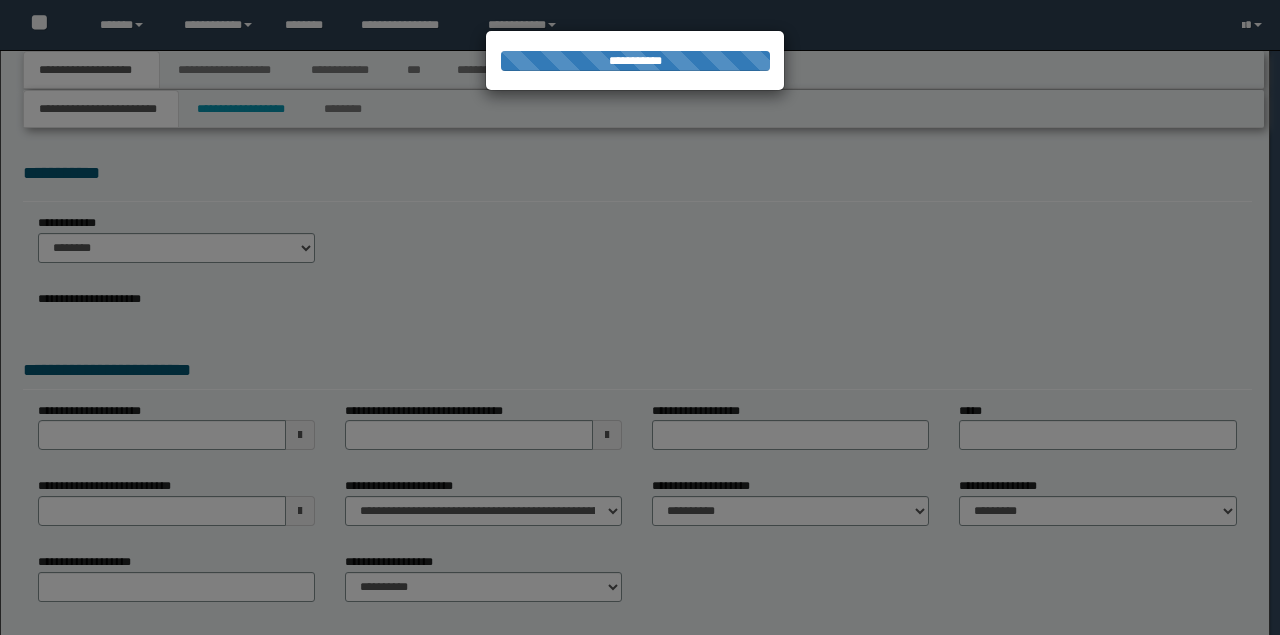 scroll, scrollTop: 0, scrollLeft: 0, axis: both 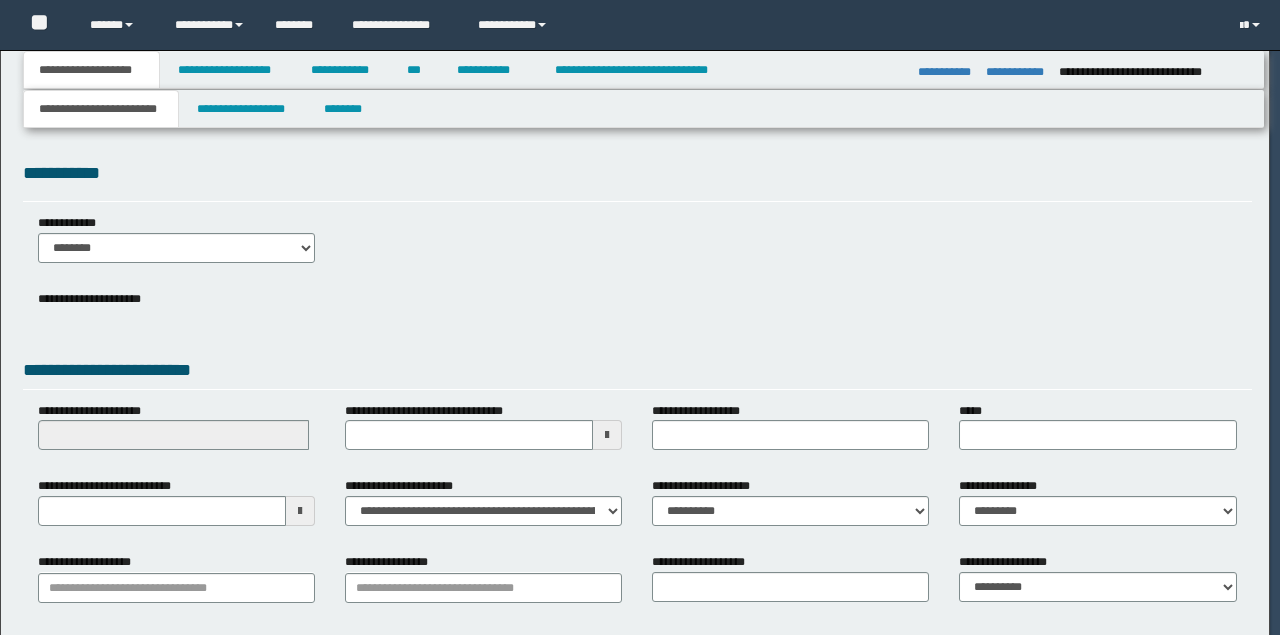 select on "*" 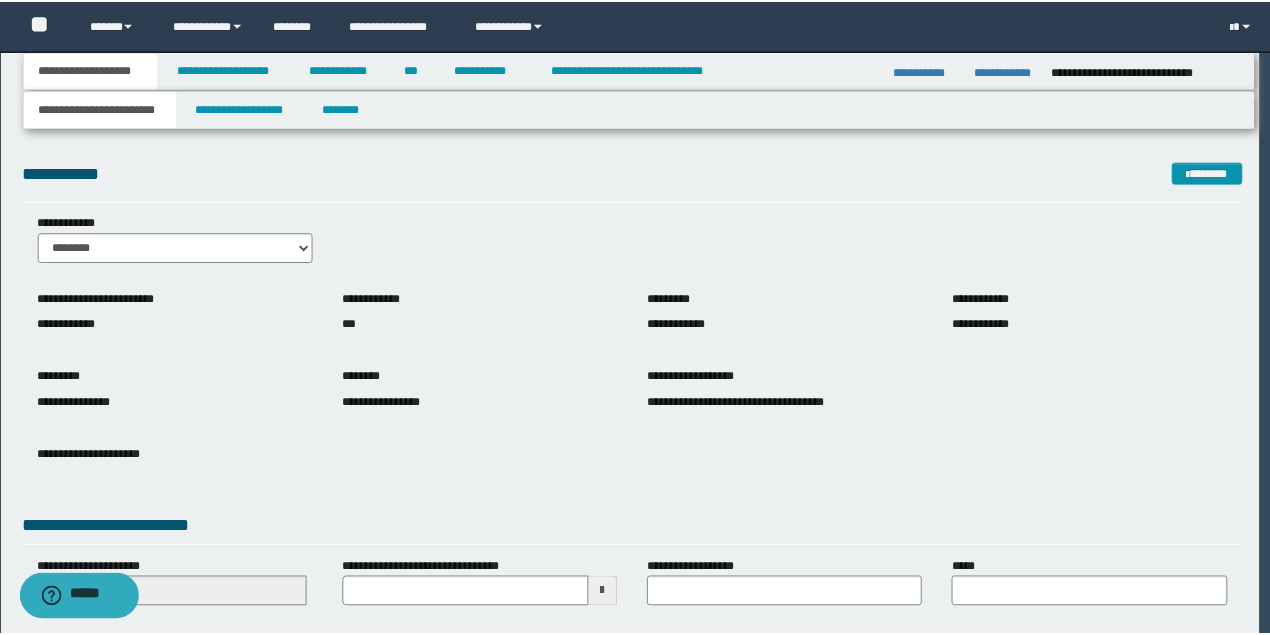 scroll, scrollTop: 0, scrollLeft: 0, axis: both 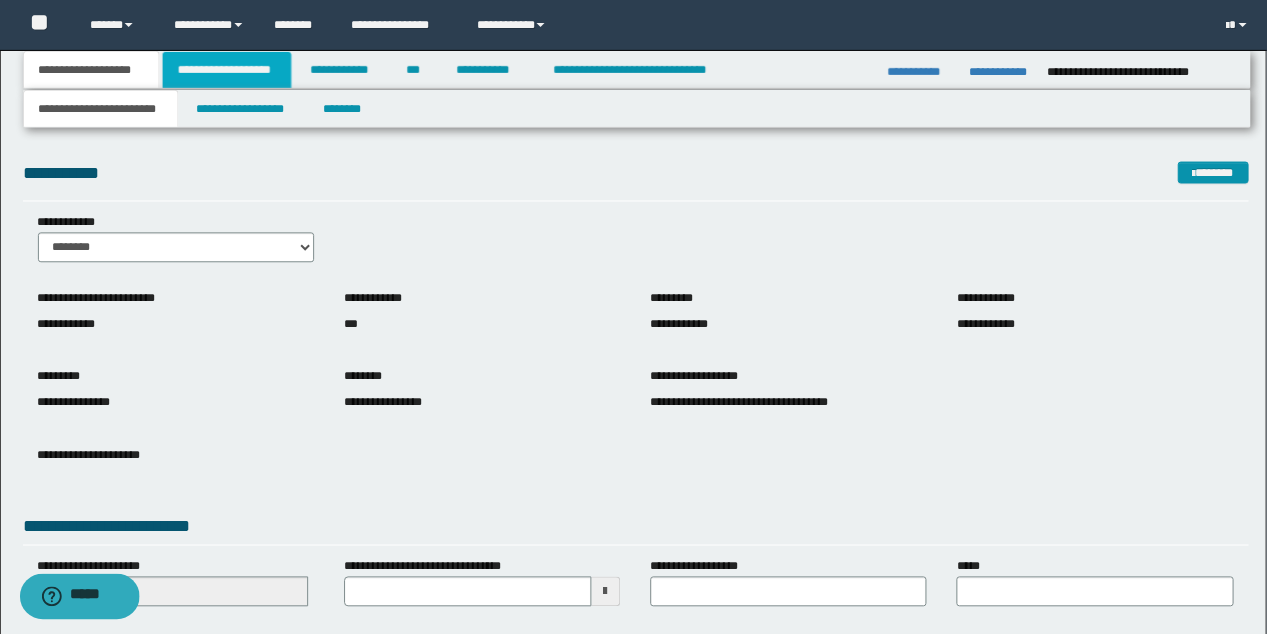 click on "**********" at bounding box center (227, 70) 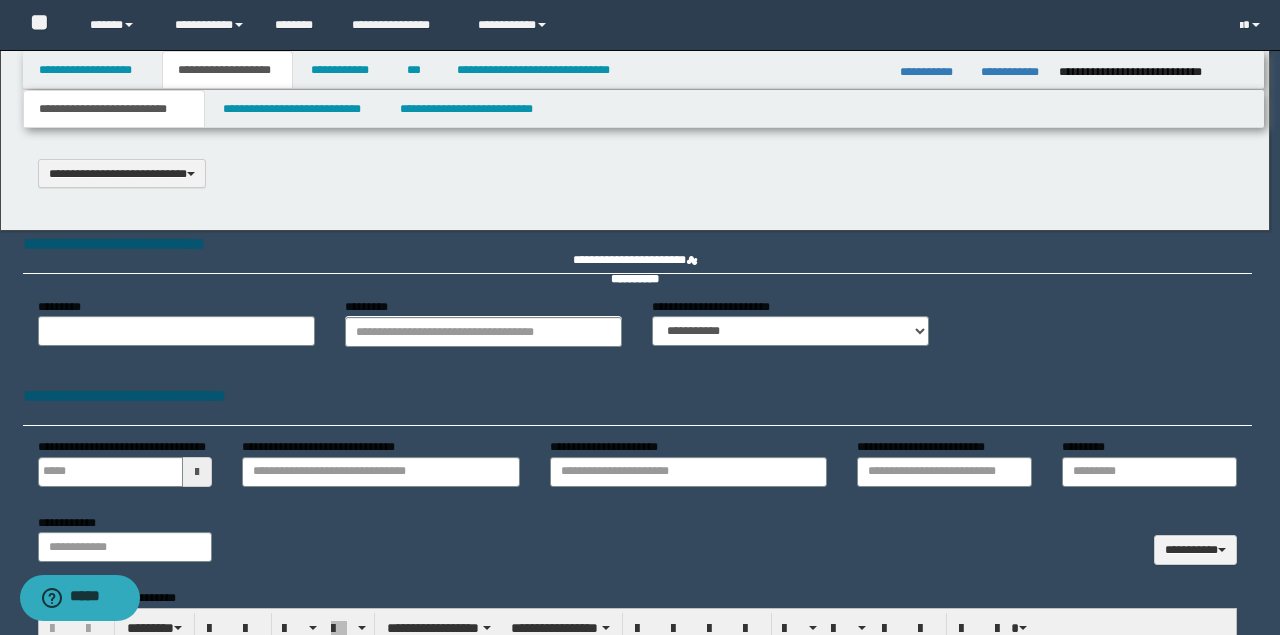 type 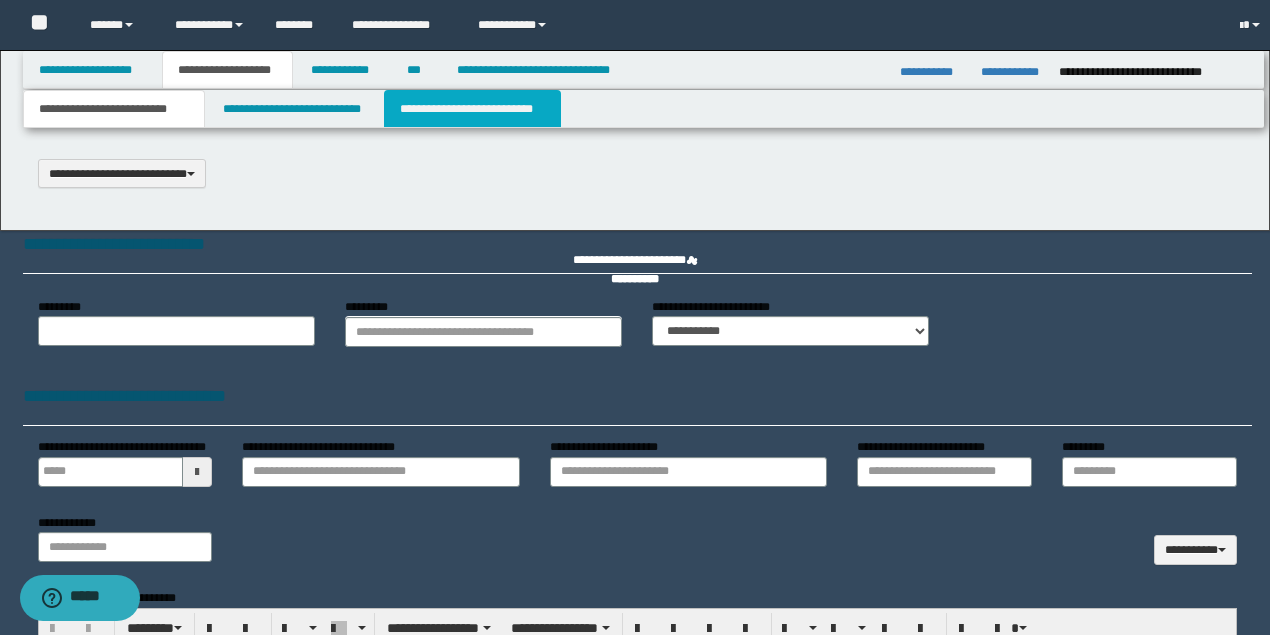 scroll, scrollTop: 0, scrollLeft: 0, axis: both 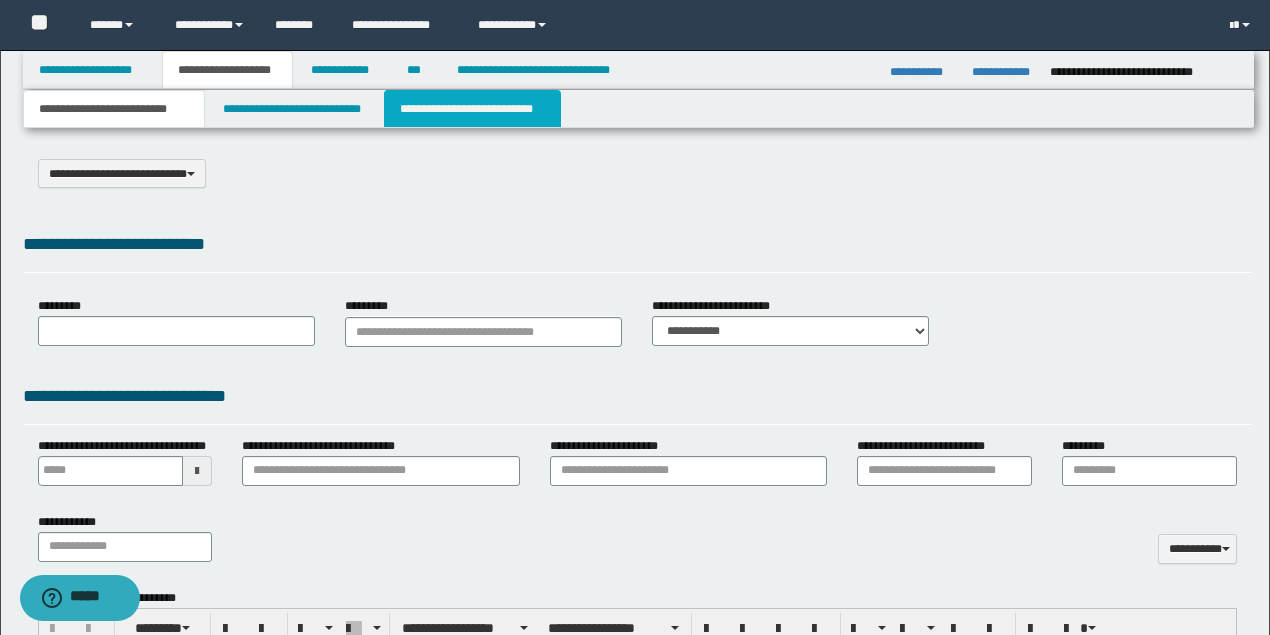 click on "**********" at bounding box center (472, 109) 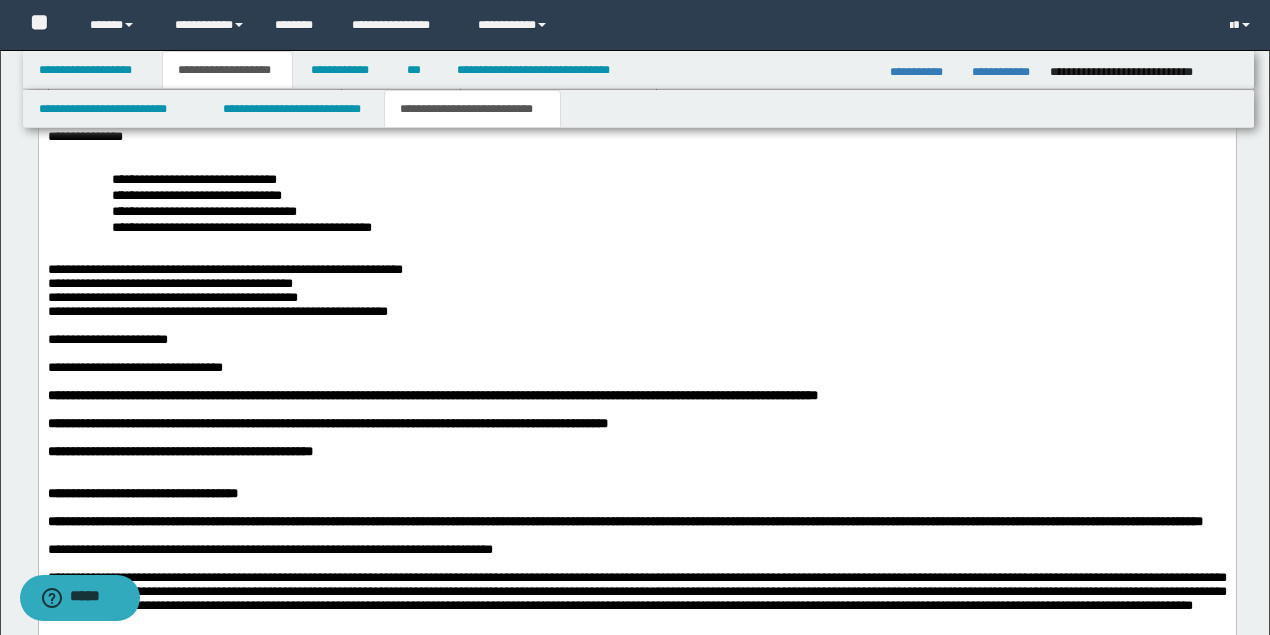 scroll, scrollTop: 1866, scrollLeft: 0, axis: vertical 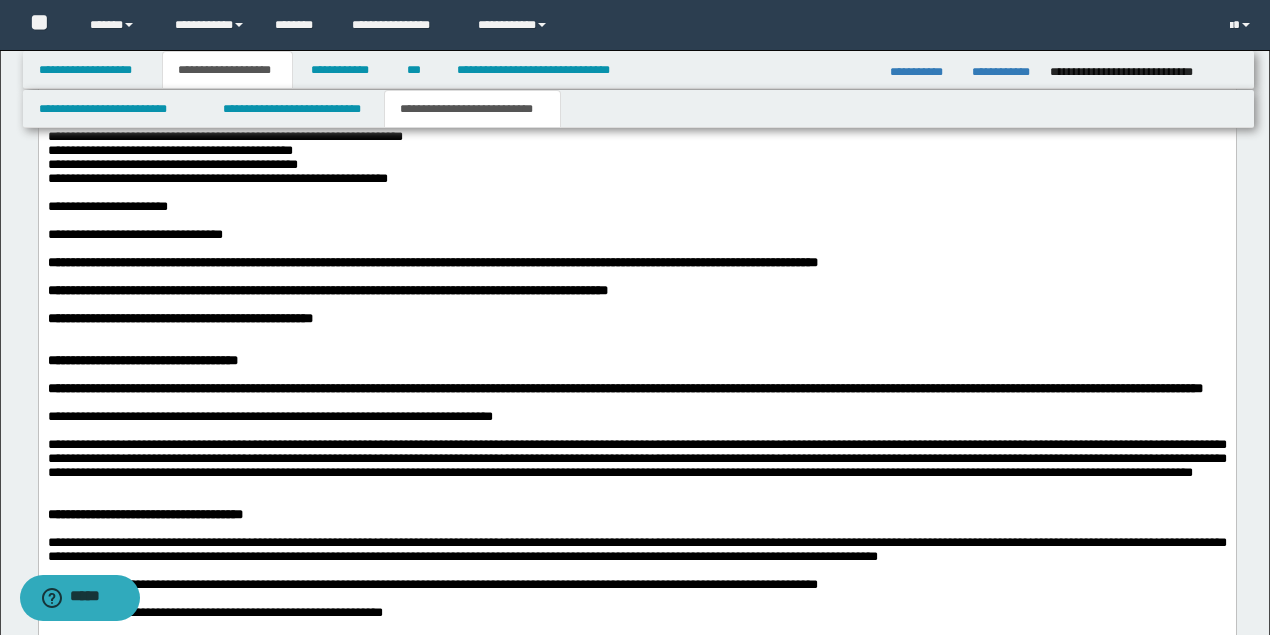 click on "**********" at bounding box center [217, 179] 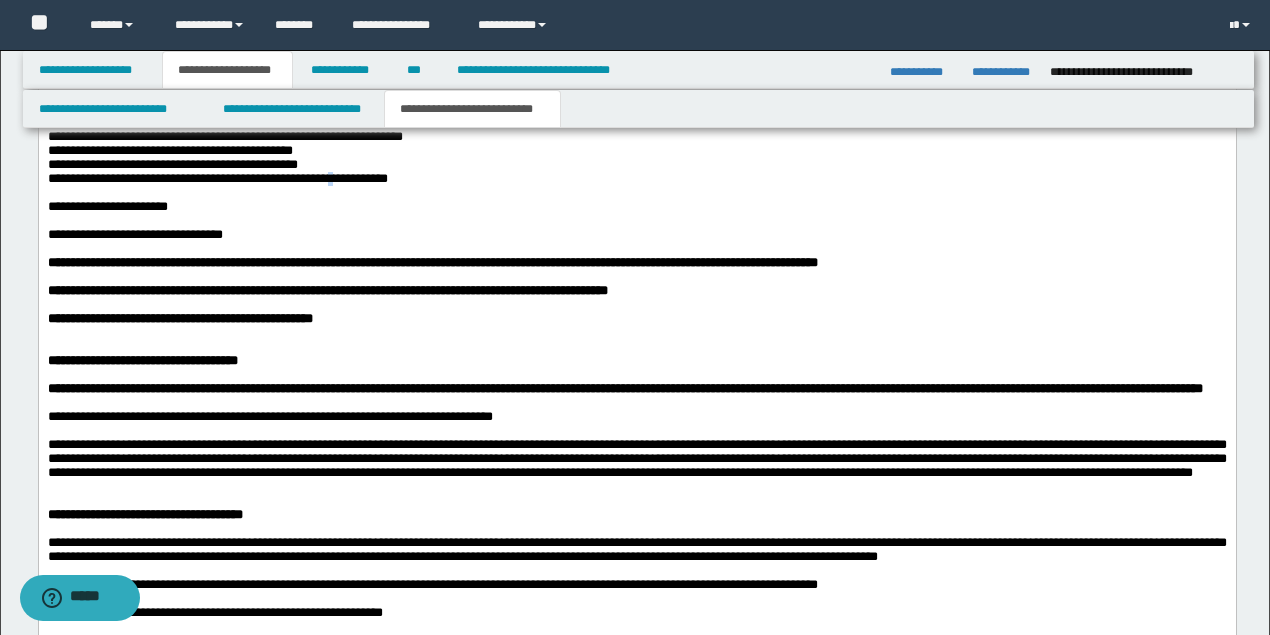 type 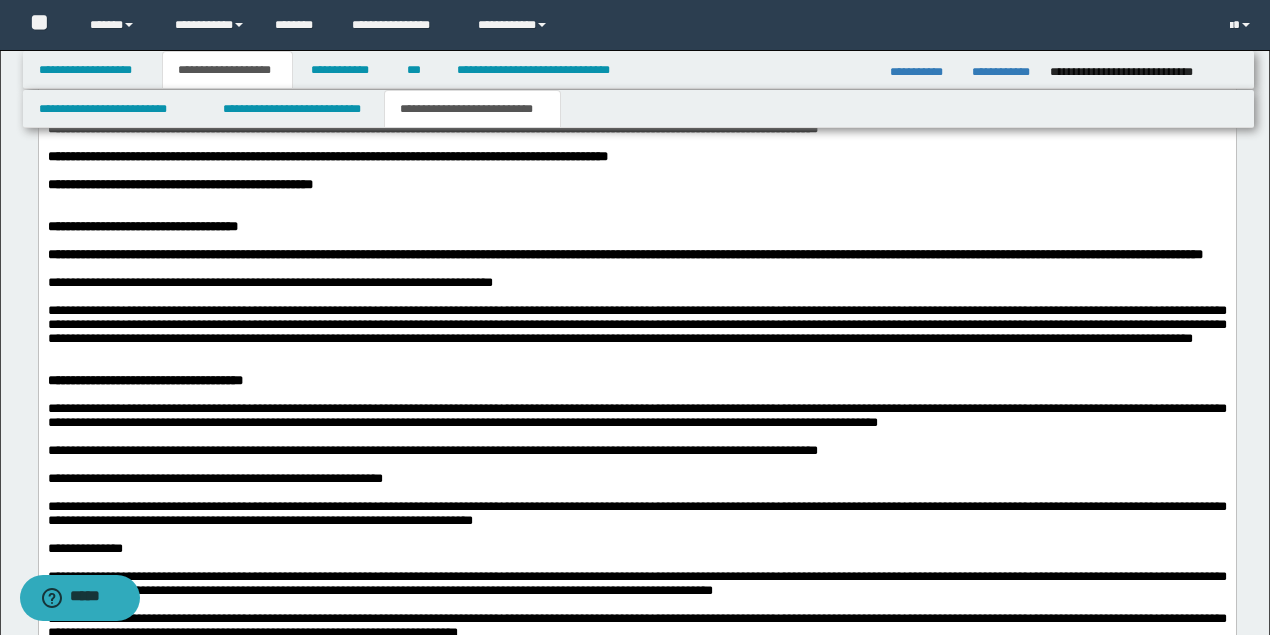 scroll, scrollTop: 1933, scrollLeft: 0, axis: vertical 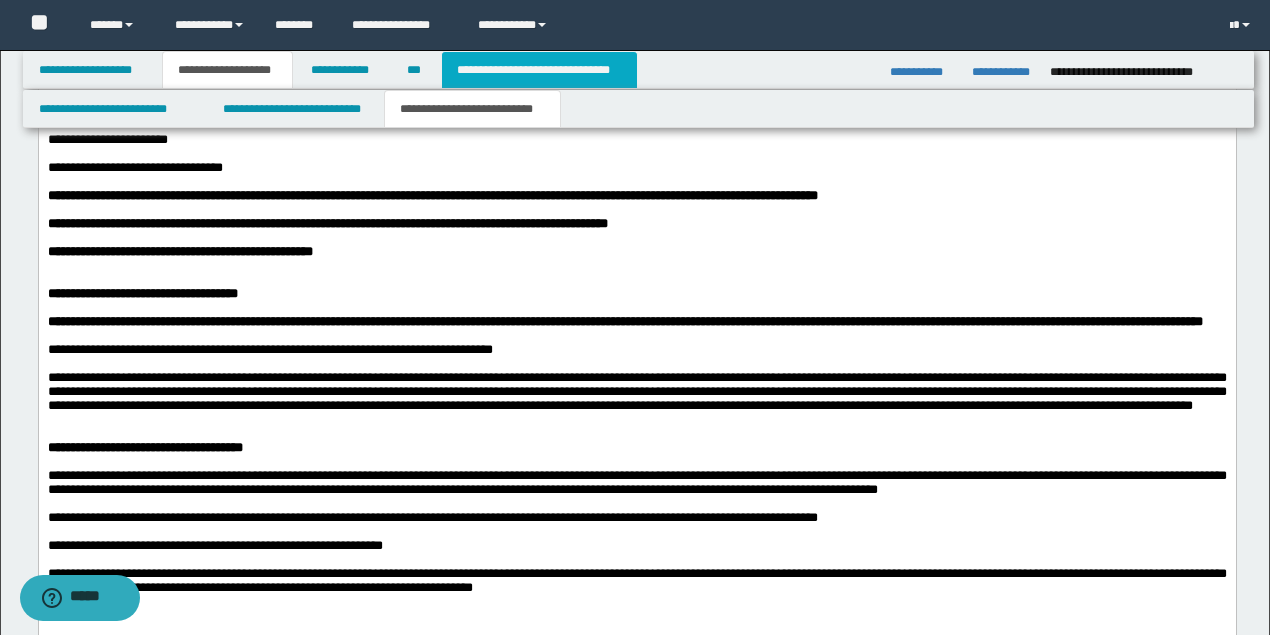 click on "**********" at bounding box center (539, 70) 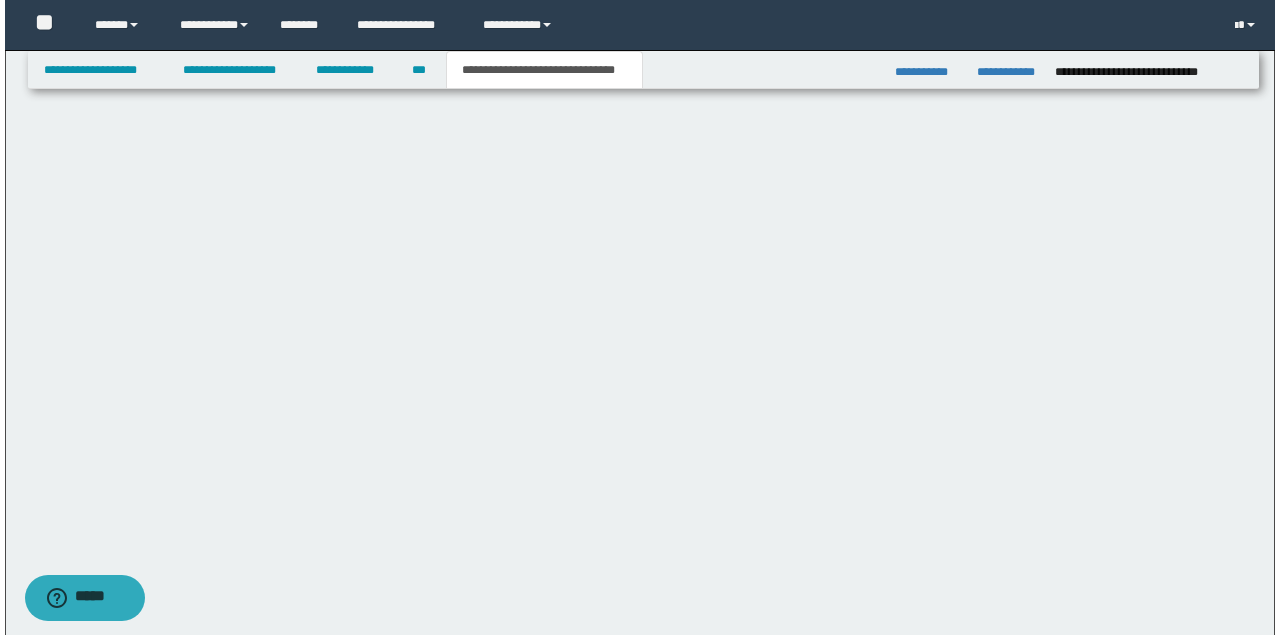 scroll, scrollTop: 0, scrollLeft: 0, axis: both 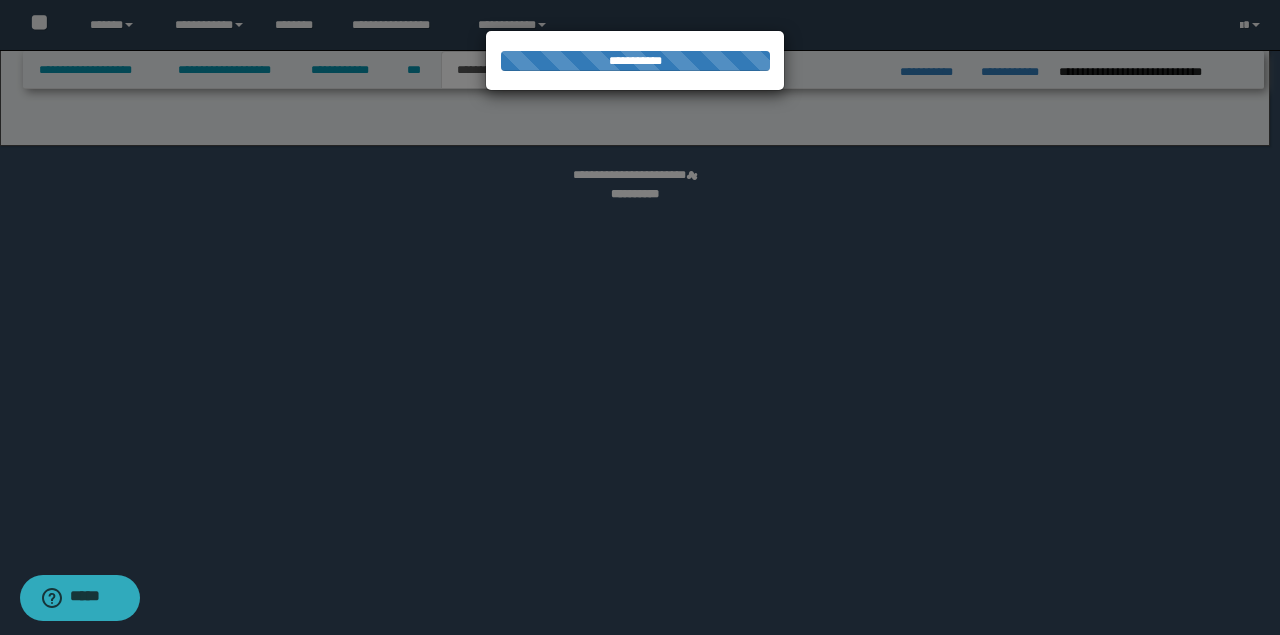 select on "*" 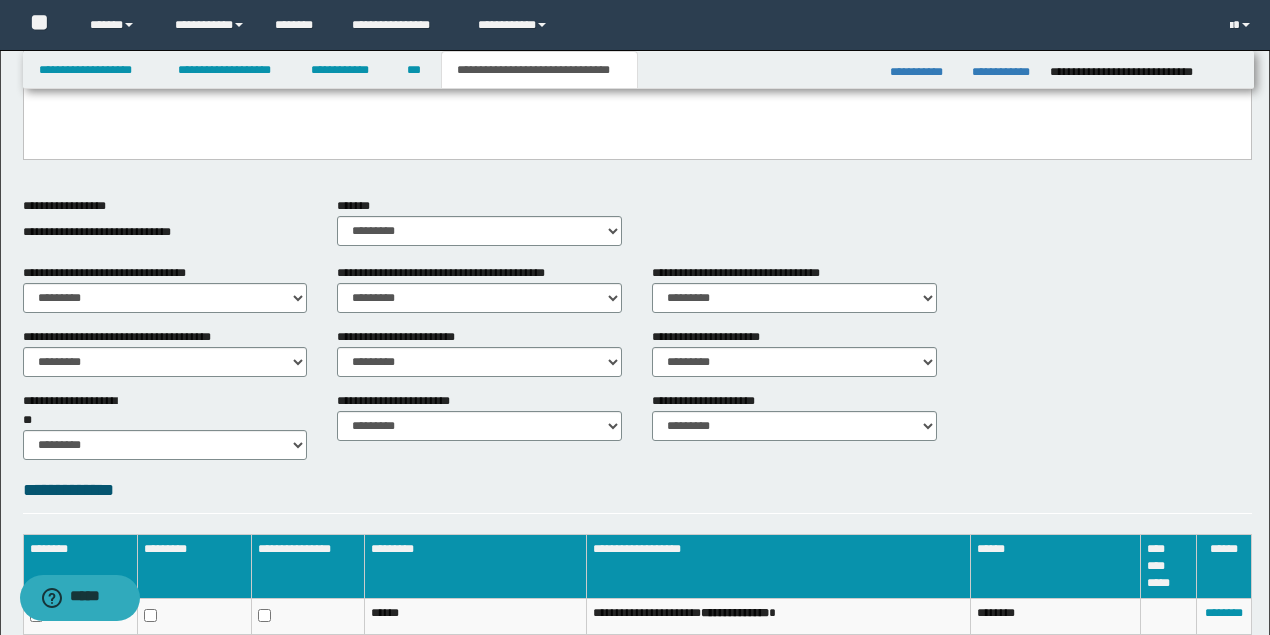scroll, scrollTop: 733, scrollLeft: 0, axis: vertical 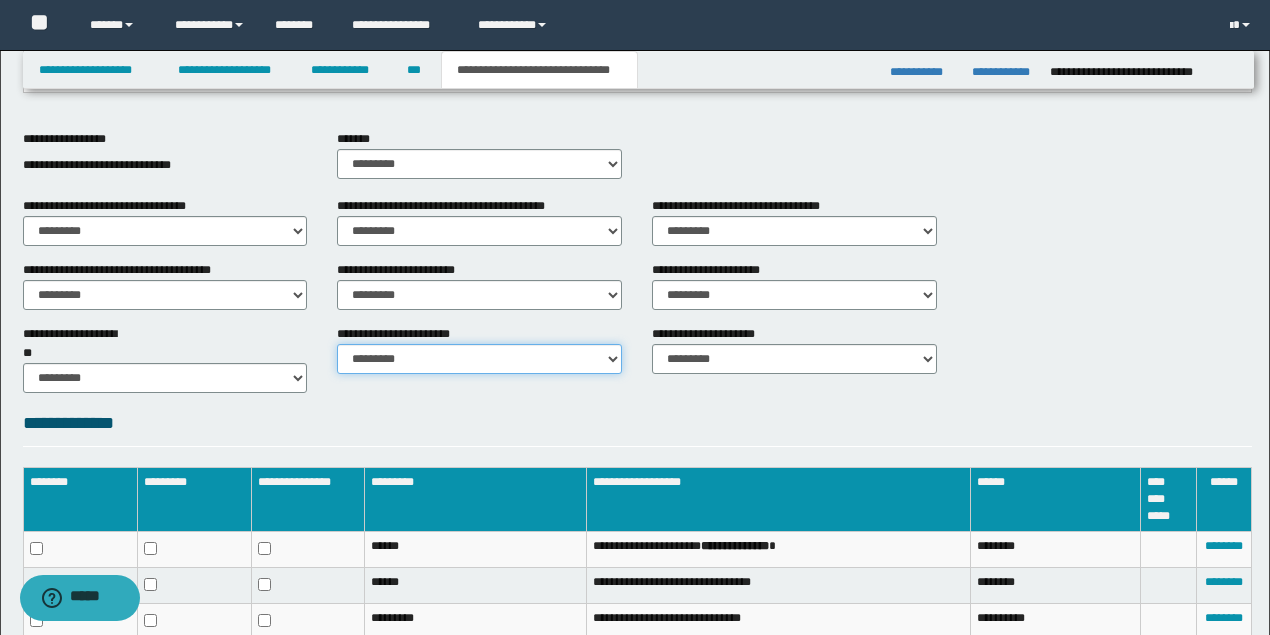 click on "*********
*********
*********" at bounding box center (479, 359) 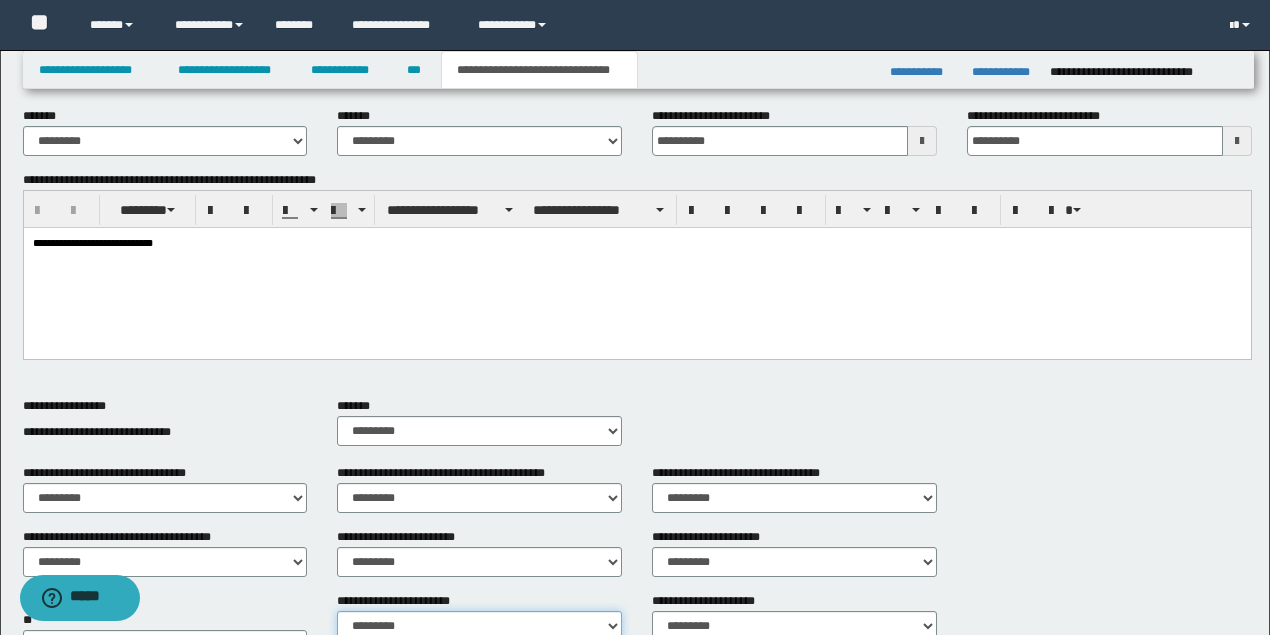 scroll, scrollTop: 400, scrollLeft: 0, axis: vertical 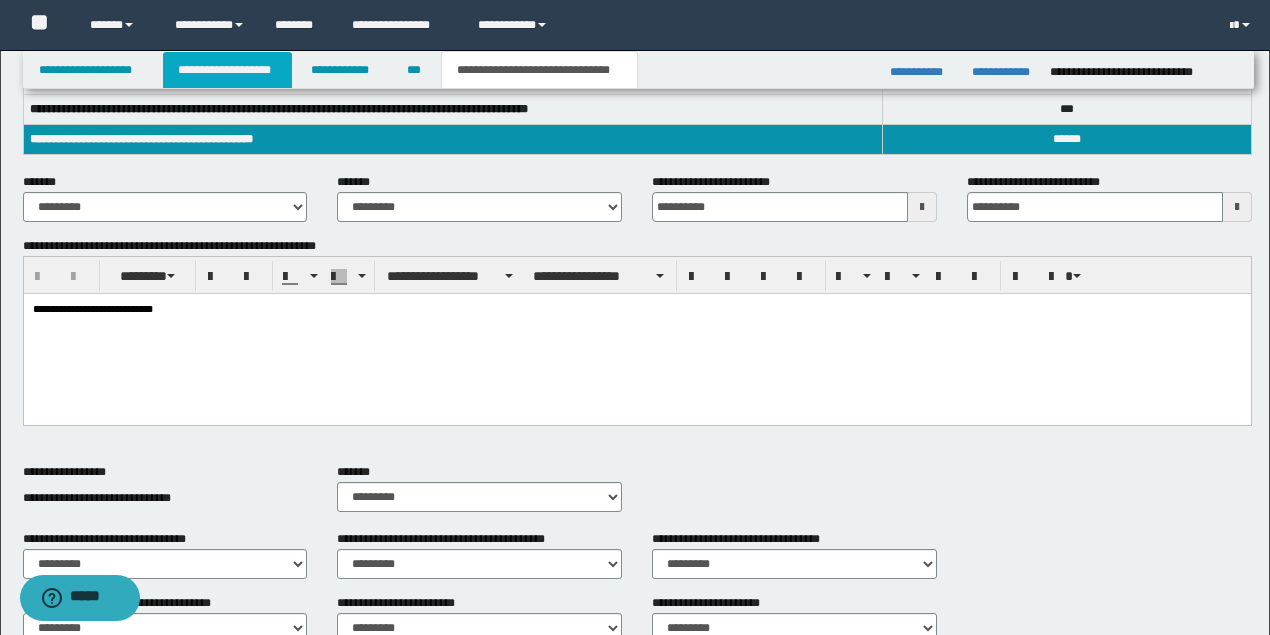 click on "**********" at bounding box center [227, 70] 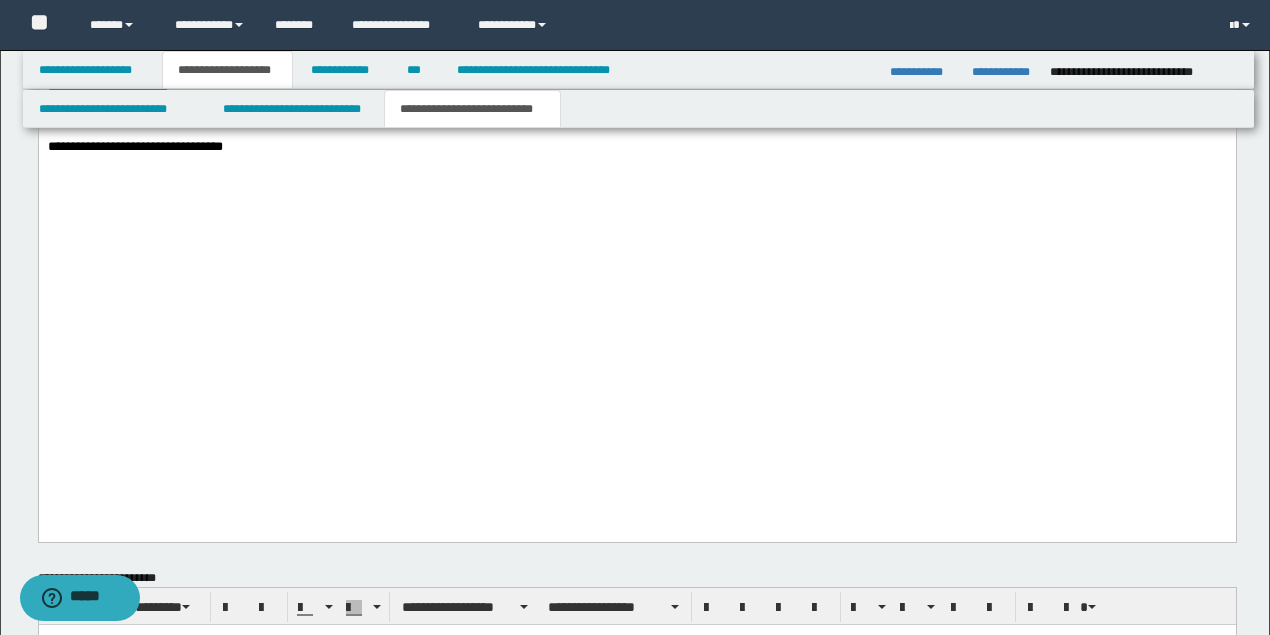 scroll, scrollTop: 2697, scrollLeft: 0, axis: vertical 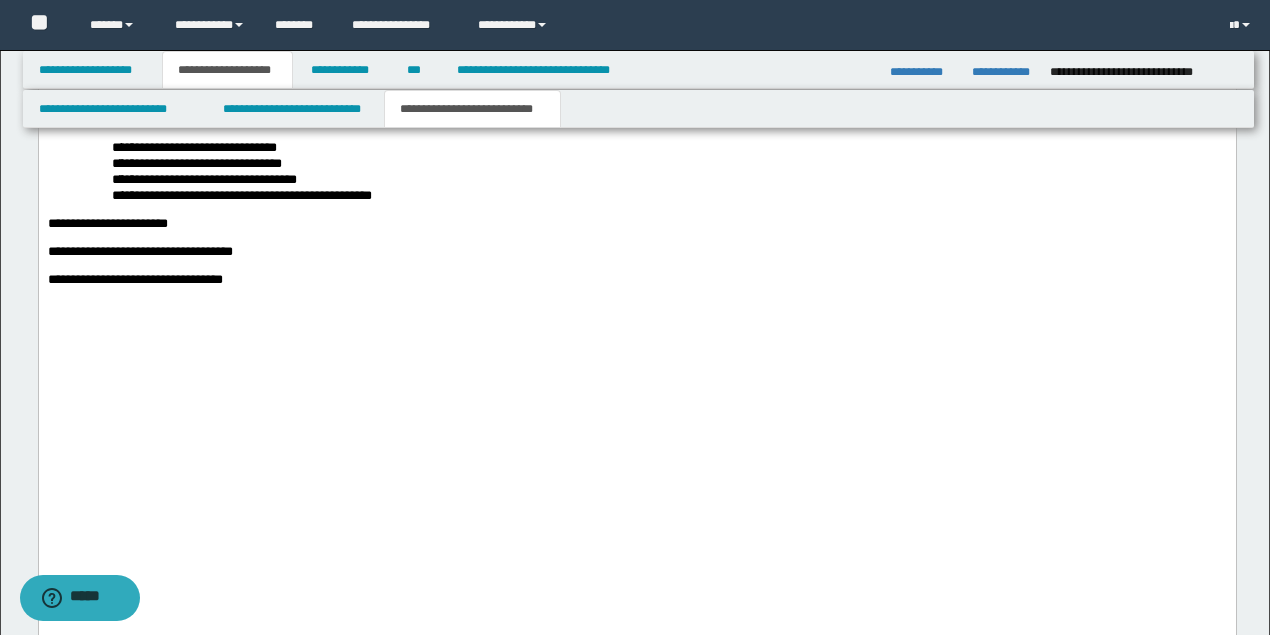 click on "**********" at bounding box center (187, 77) 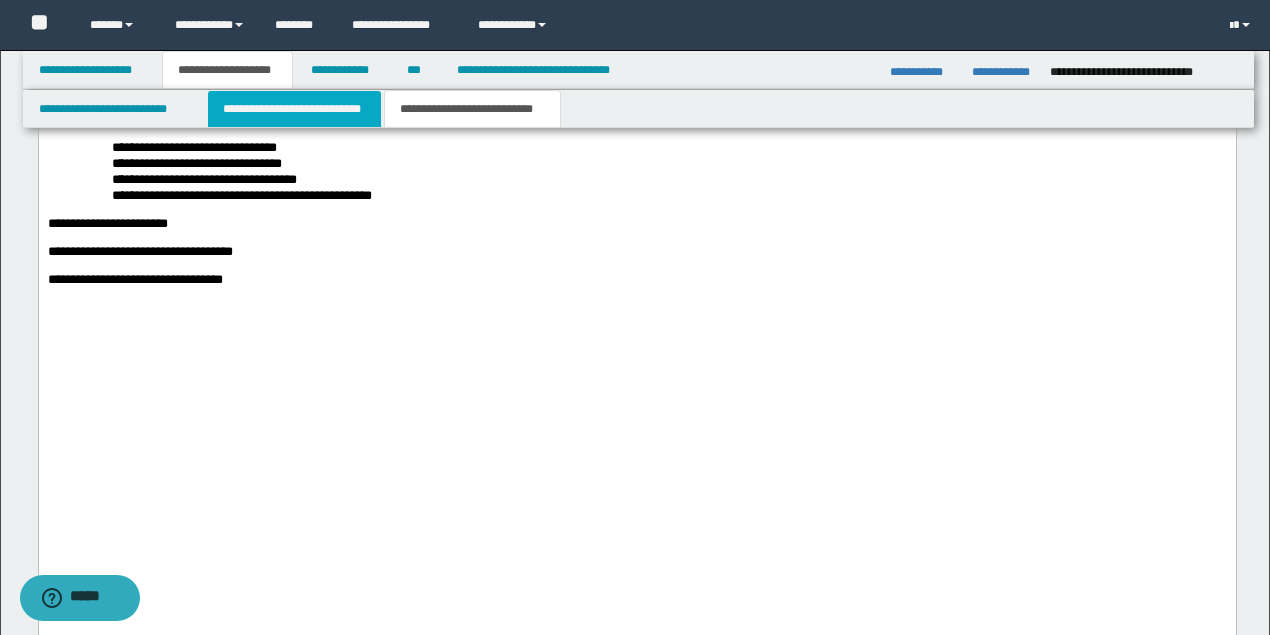 click on "**********" at bounding box center (294, 109) 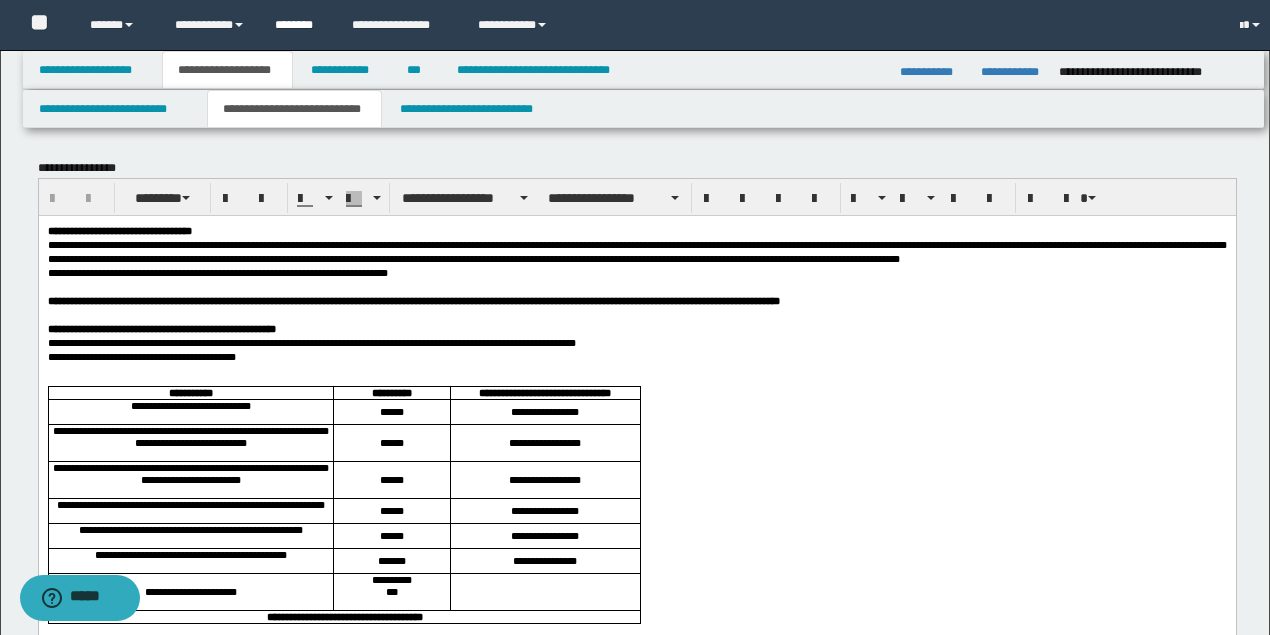 scroll, scrollTop: 0, scrollLeft: 0, axis: both 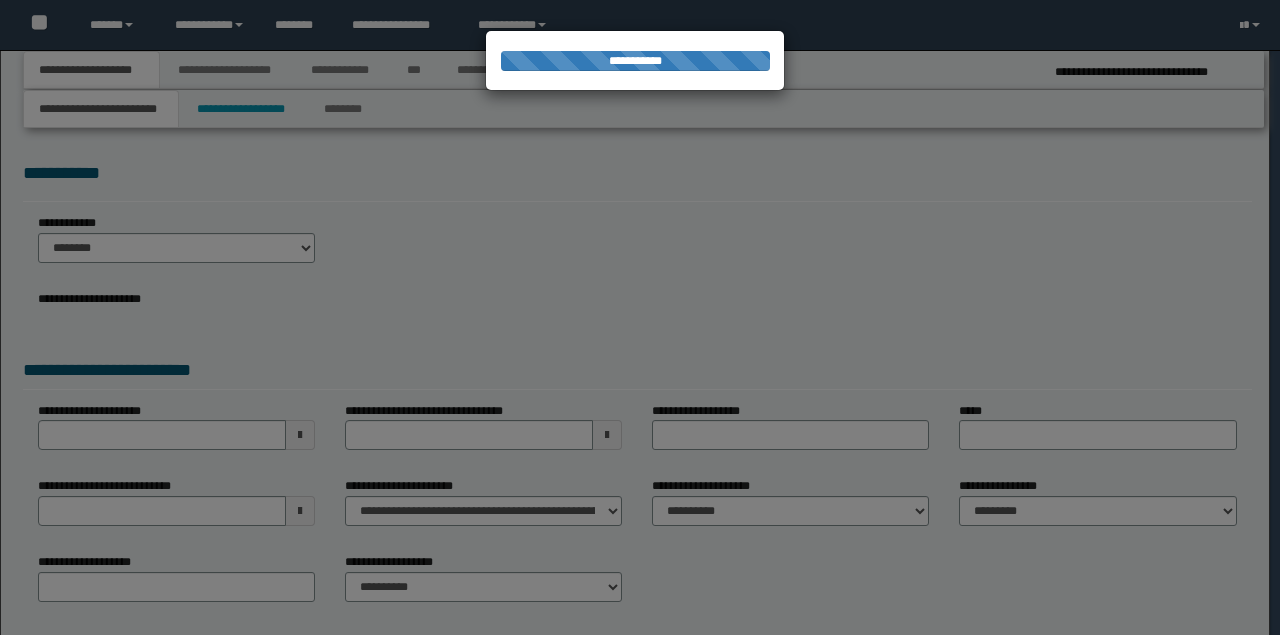 select on "*" 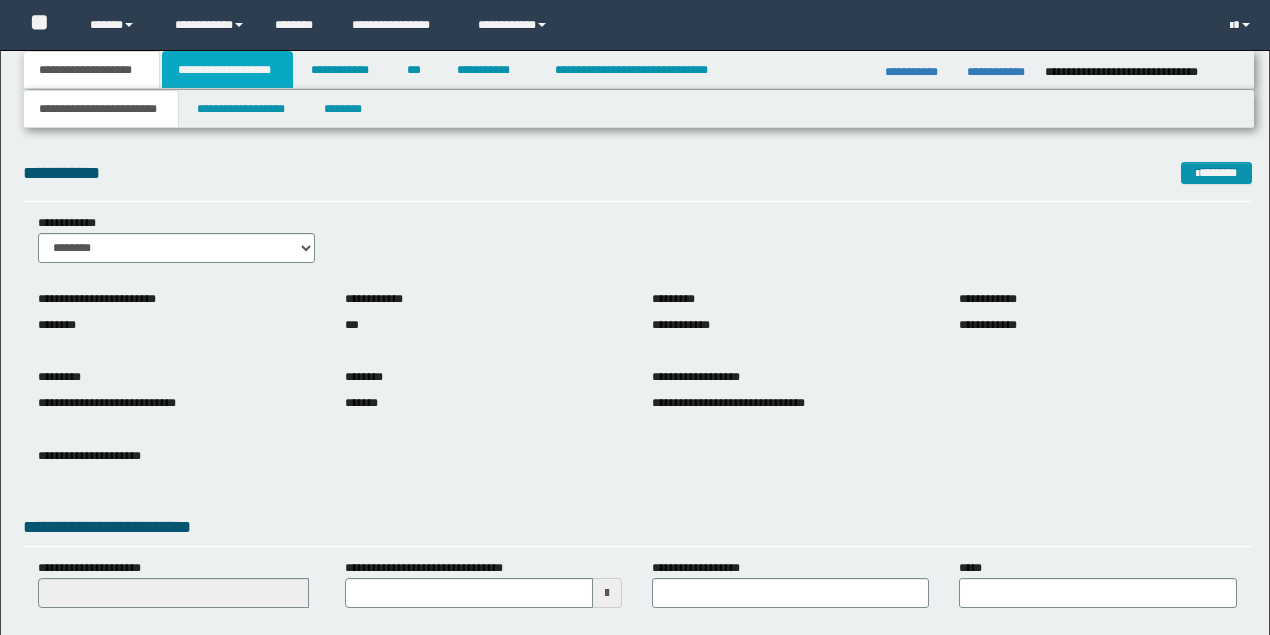 click on "**********" at bounding box center (227, 70) 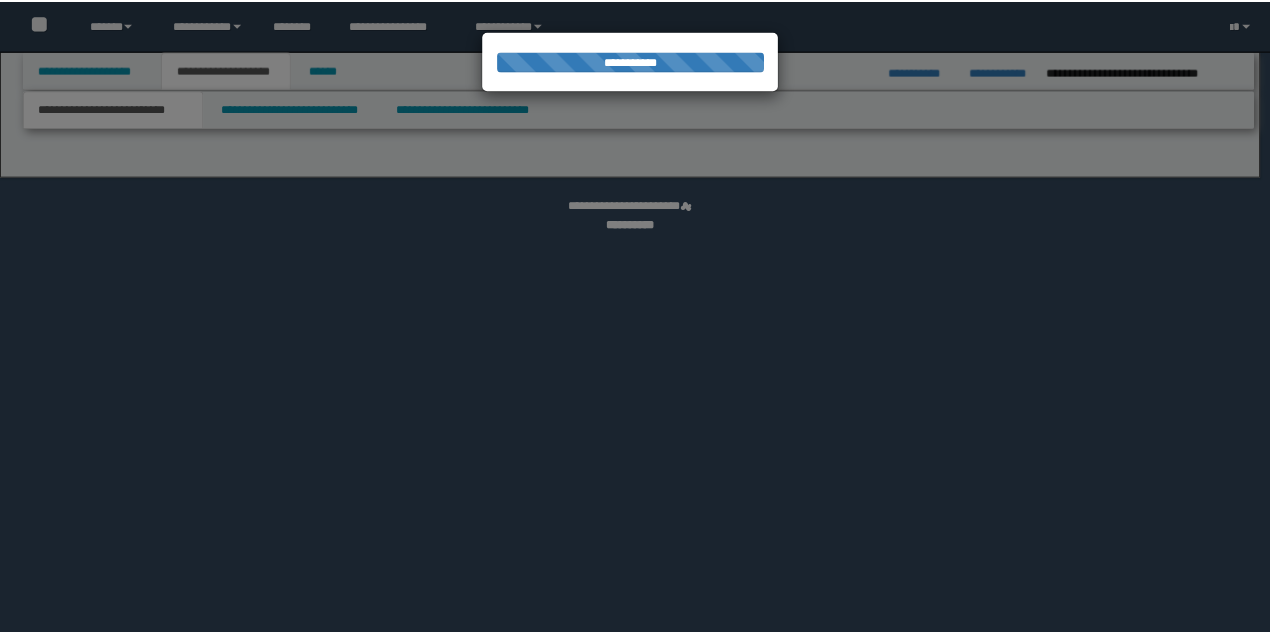 scroll, scrollTop: 0, scrollLeft: 0, axis: both 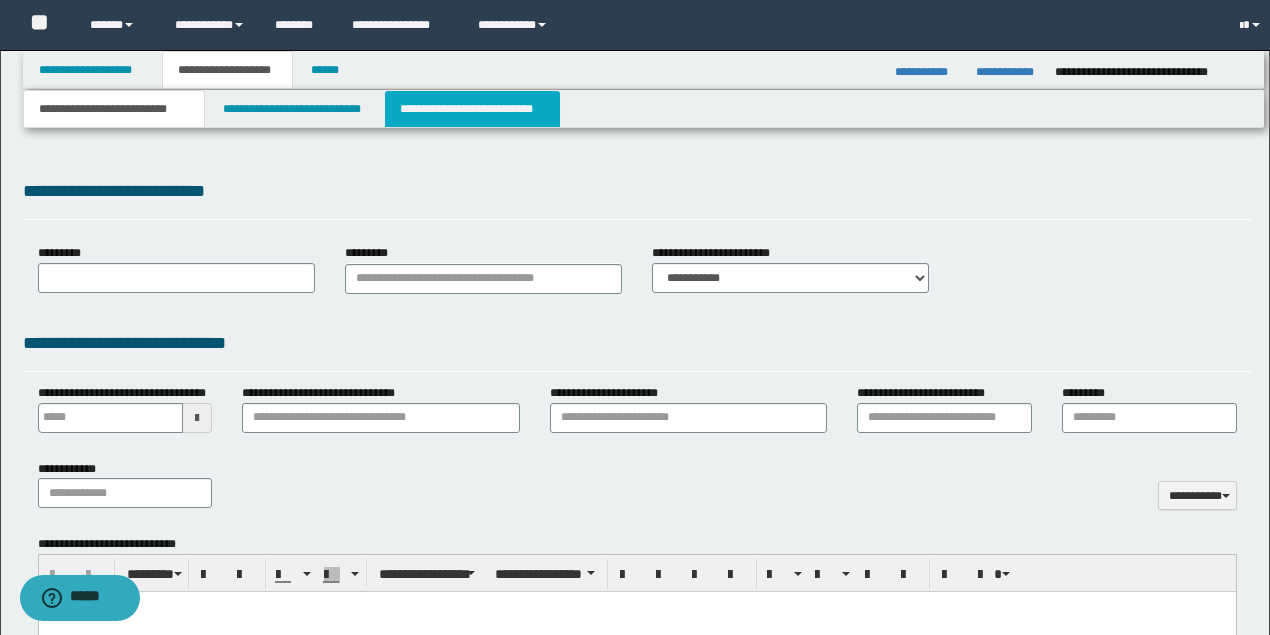 type 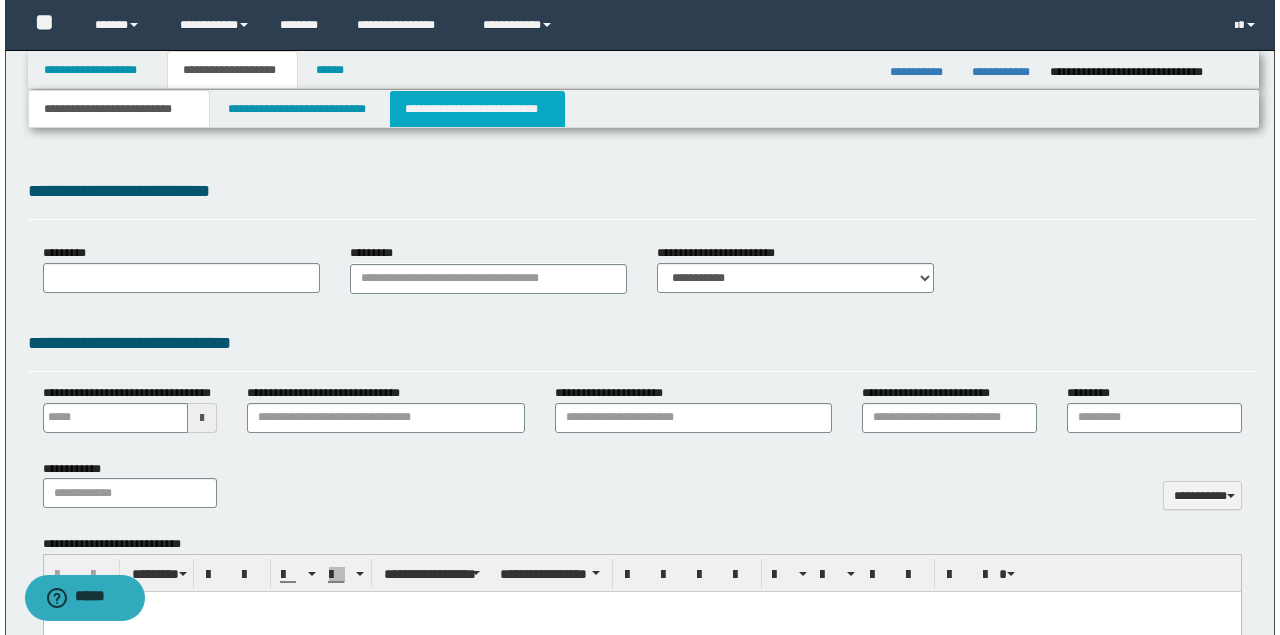 scroll, scrollTop: 0, scrollLeft: 0, axis: both 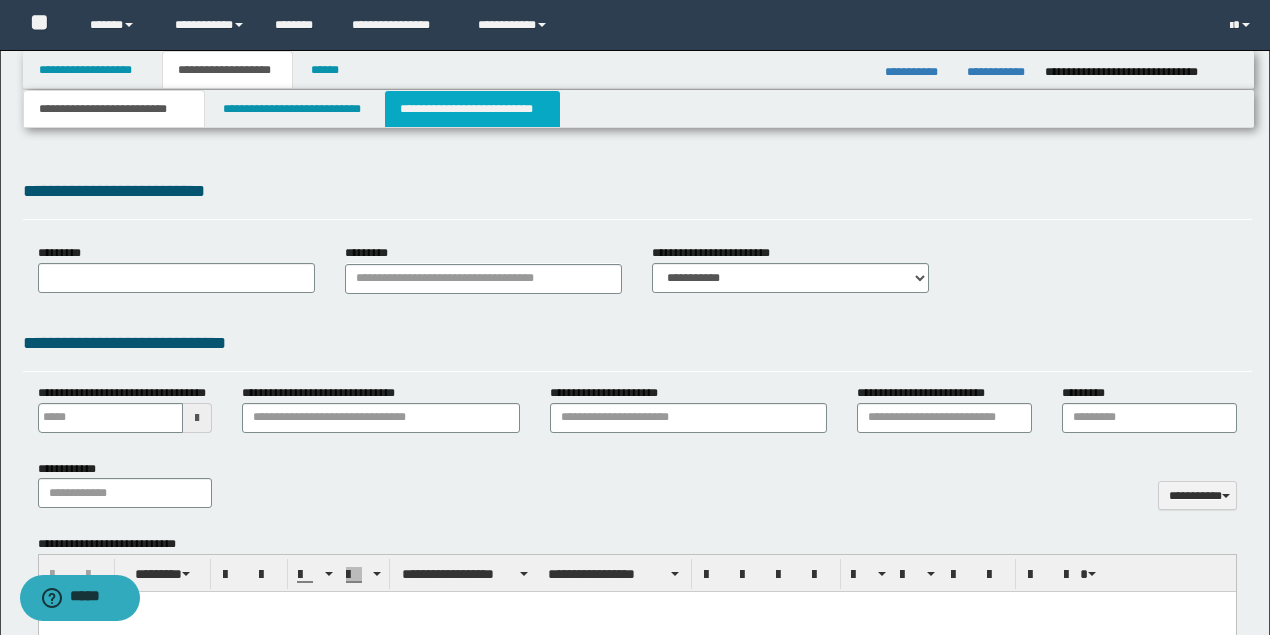 click on "**********" at bounding box center [472, 109] 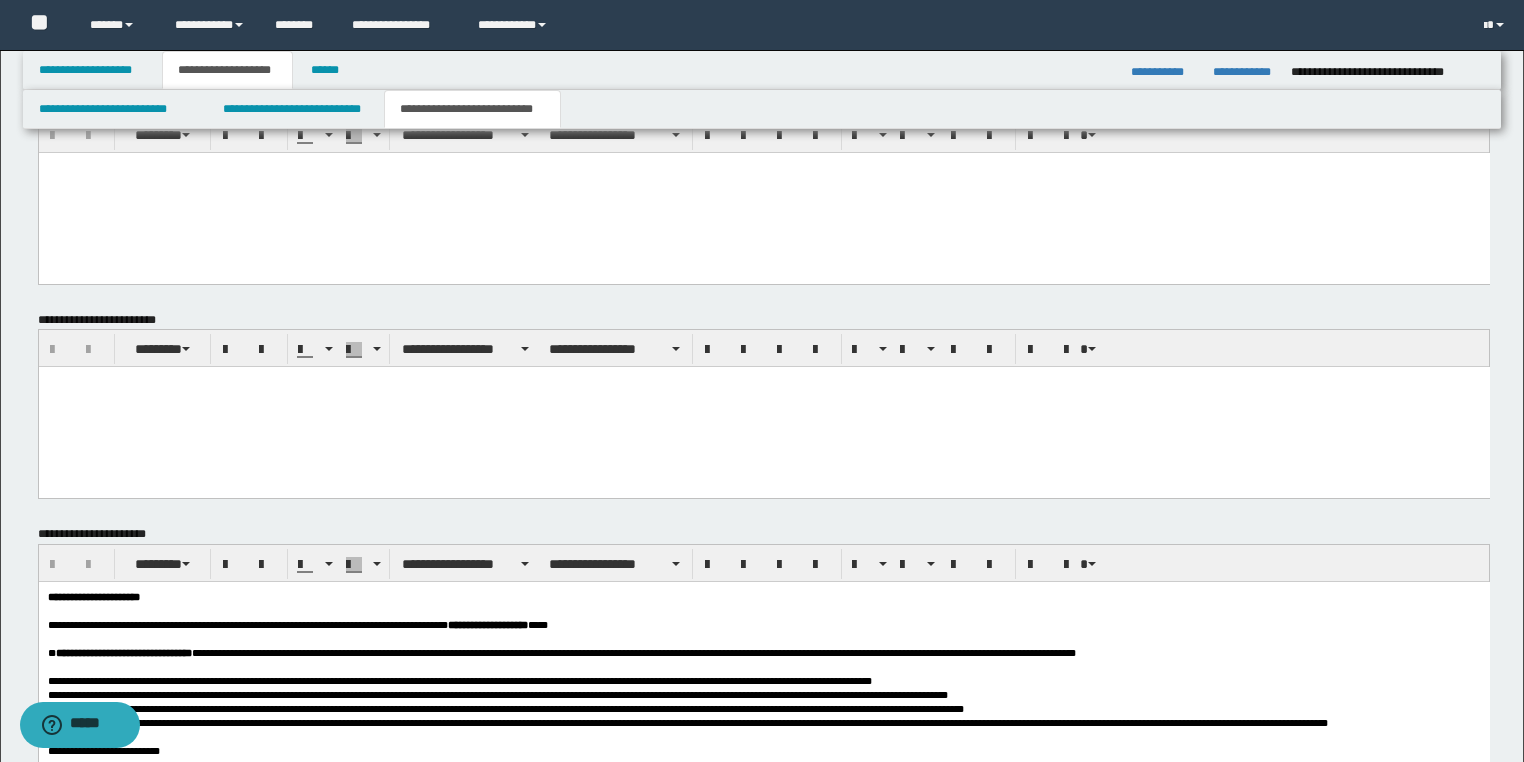 scroll, scrollTop: 1278, scrollLeft: 0, axis: vertical 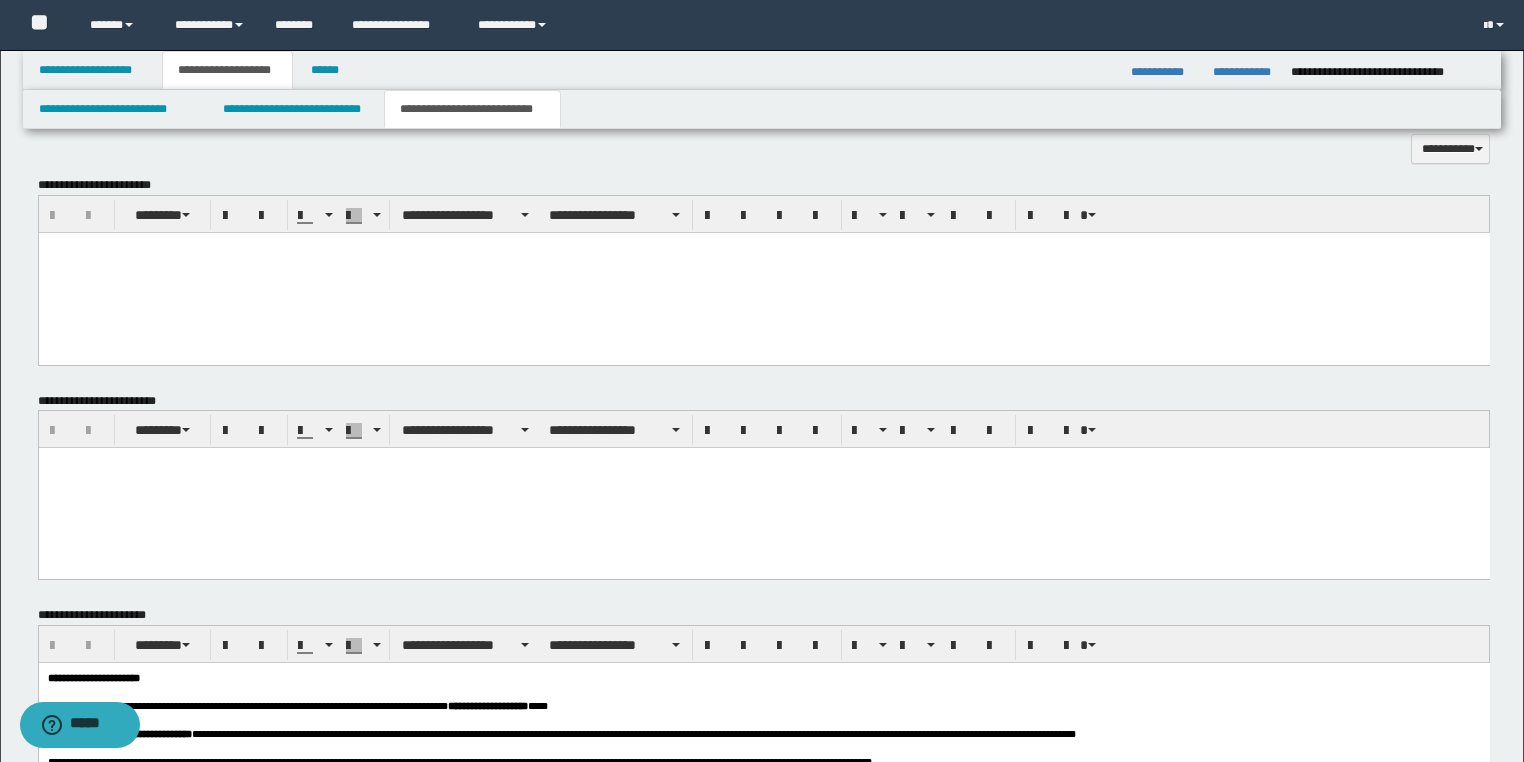 click at bounding box center (763, 272) 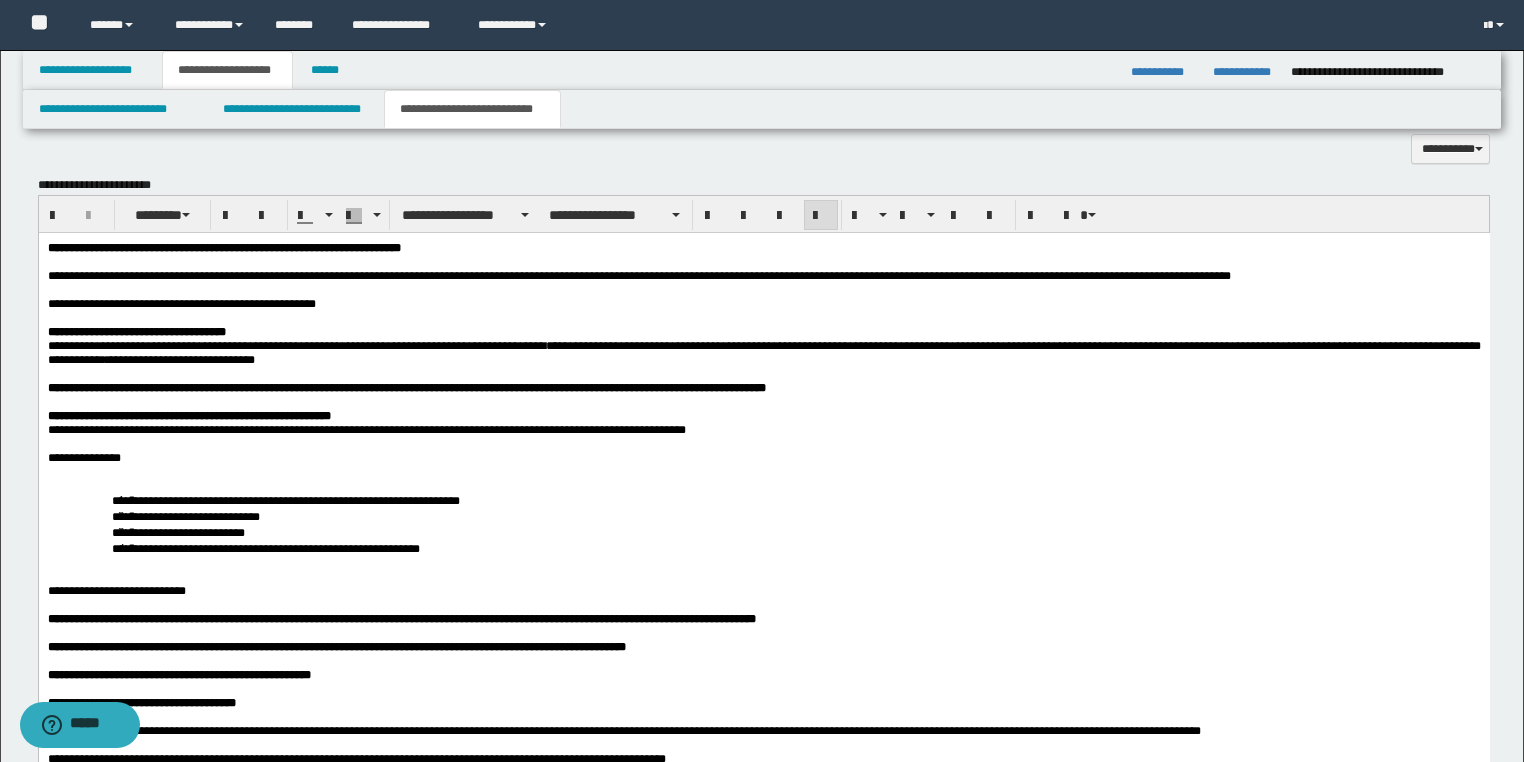 click on "**********" at bounding box center (270, 303) 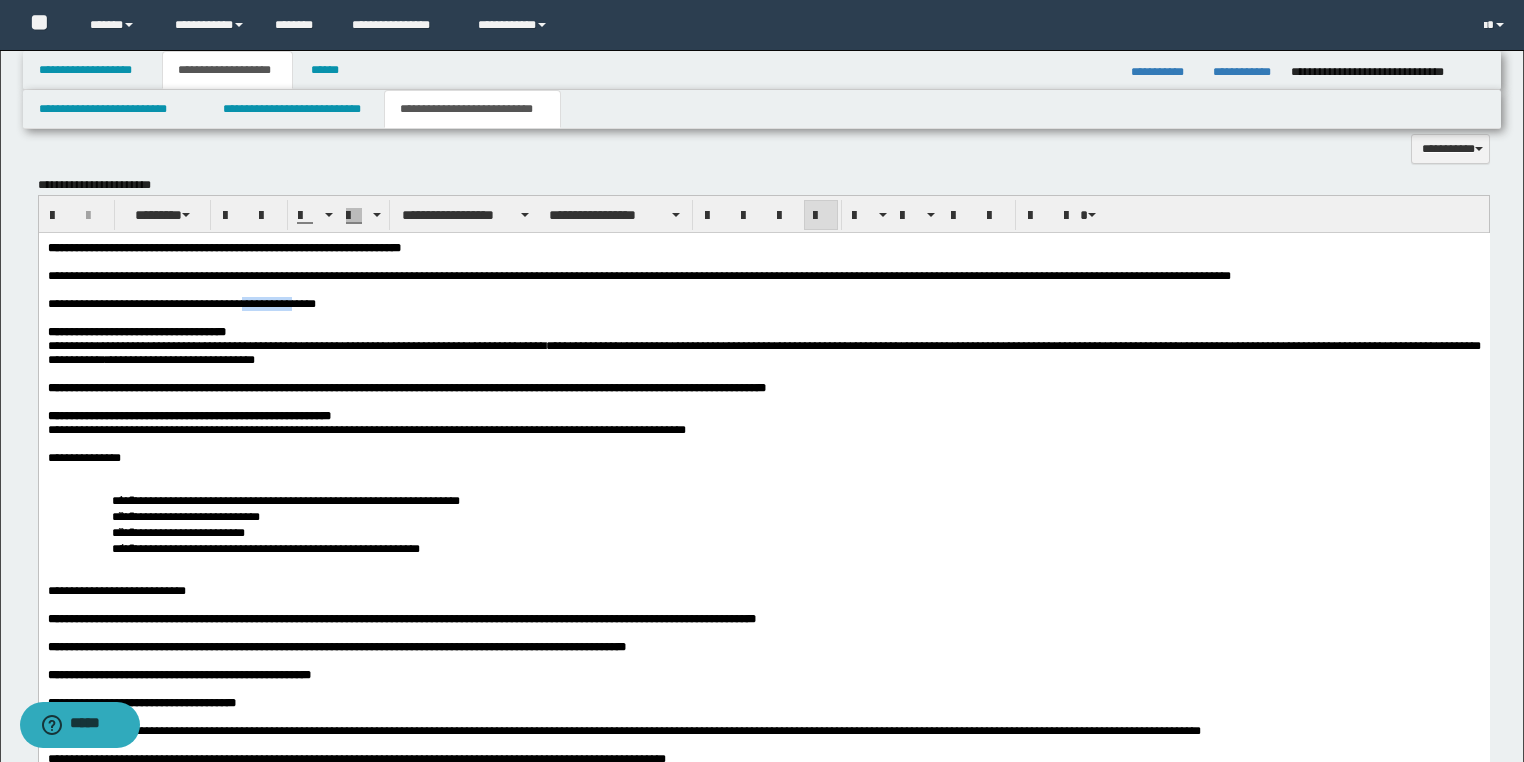 click on "**********" at bounding box center (270, 303) 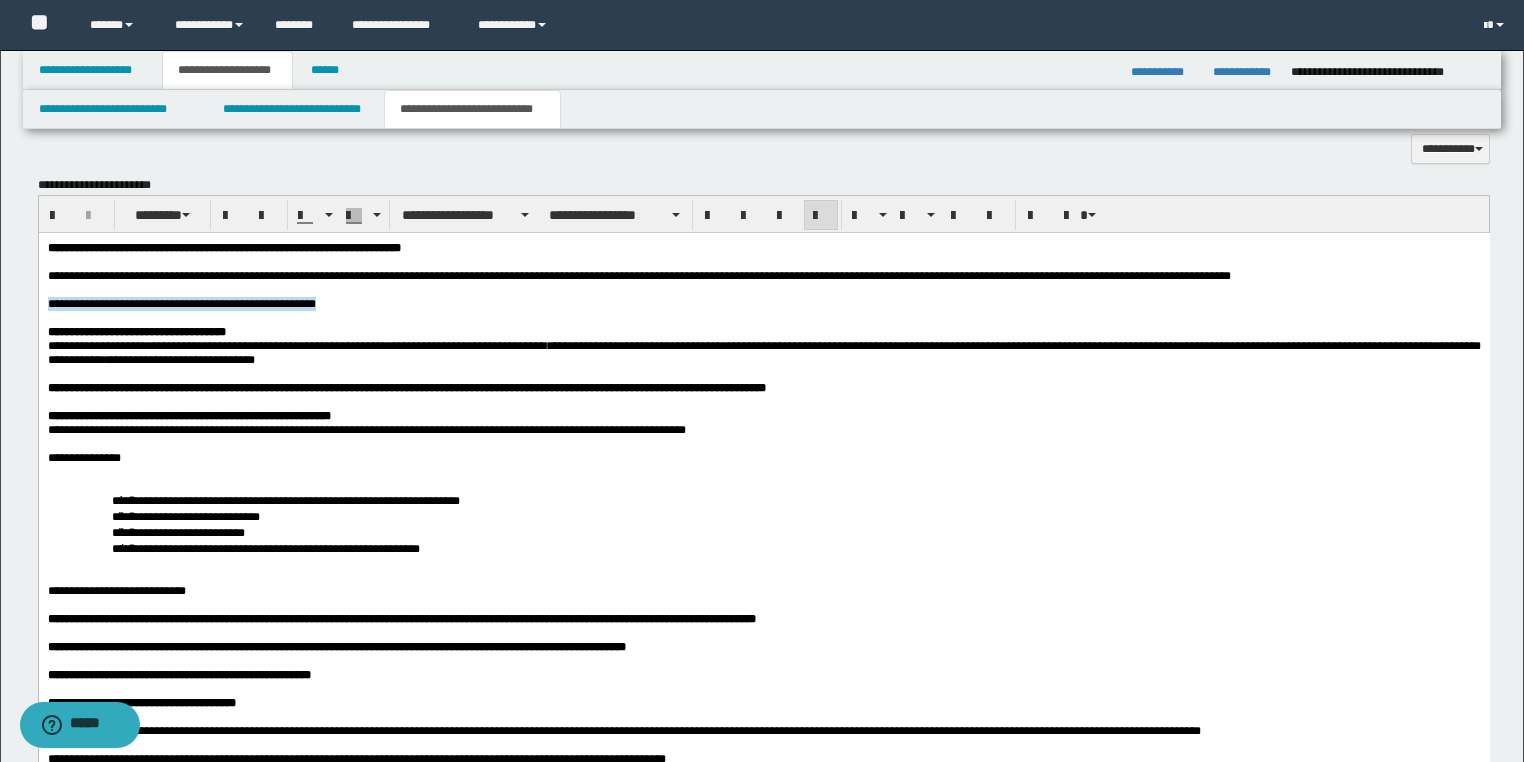 click on "**********" at bounding box center [270, 303] 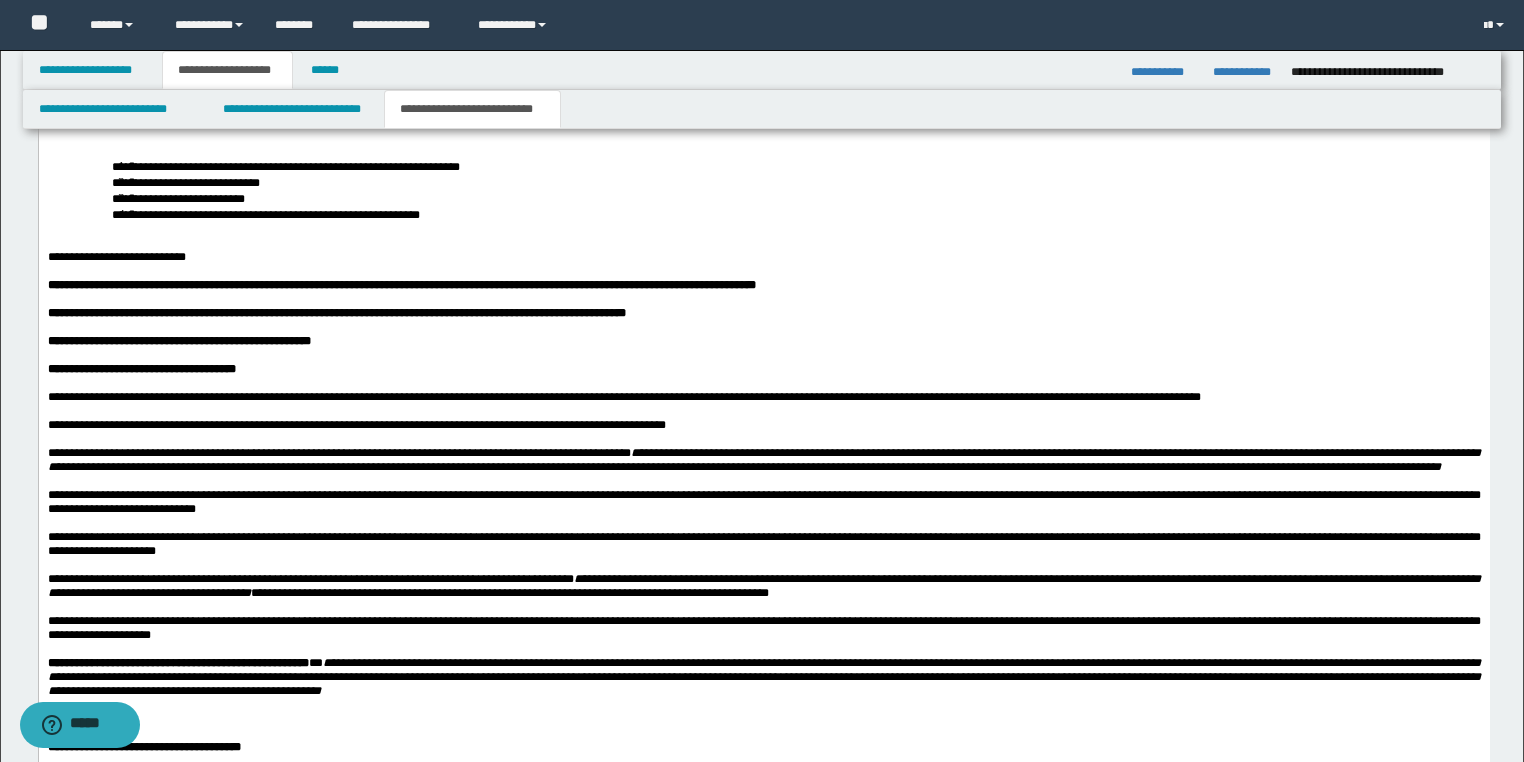 scroll, scrollTop: 1278, scrollLeft: 0, axis: vertical 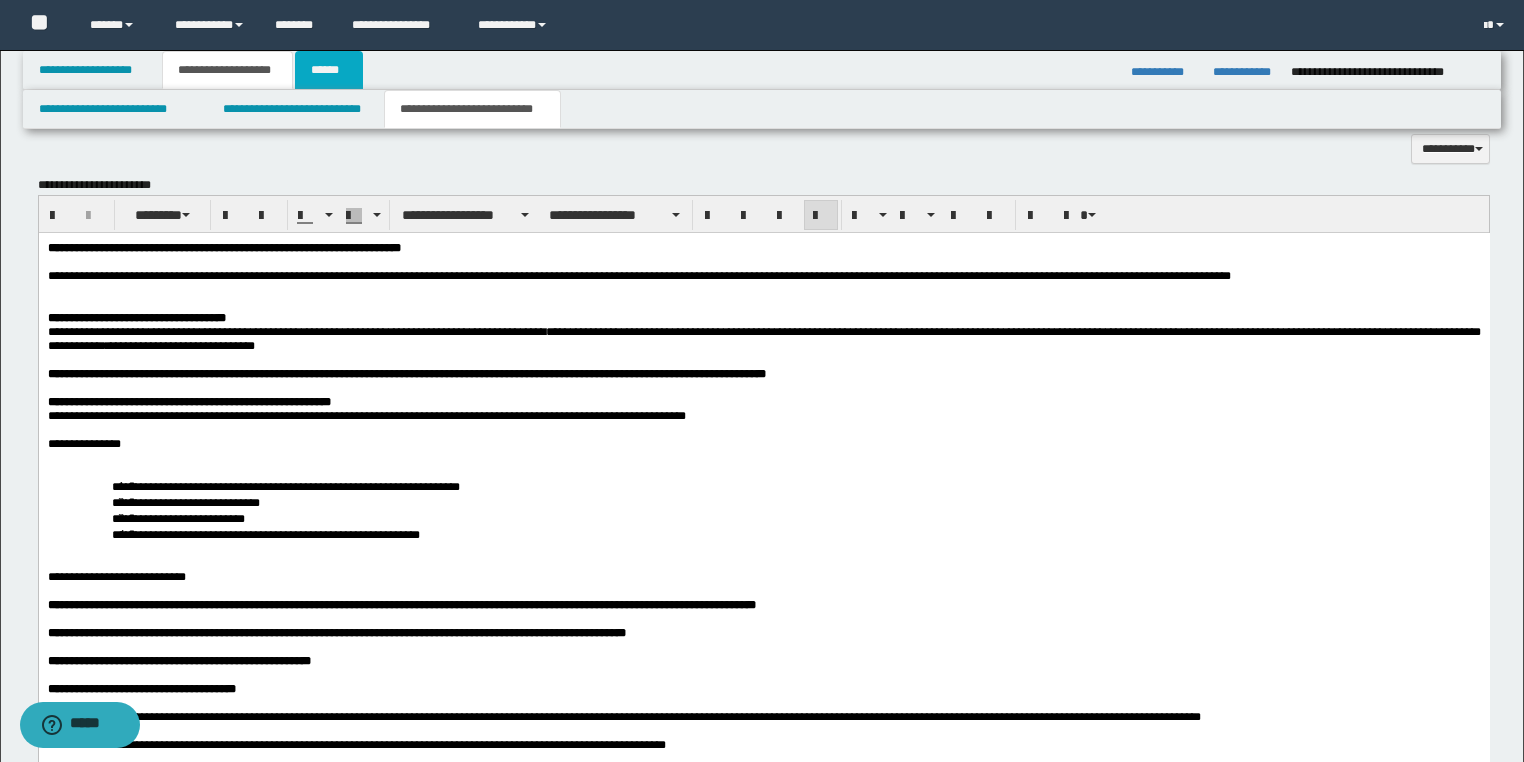 click on "******" at bounding box center [329, 70] 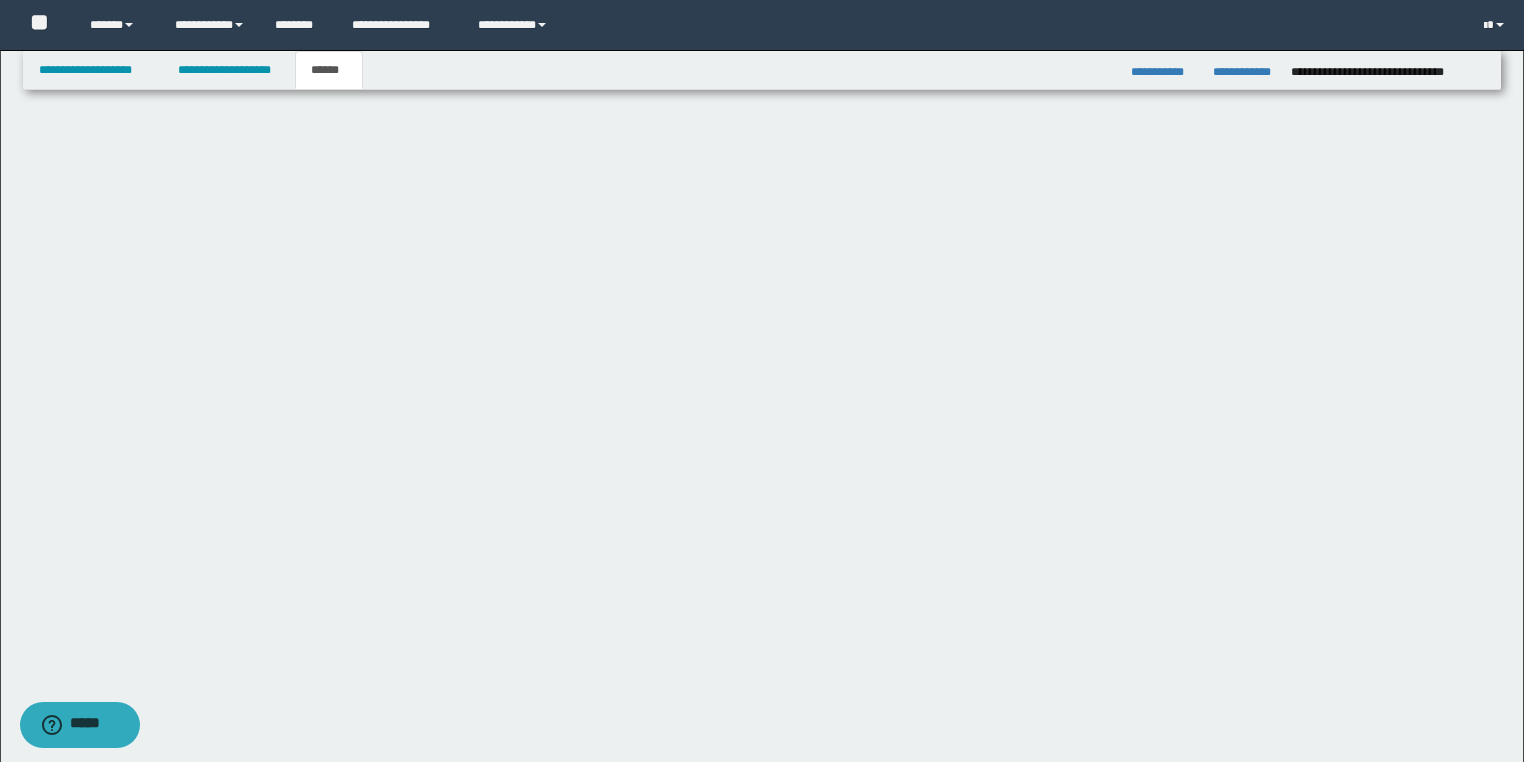 scroll, scrollTop: 0, scrollLeft: 0, axis: both 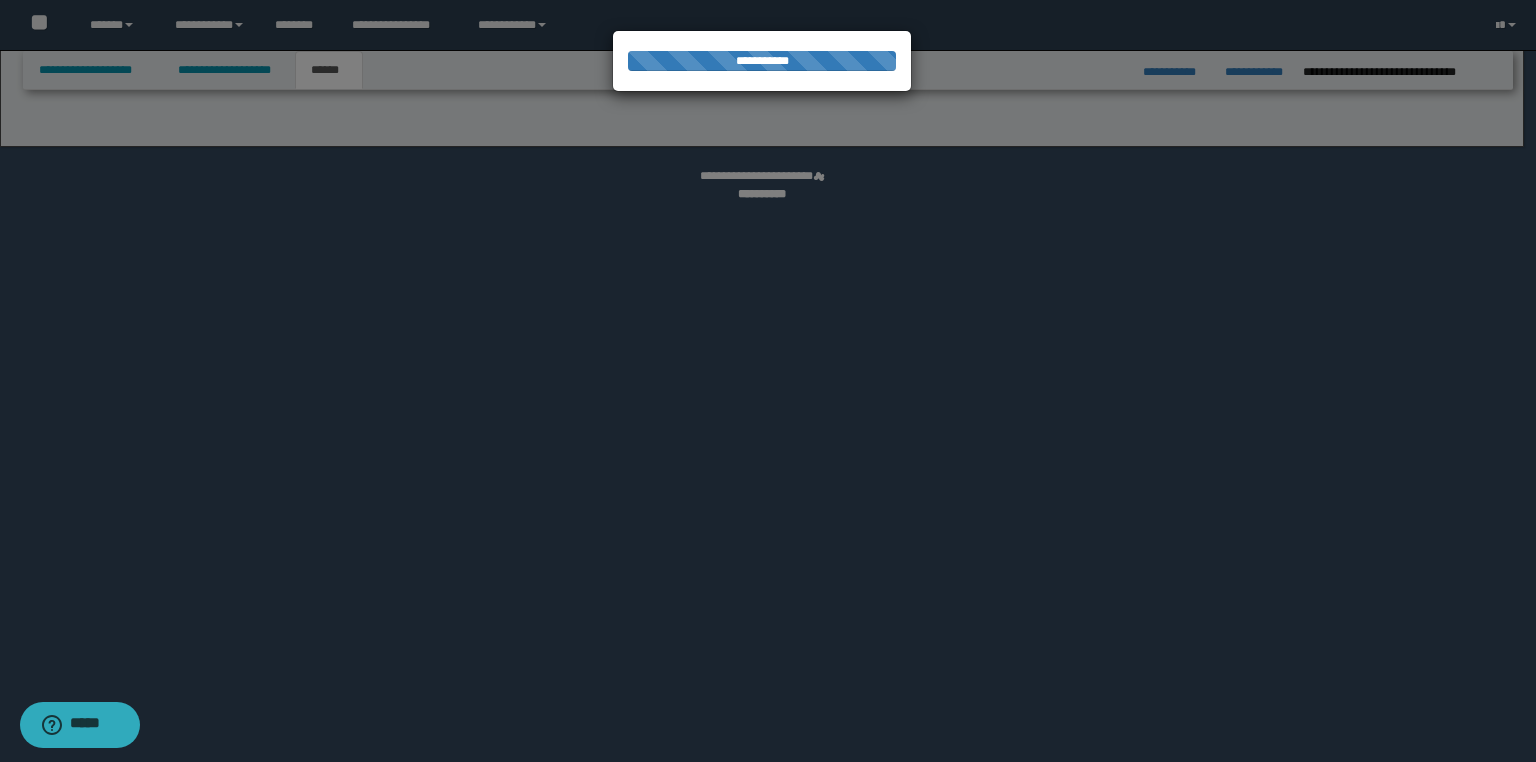 select on "*" 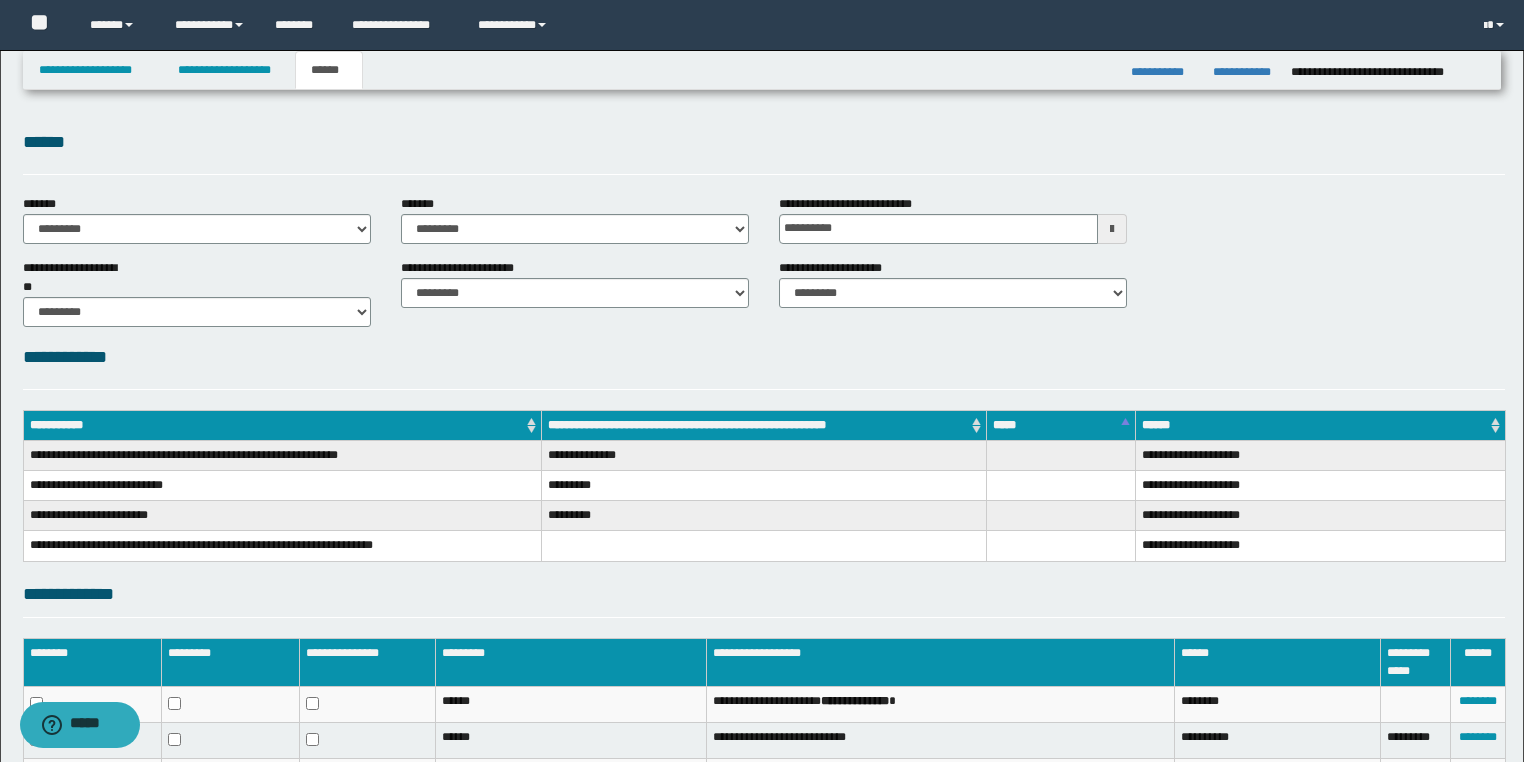 scroll, scrollTop: 0, scrollLeft: 0, axis: both 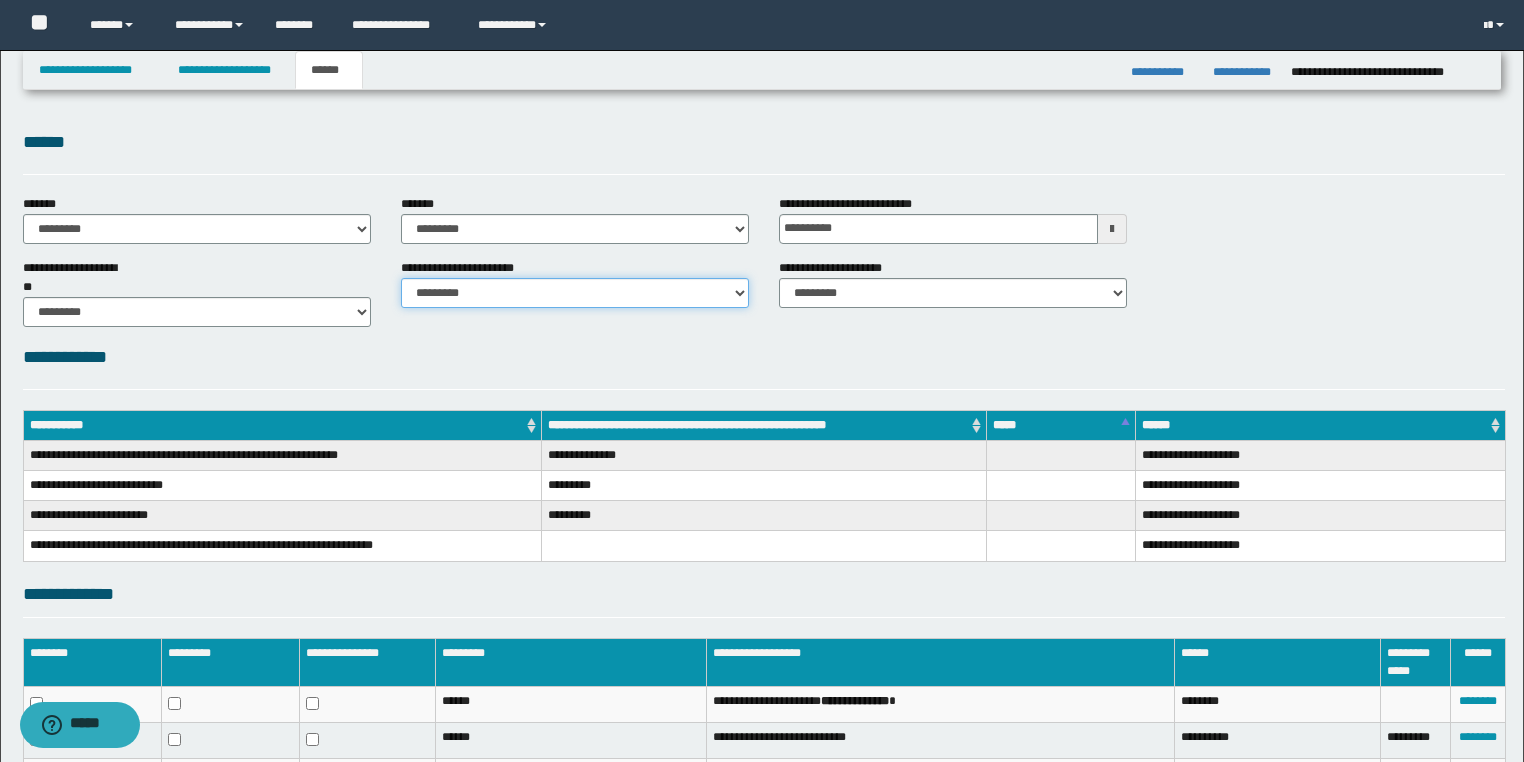 drag, startPoint x: 511, startPoint y: 285, endPoint x: 511, endPoint y: 302, distance: 17 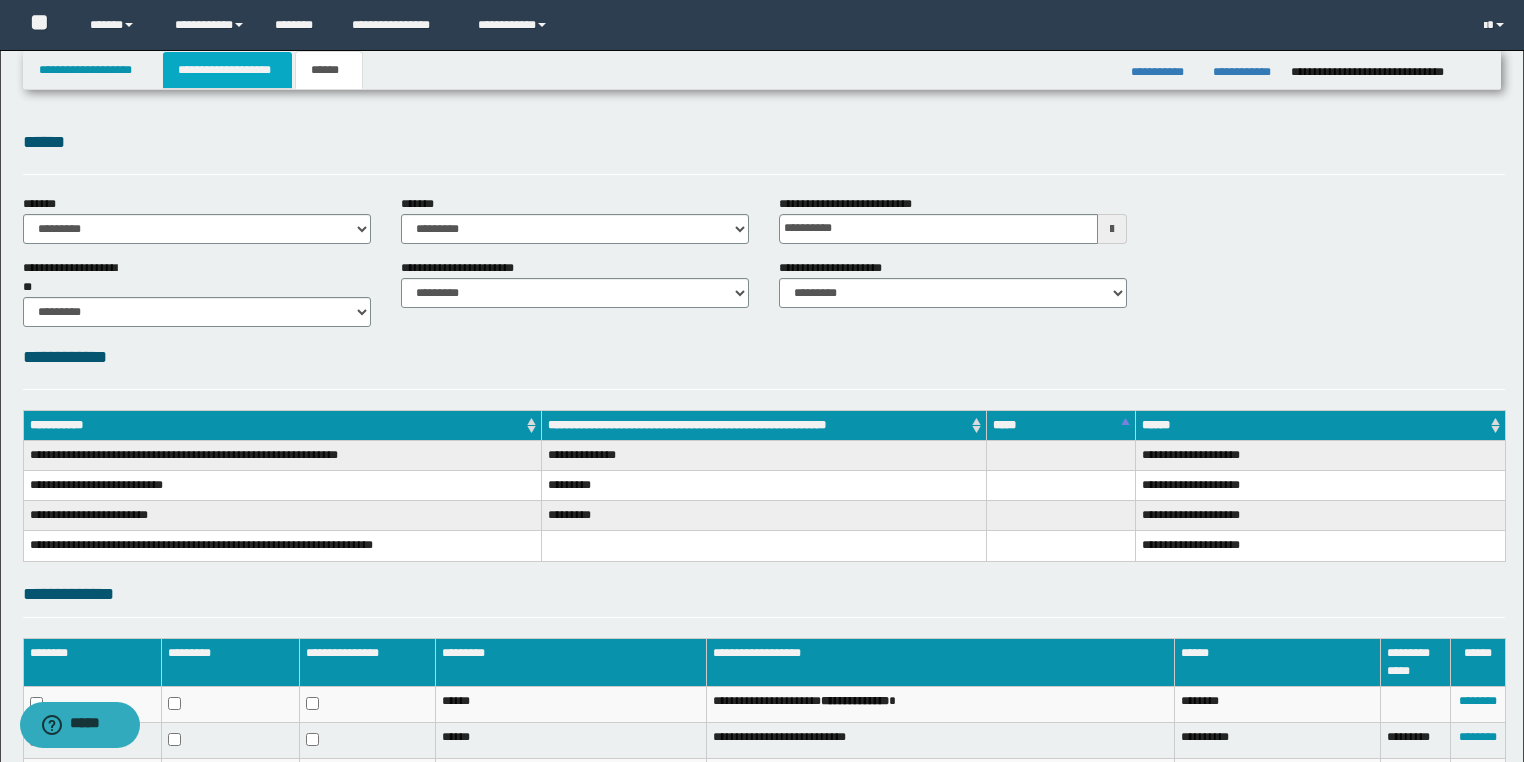 click on "**********" at bounding box center (227, 70) 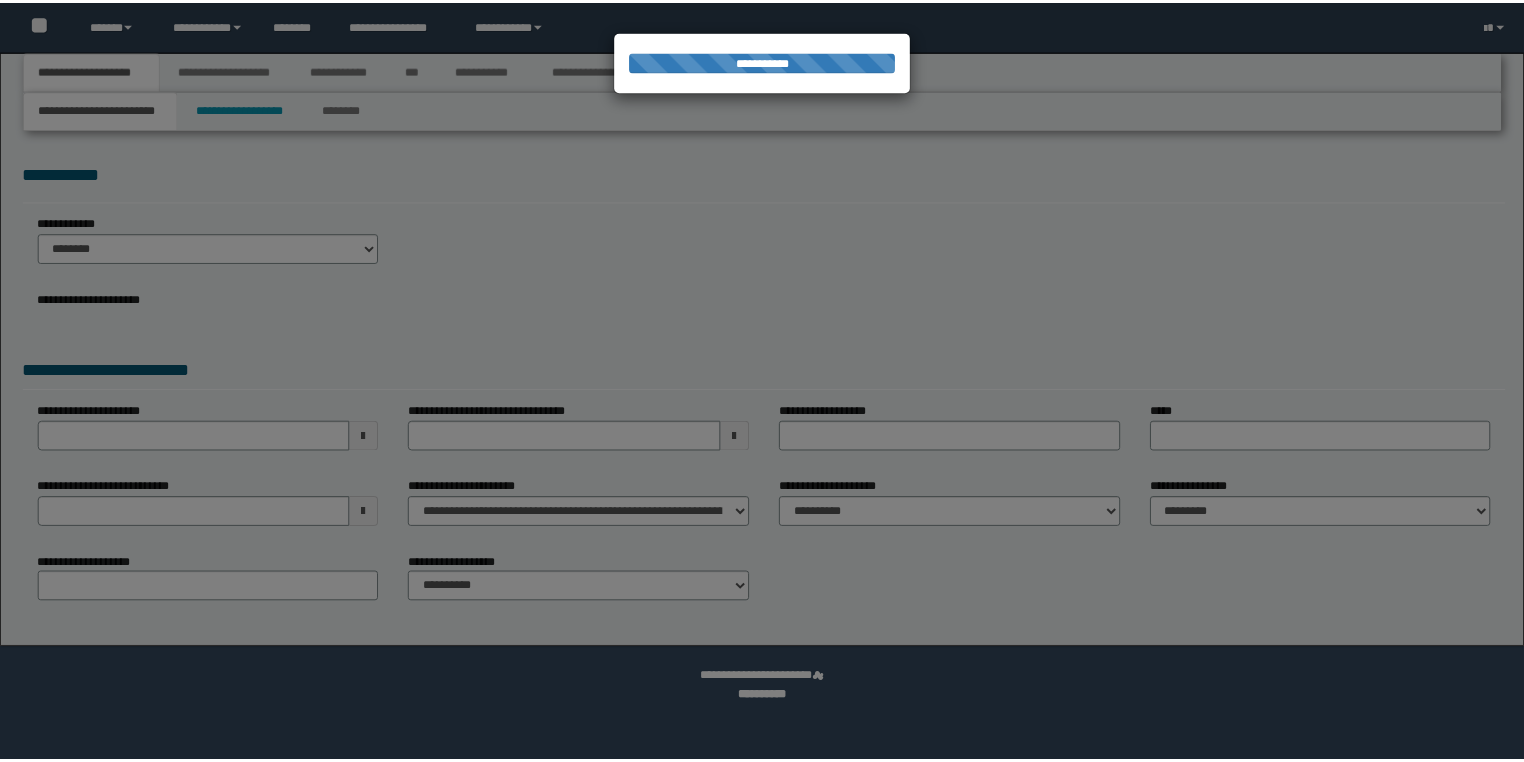 scroll, scrollTop: 0, scrollLeft: 0, axis: both 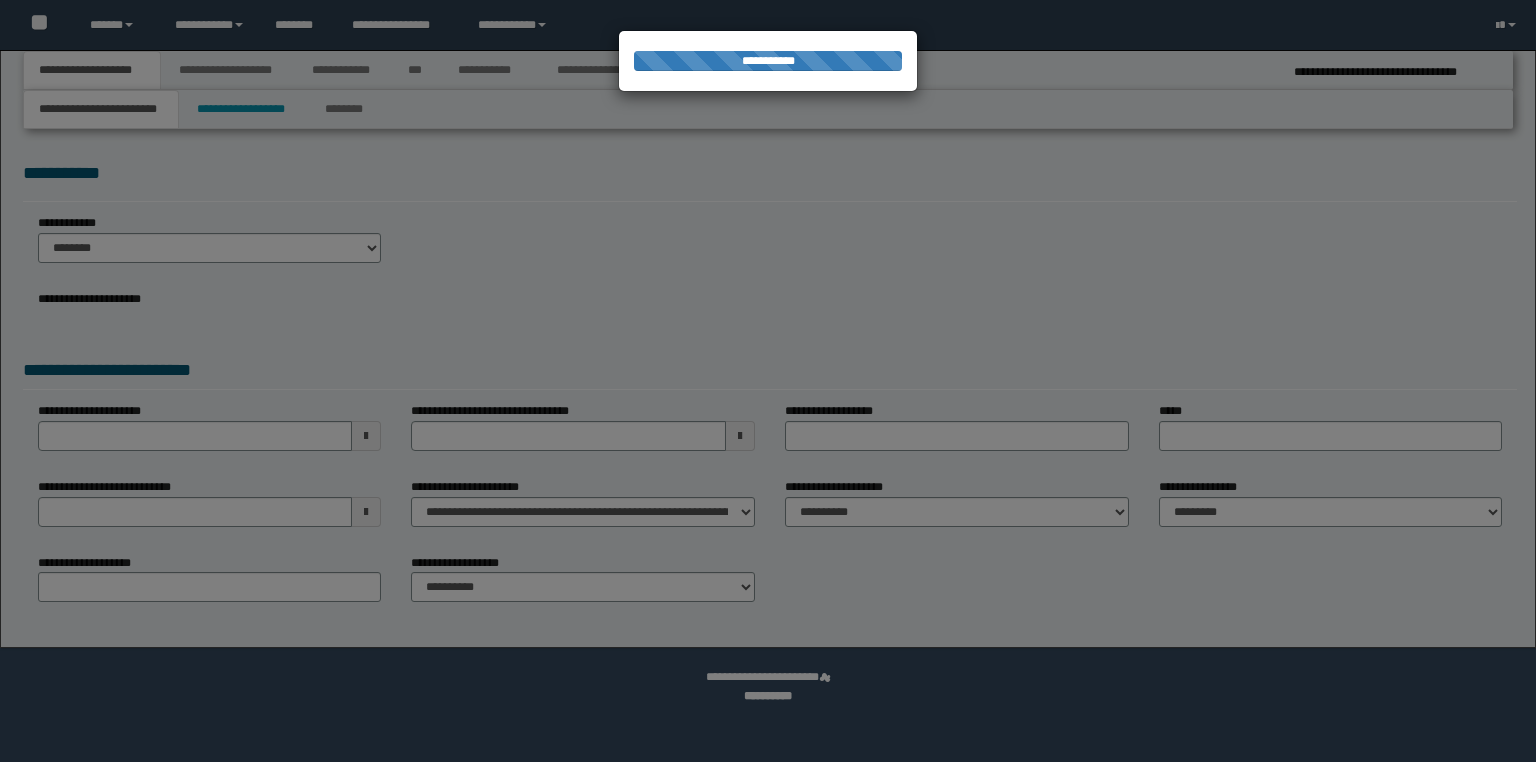 select on "*" 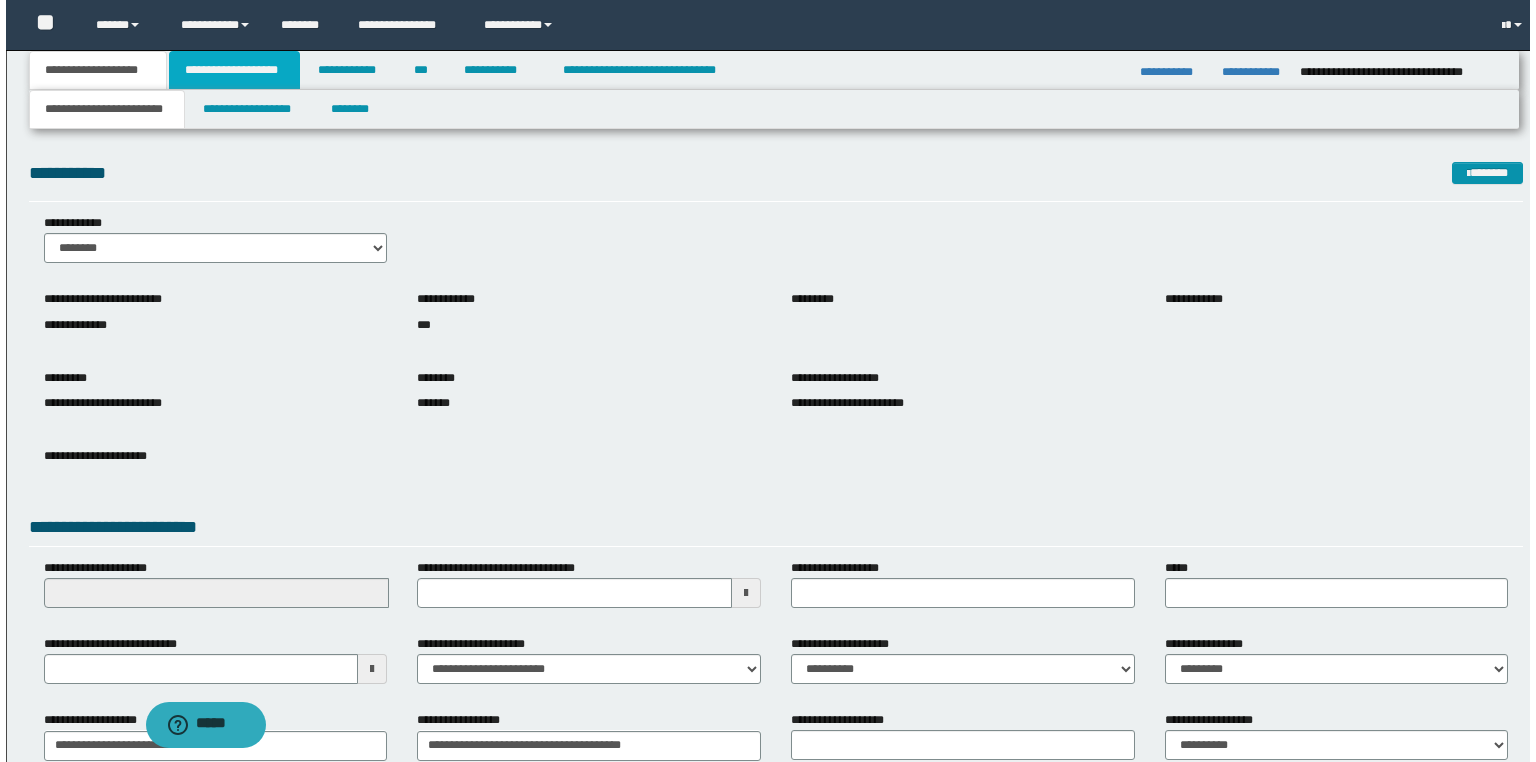 scroll, scrollTop: 0, scrollLeft: 0, axis: both 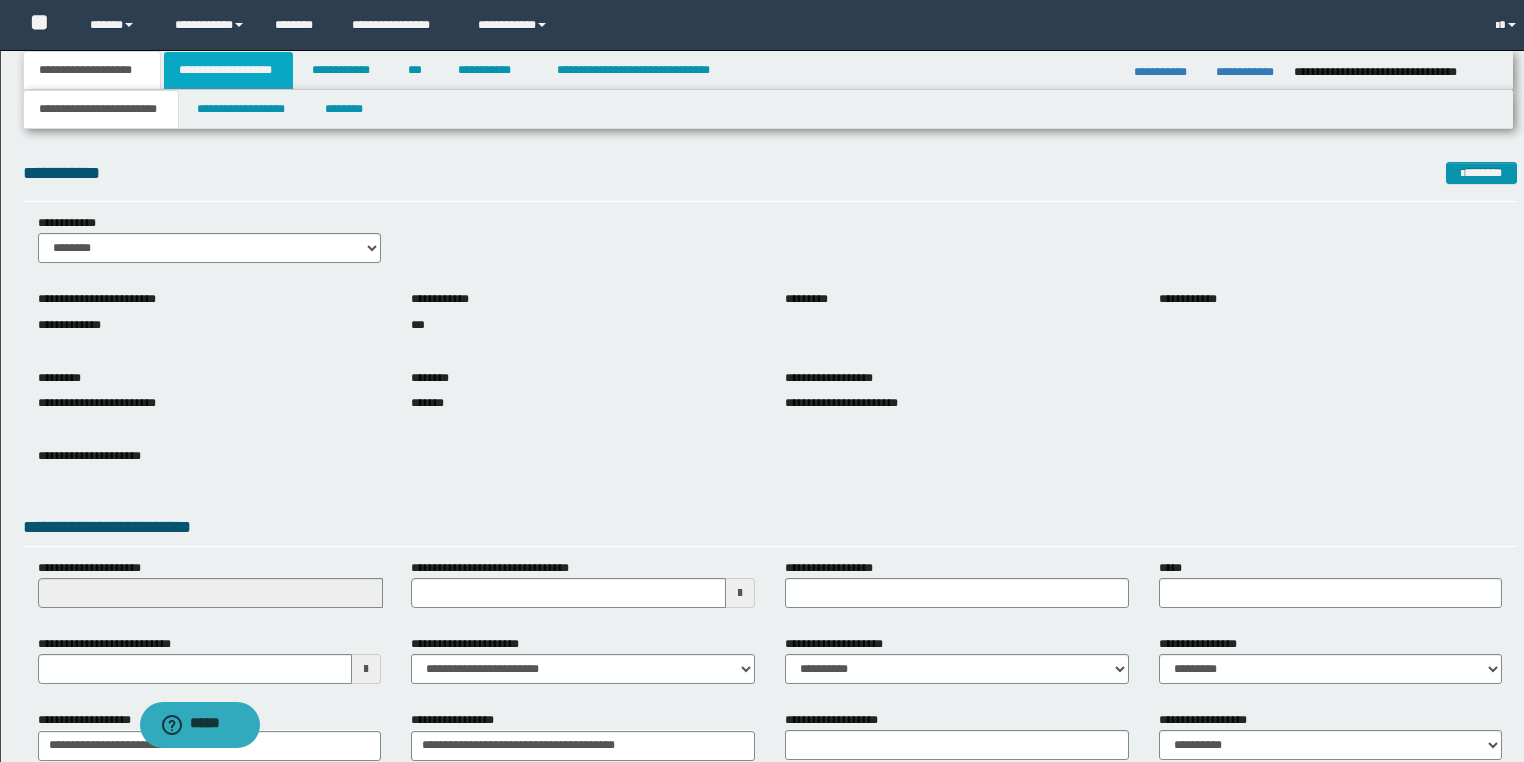 click on "**********" at bounding box center (228, 70) 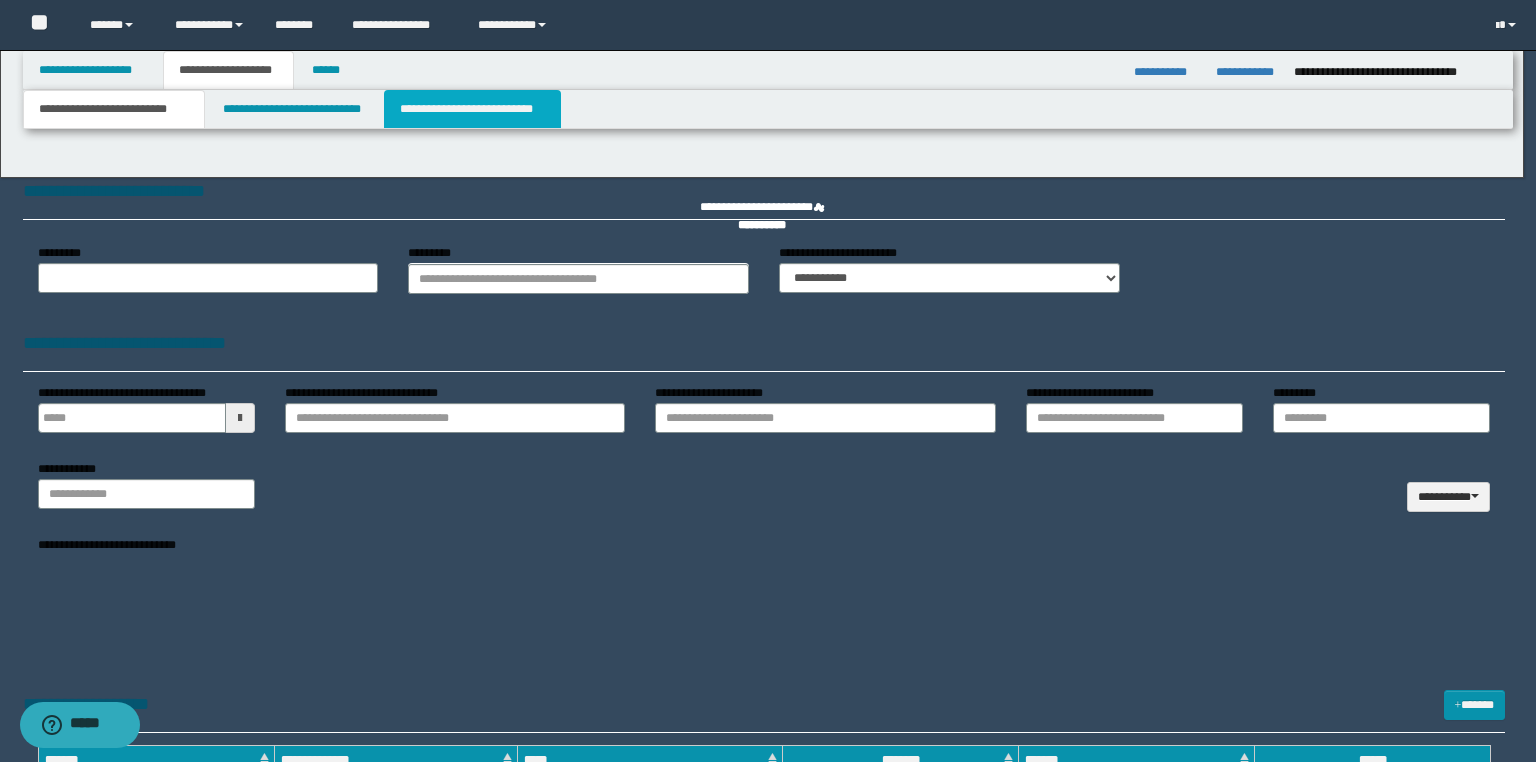 click on "**********" at bounding box center (472, 109) 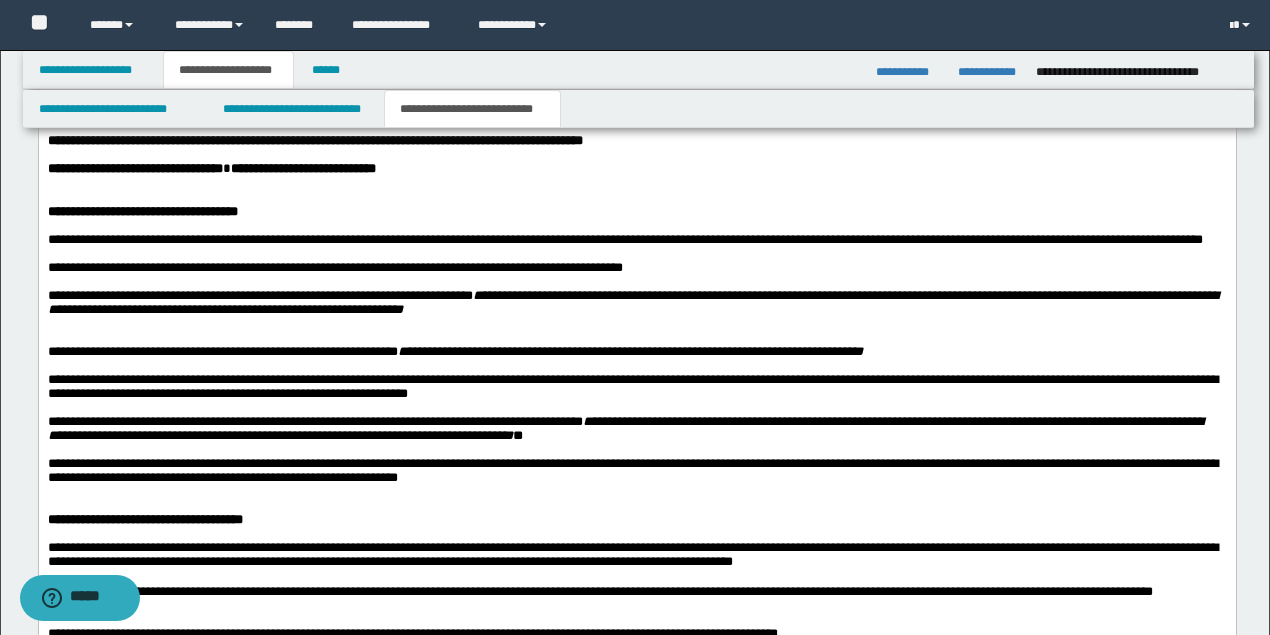 scroll, scrollTop: 1930, scrollLeft: 0, axis: vertical 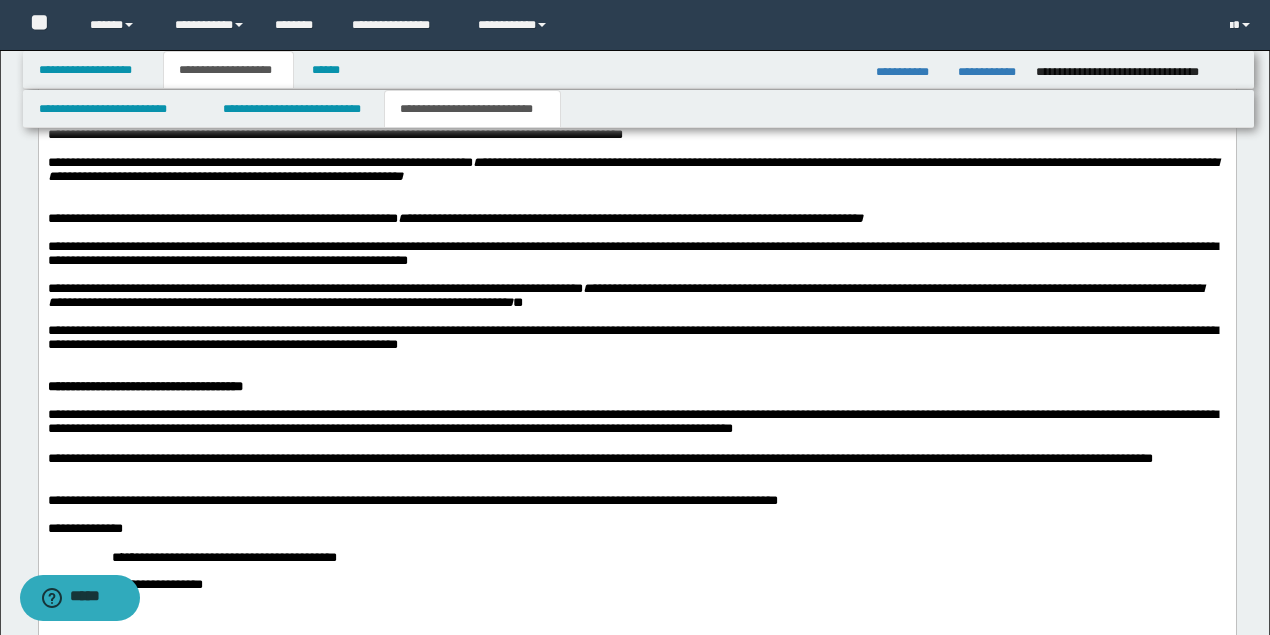 click at bounding box center (636, 205) 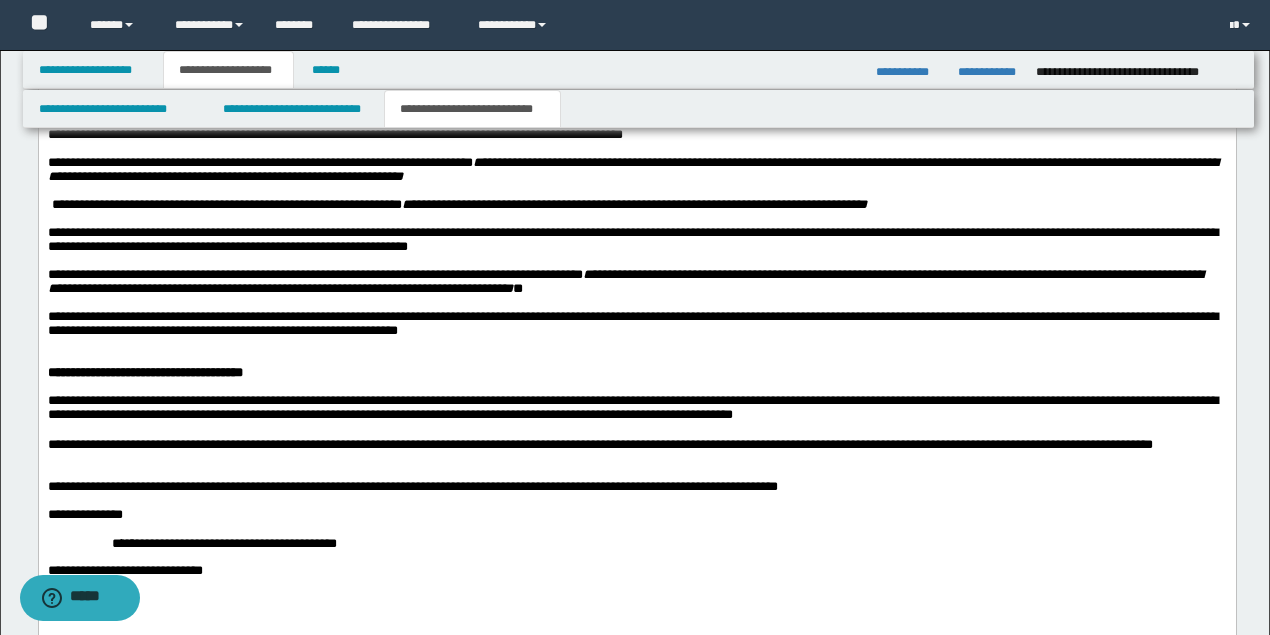 drag, startPoint x: 132, startPoint y: 210, endPoint x: 30, endPoint y: 186, distance: 104.78549 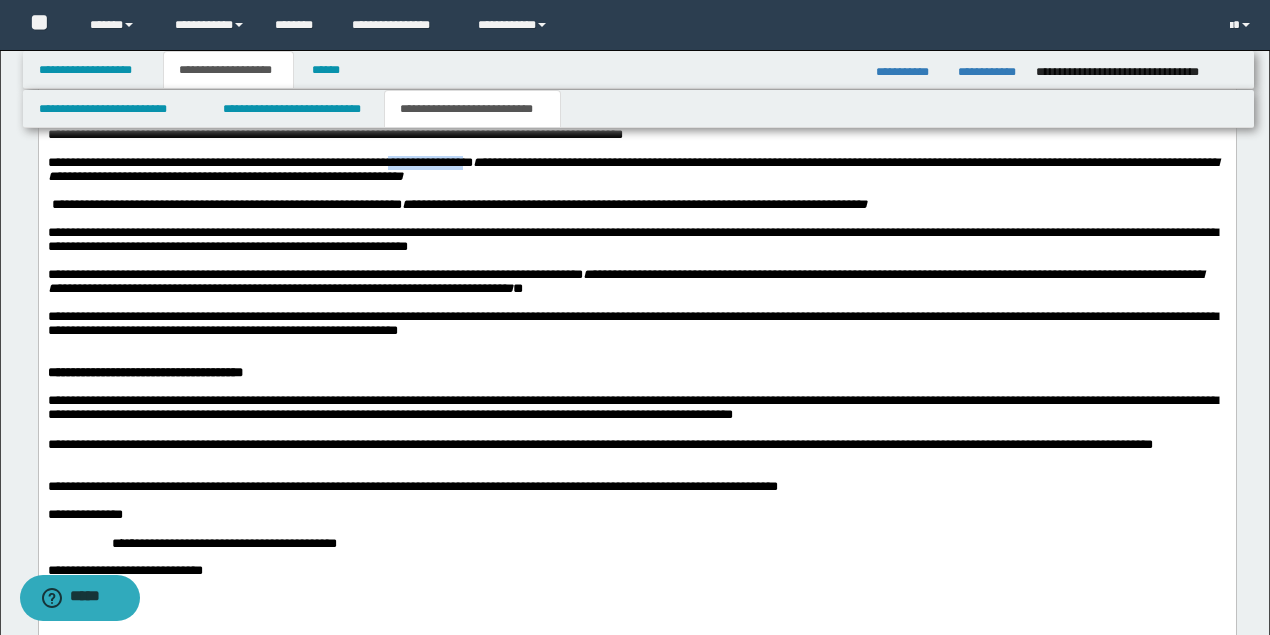drag, startPoint x: 426, startPoint y: 266, endPoint x: 506, endPoint y: 266, distance: 80 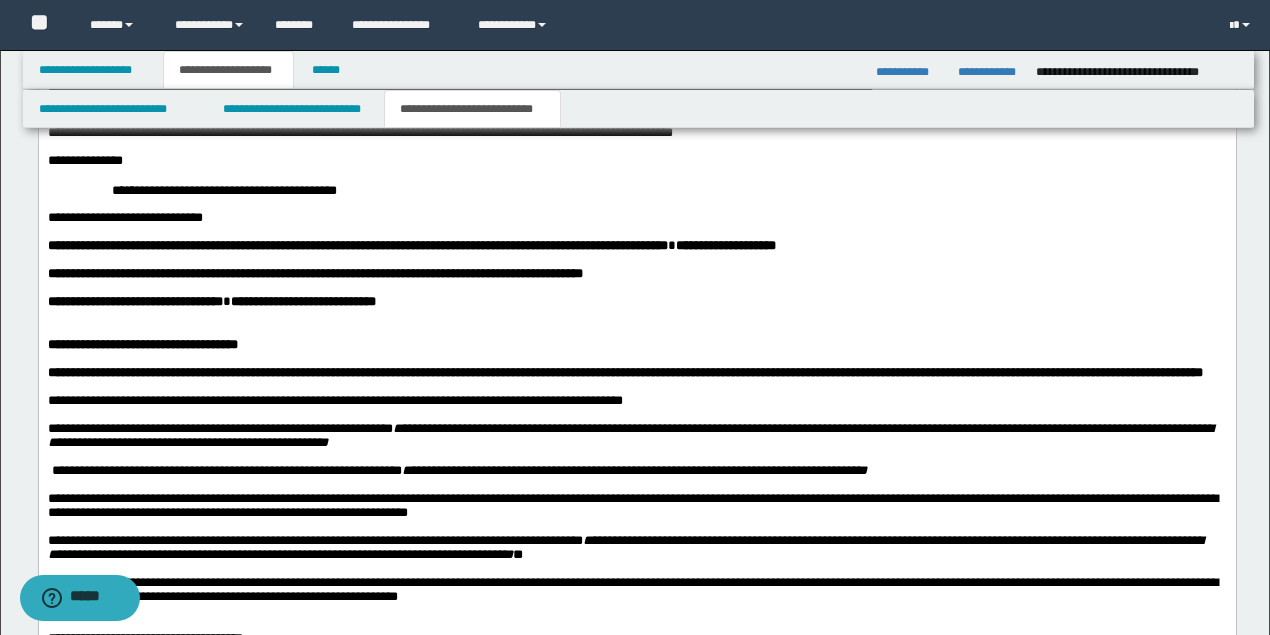 scroll, scrollTop: 1264, scrollLeft: 0, axis: vertical 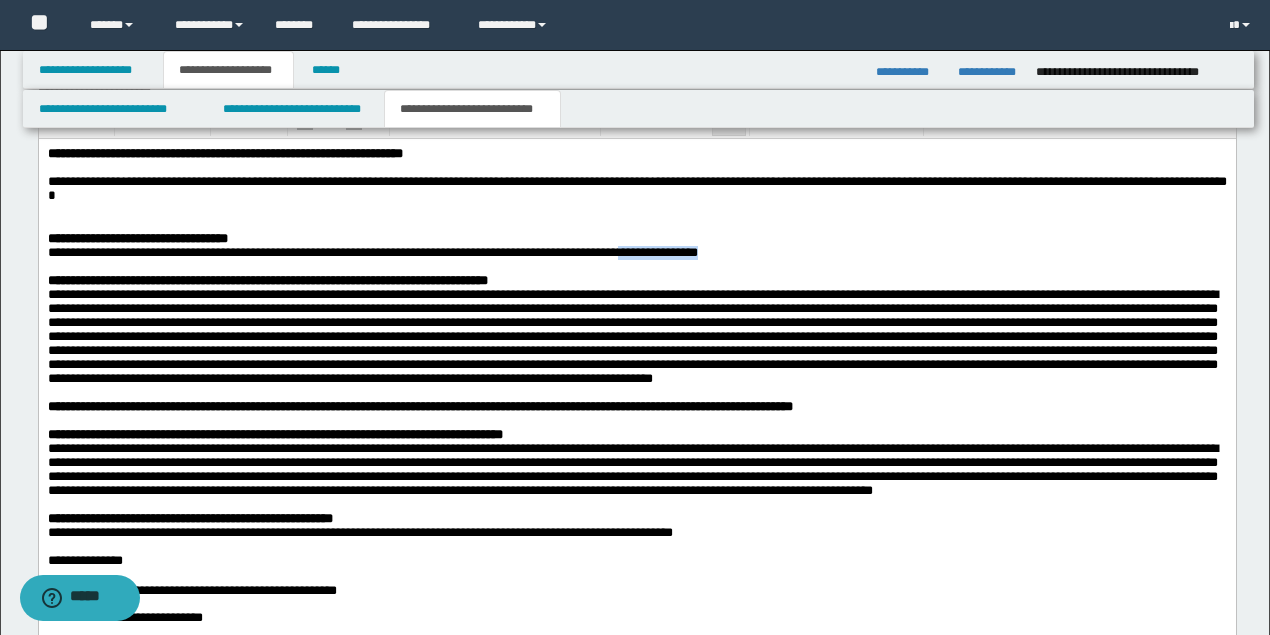 drag, startPoint x: 685, startPoint y: 257, endPoint x: 738, endPoint y: 277, distance: 56.648037 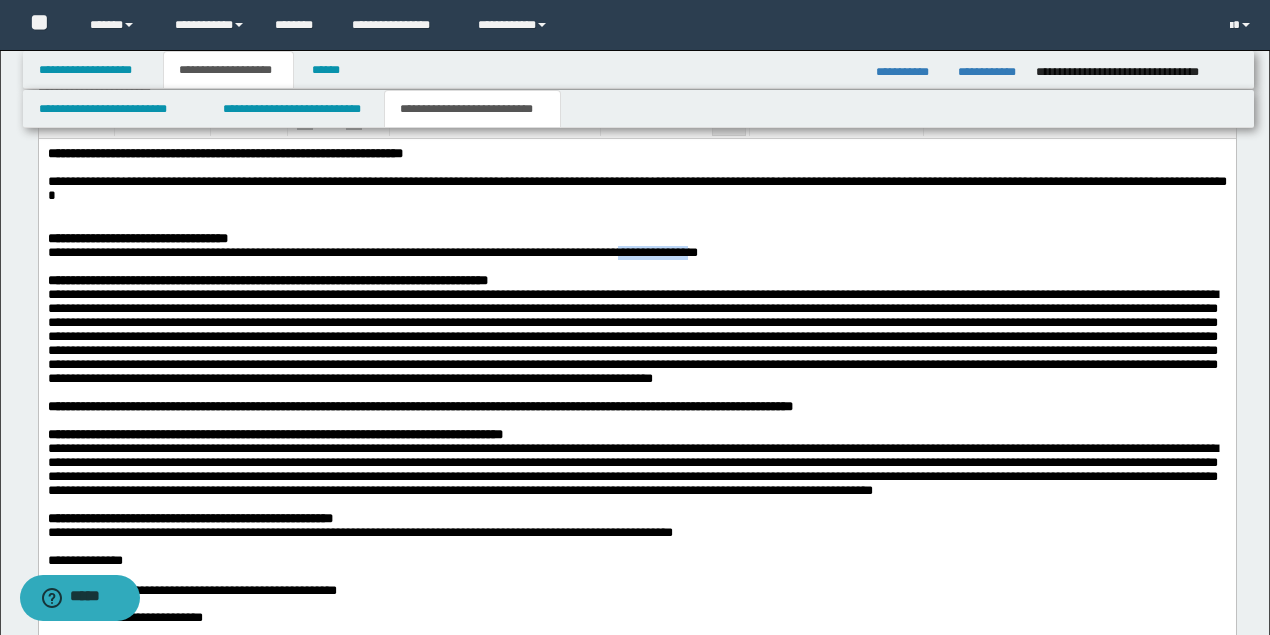 copy on "**********" 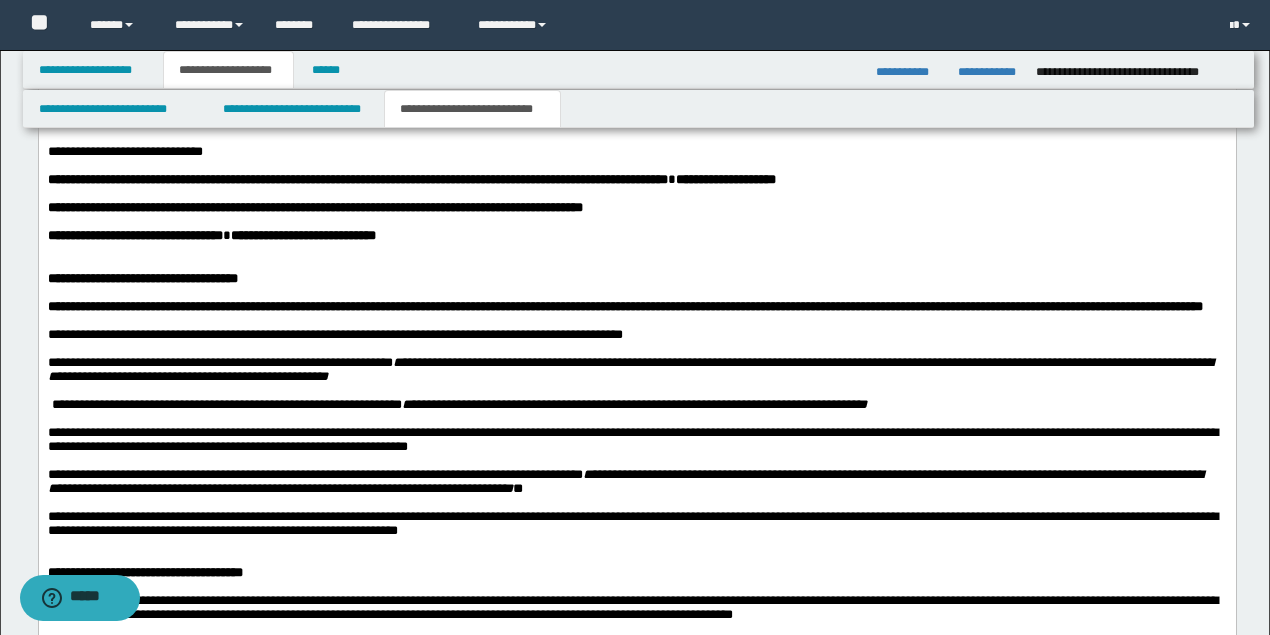 scroll, scrollTop: 1864, scrollLeft: 0, axis: vertical 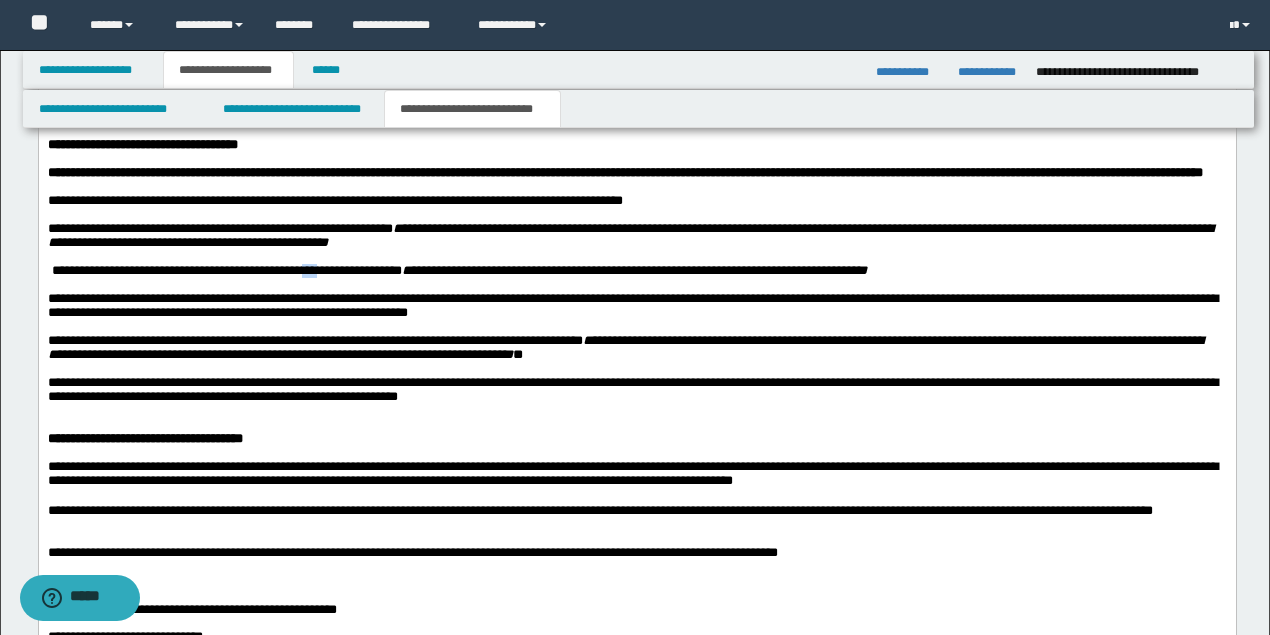 drag, startPoint x: 349, startPoint y: 373, endPoint x: 372, endPoint y: 372, distance: 23.021729 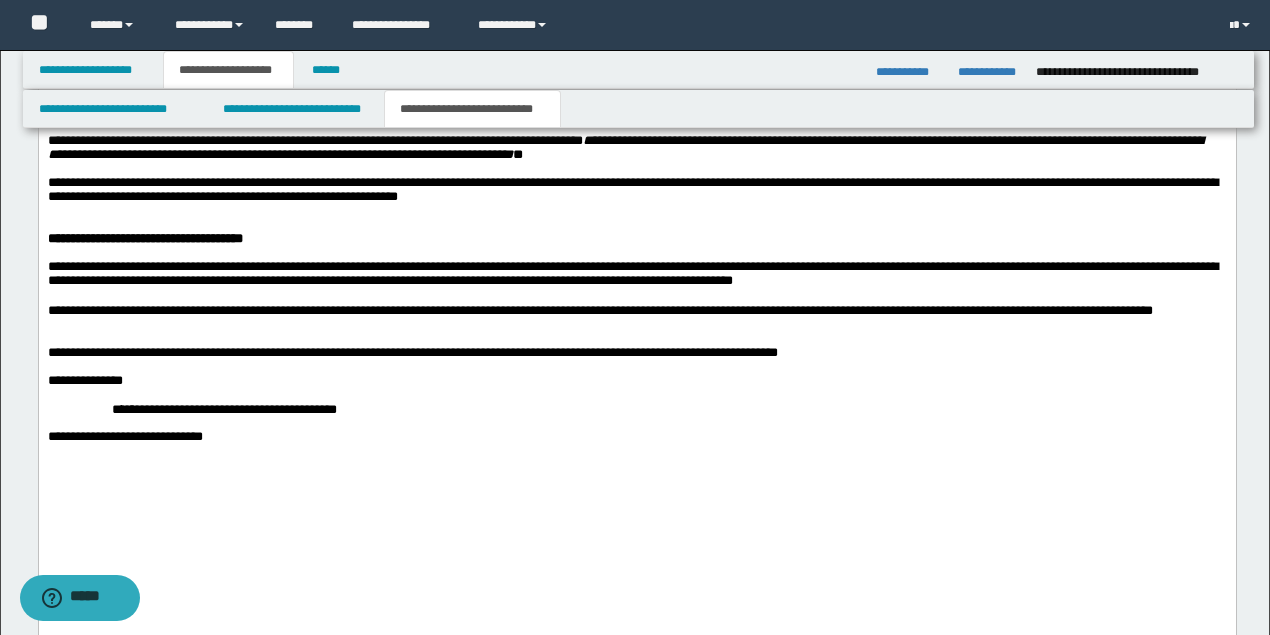 scroll, scrollTop: 2130, scrollLeft: 0, axis: vertical 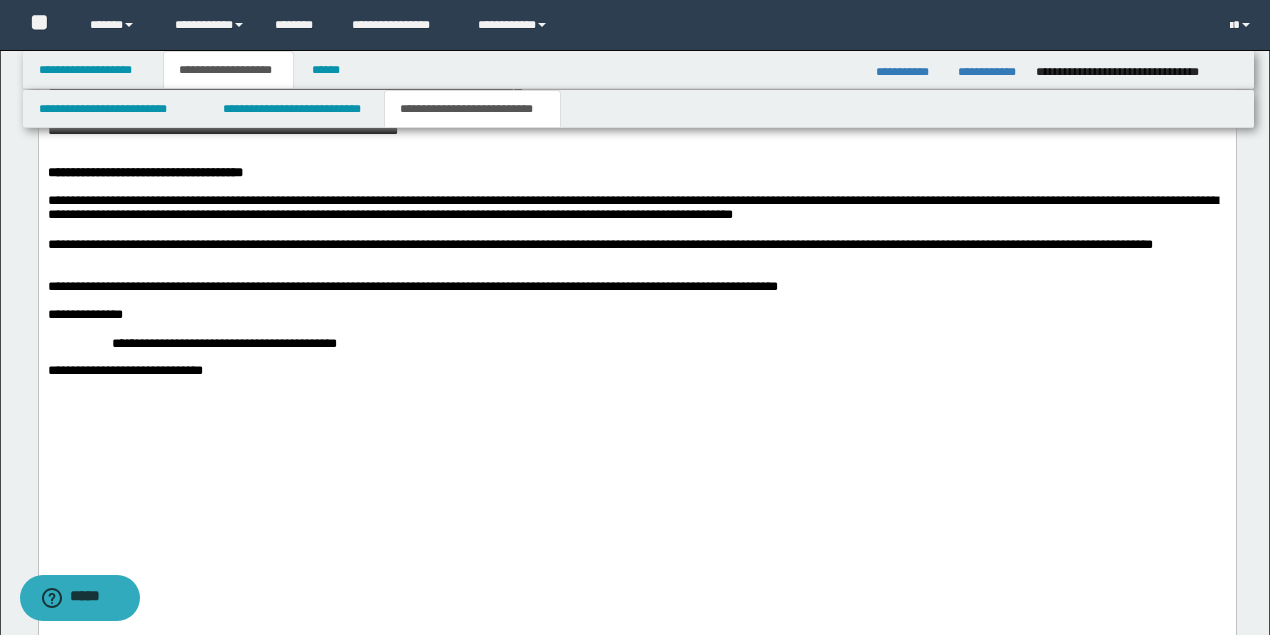 click at bounding box center [636, 259] 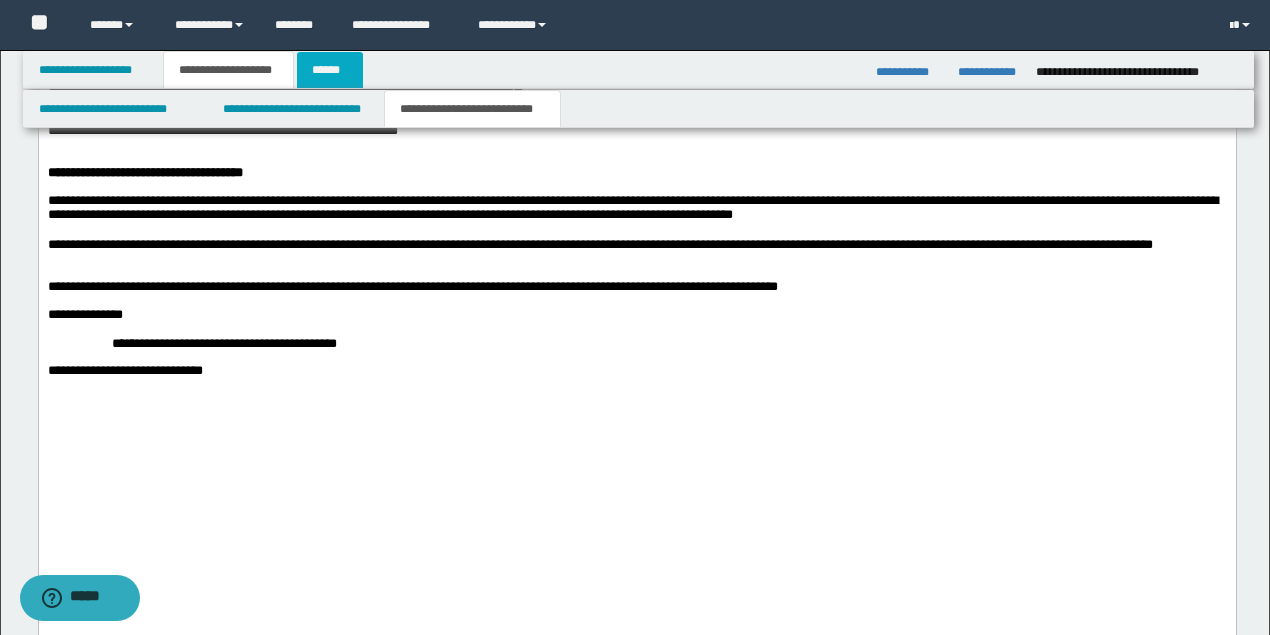 click on "******" at bounding box center [330, 70] 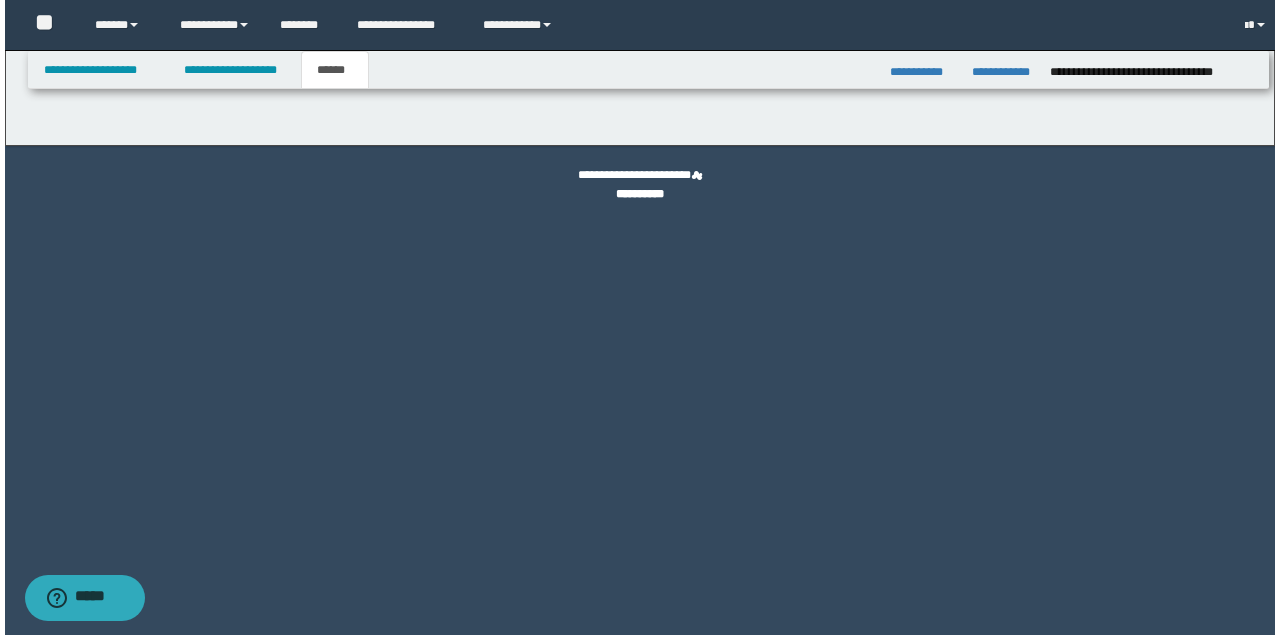 scroll, scrollTop: 0, scrollLeft: 0, axis: both 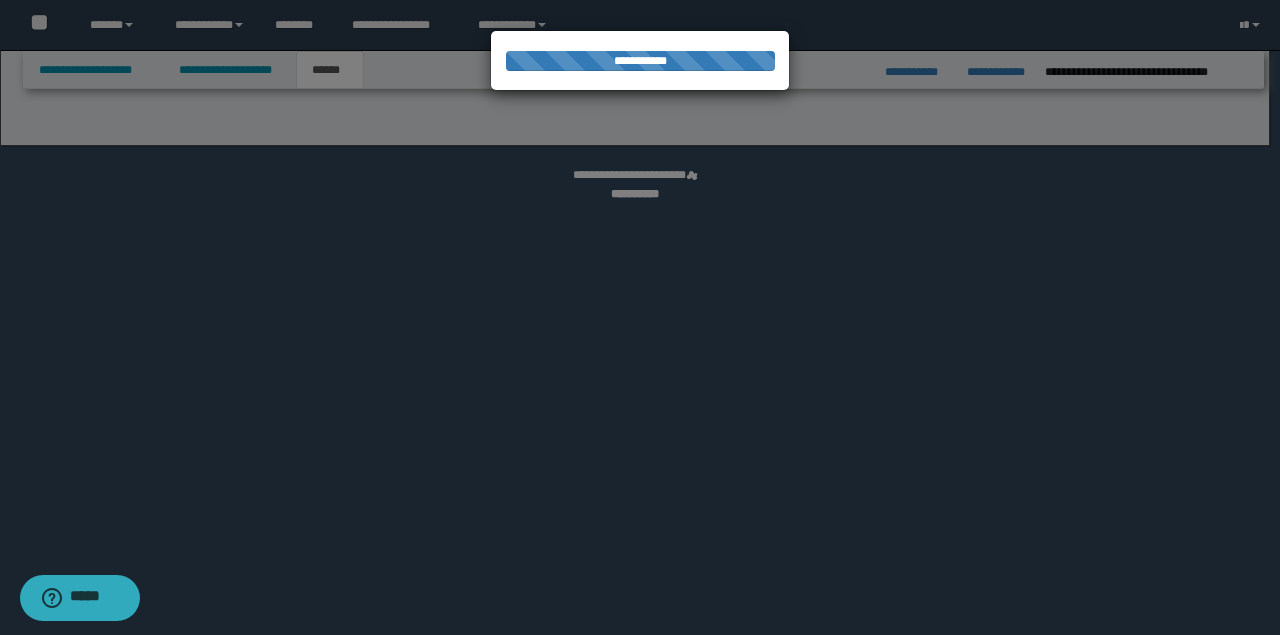 select on "**" 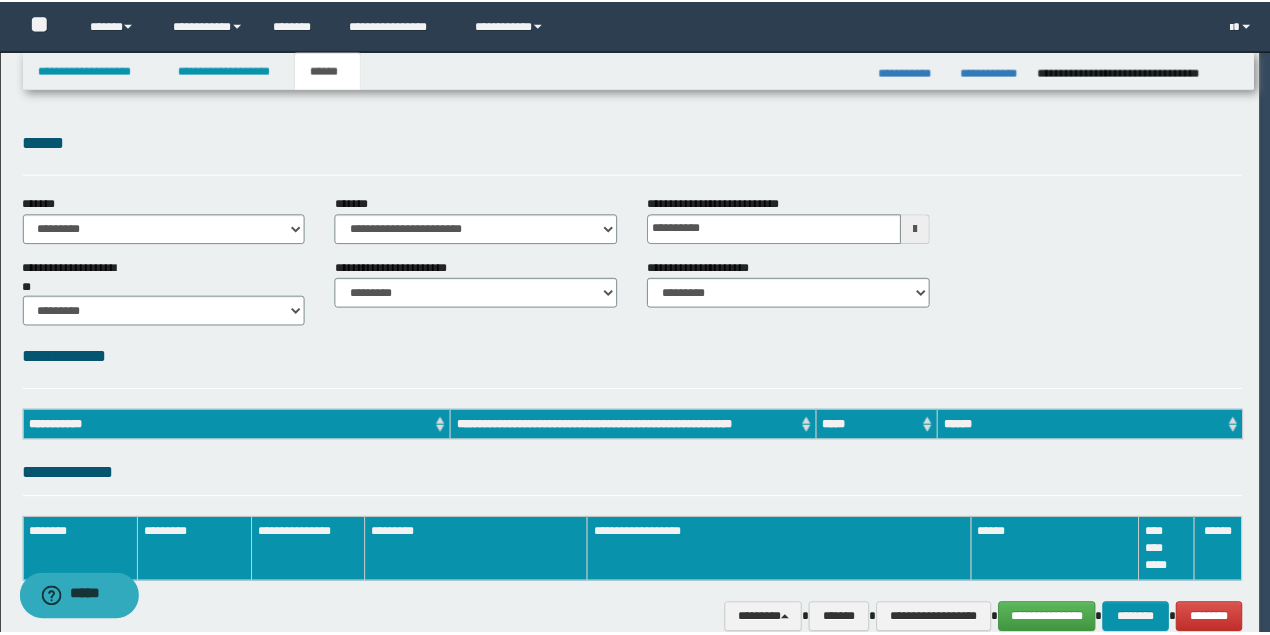 scroll, scrollTop: 0, scrollLeft: 0, axis: both 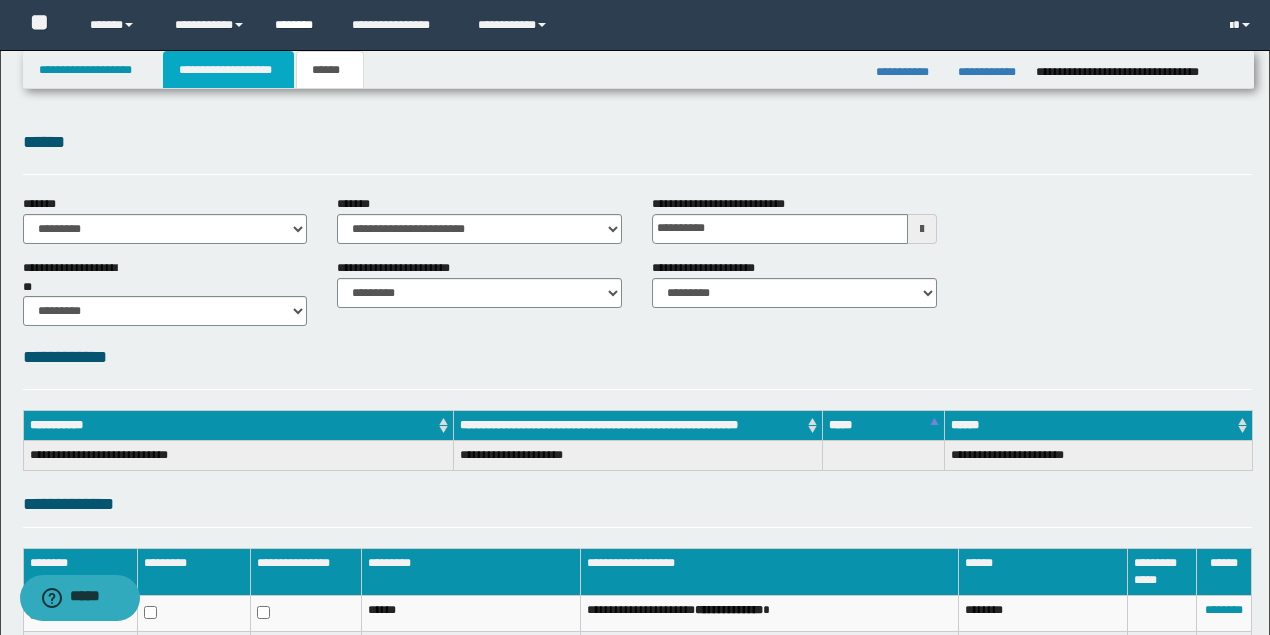 drag, startPoint x: 208, startPoint y: 68, endPoint x: 282, endPoint y: 0, distance: 100.49876 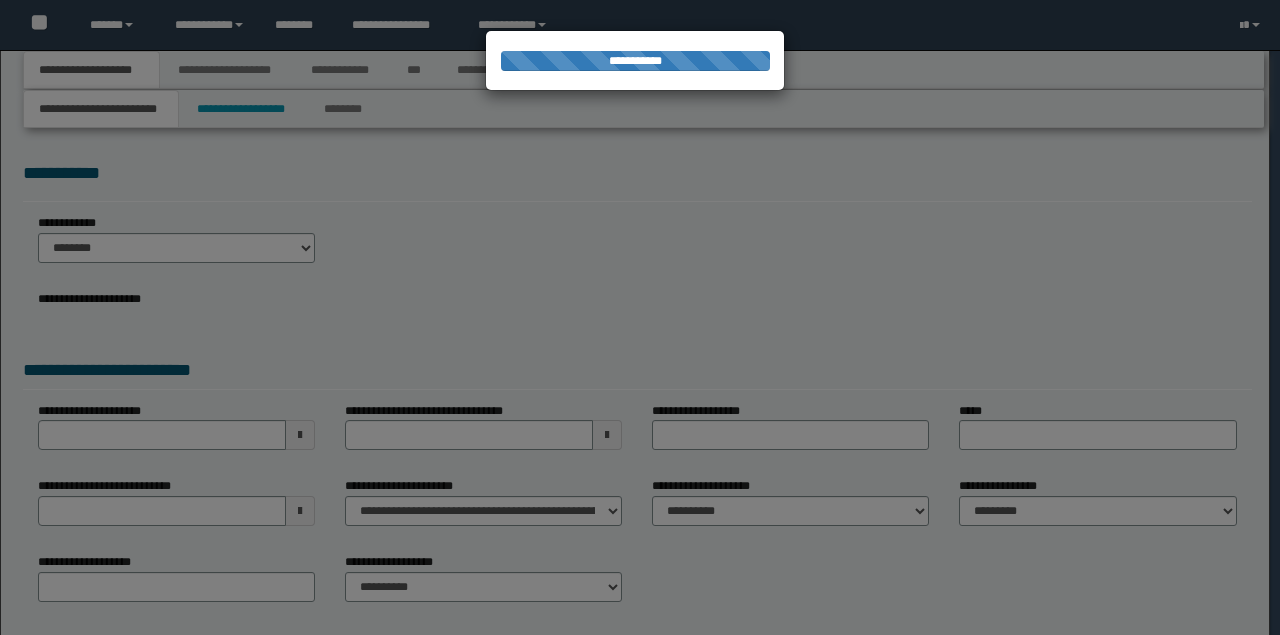 scroll, scrollTop: 0, scrollLeft: 0, axis: both 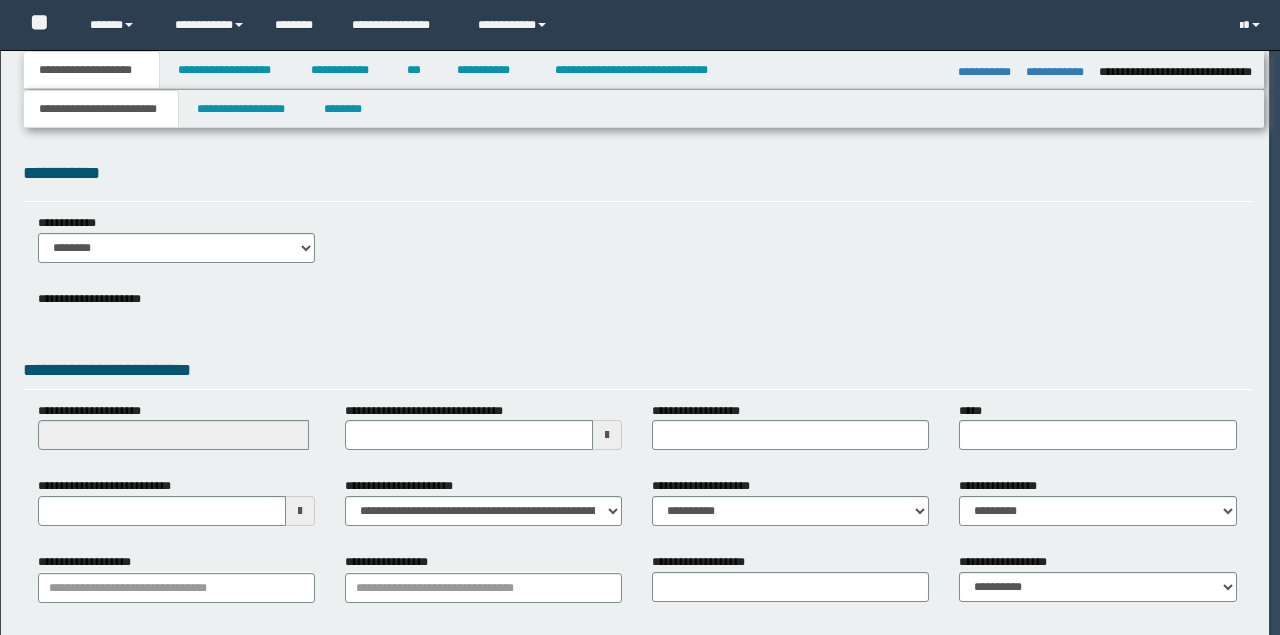 select on "*" 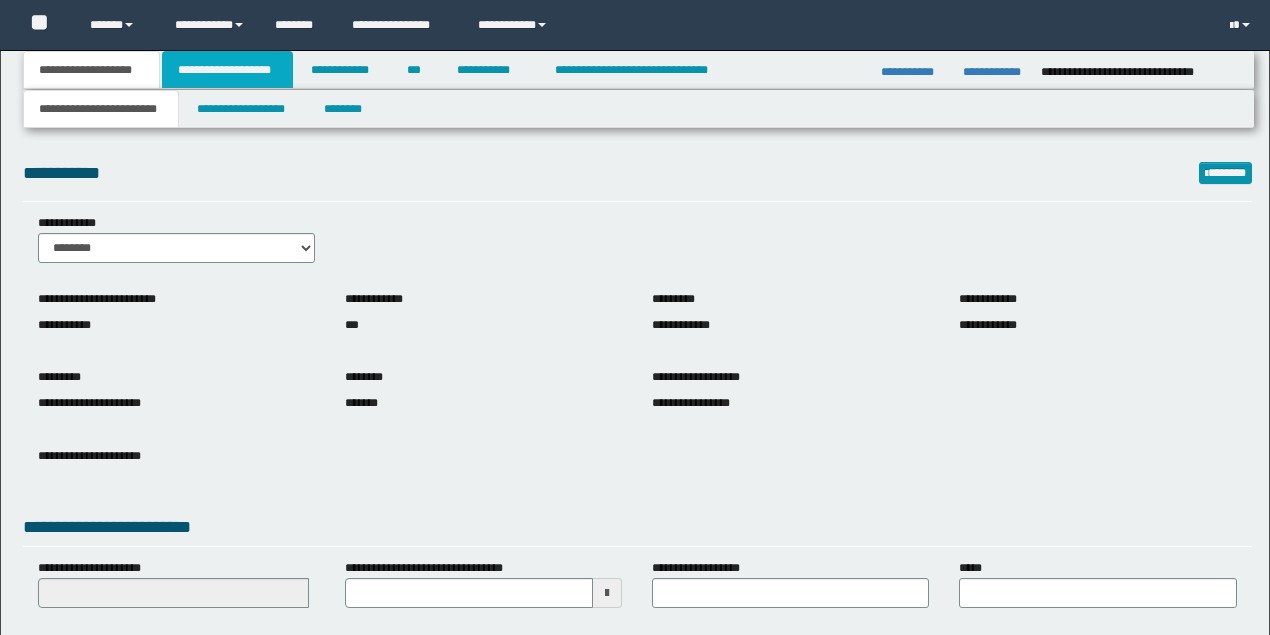 click on "**********" at bounding box center [227, 70] 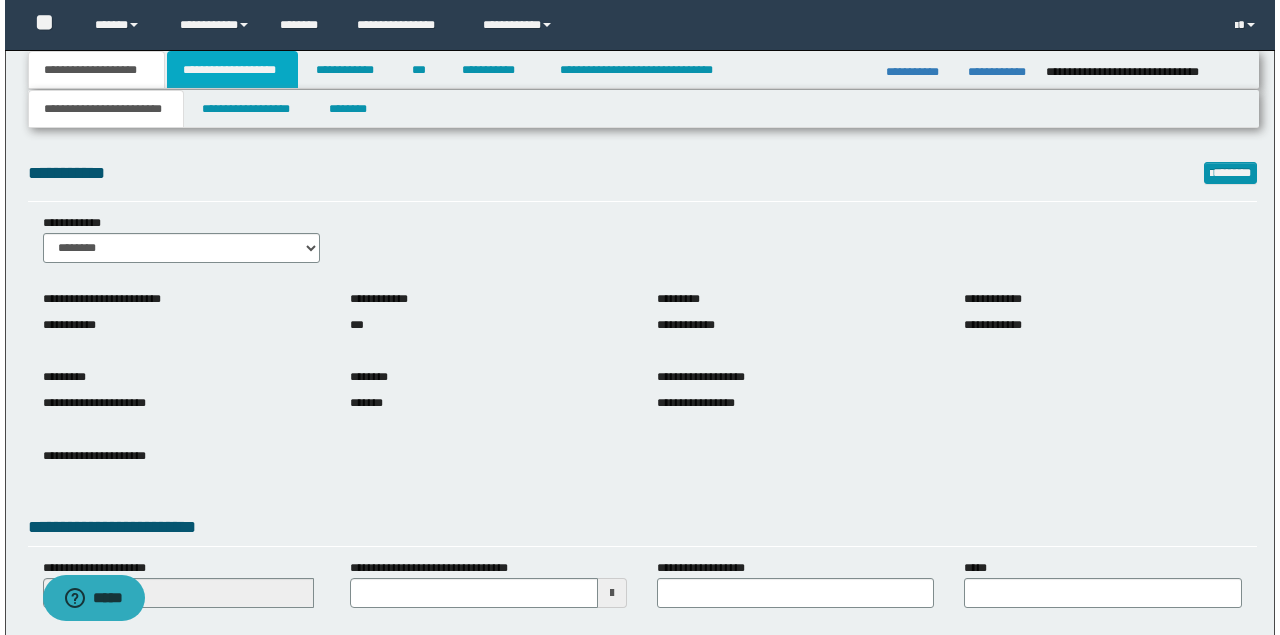 scroll, scrollTop: 0, scrollLeft: 0, axis: both 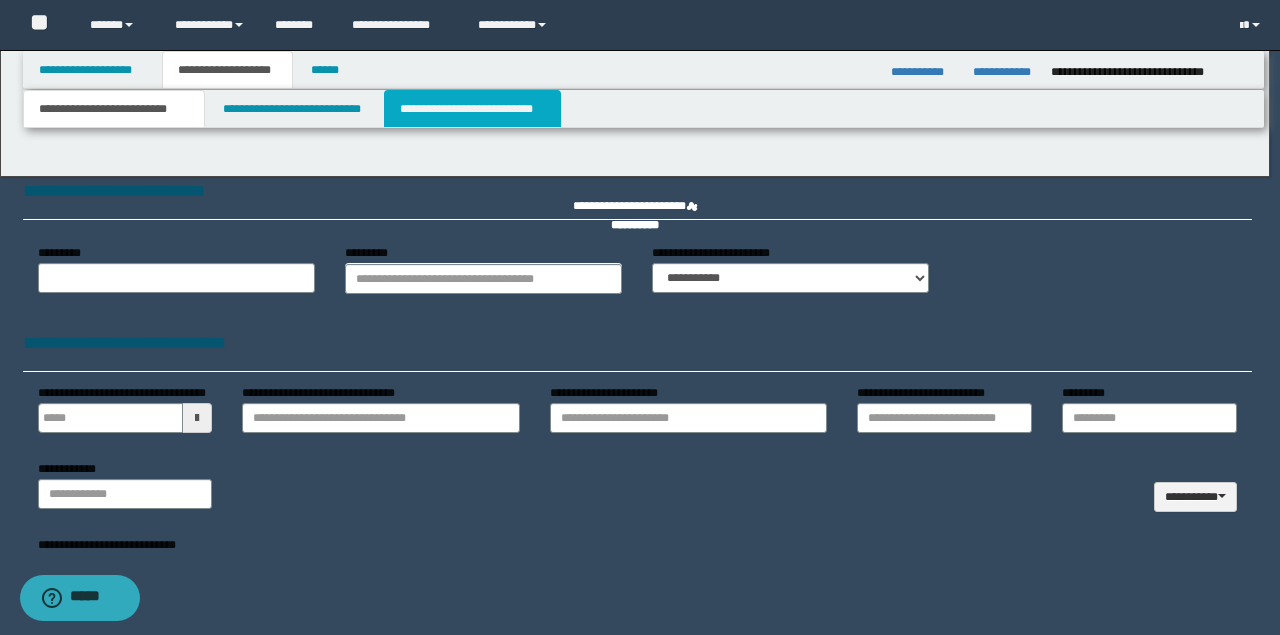 click on "**********" at bounding box center [472, 109] 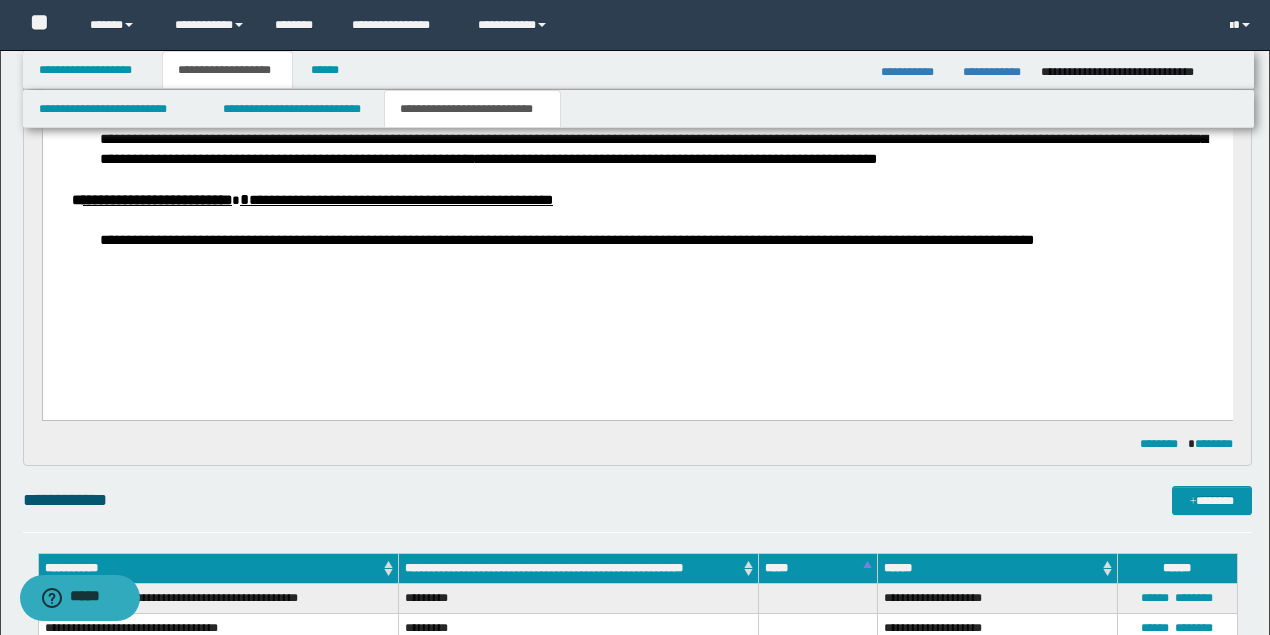 scroll, scrollTop: 944, scrollLeft: 0, axis: vertical 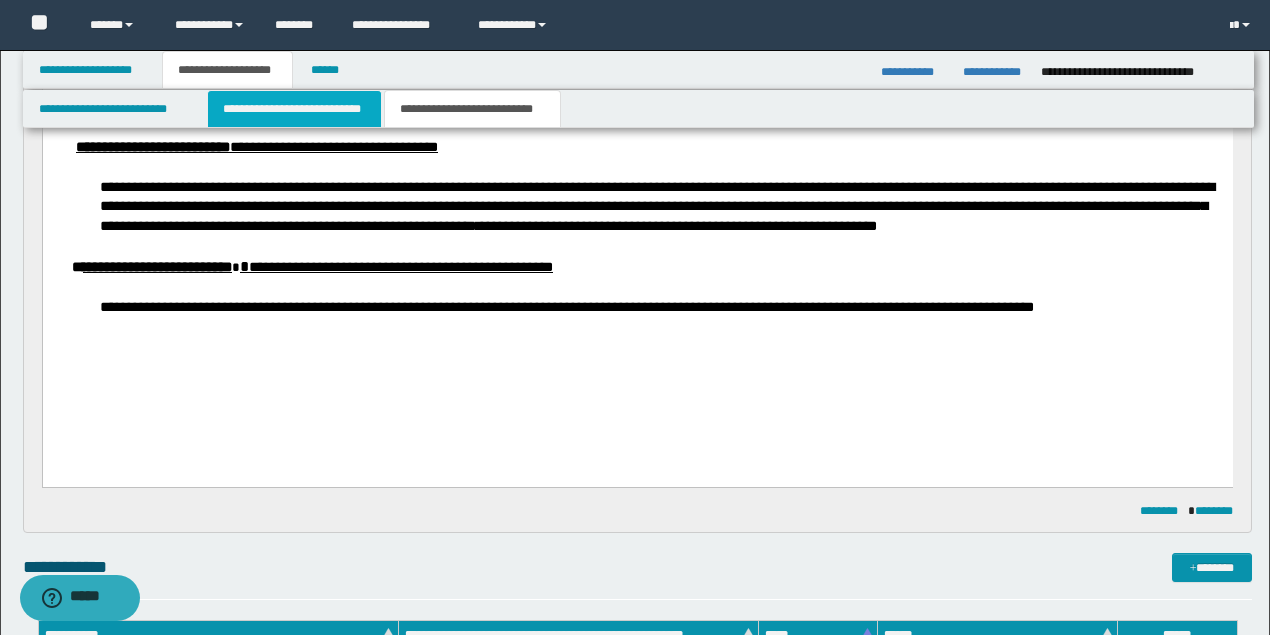click on "**********" at bounding box center (294, 109) 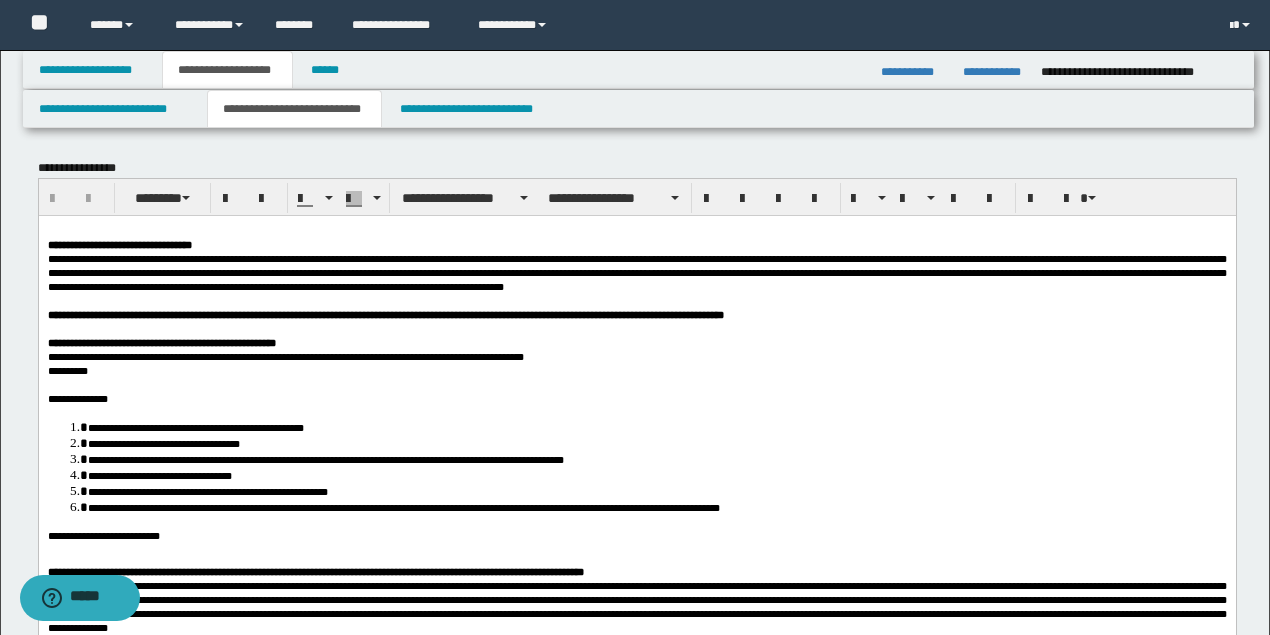 scroll, scrollTop: 0, scrollLeft: 0, axis: both 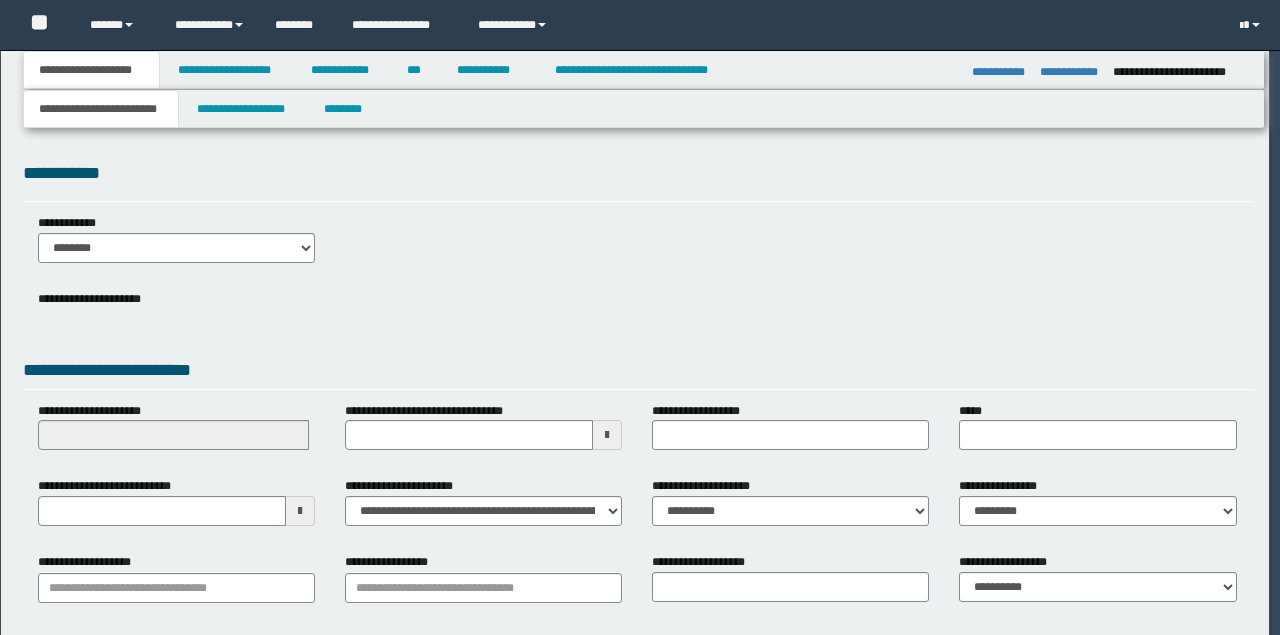 select on "*" 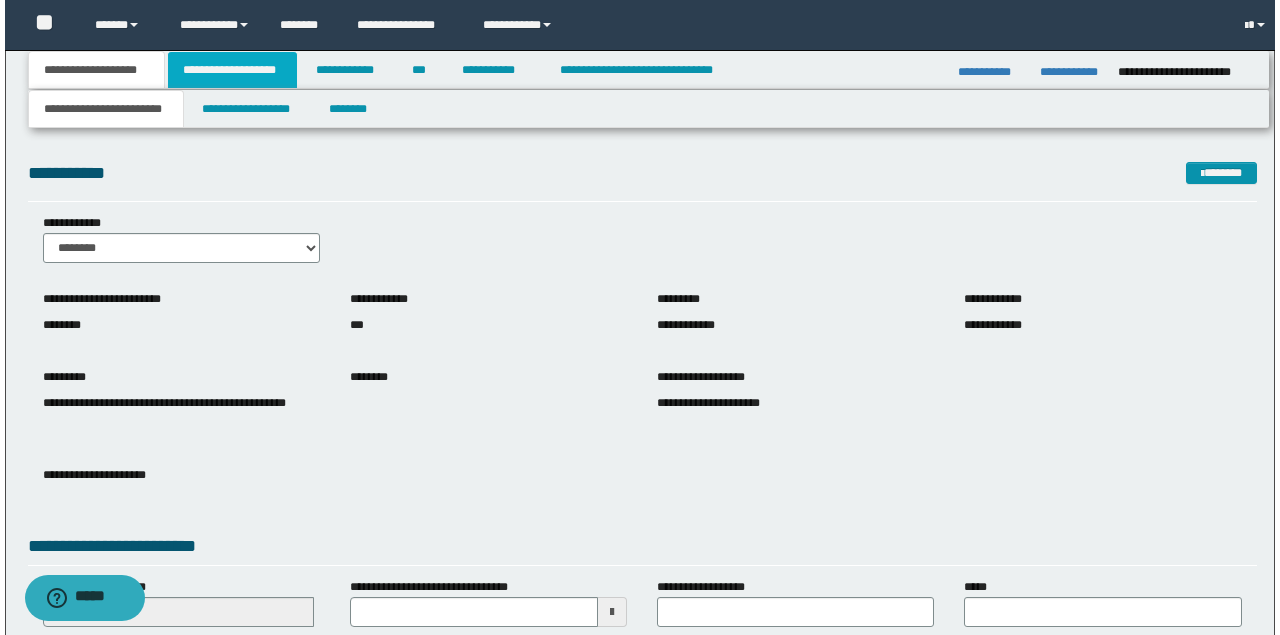 scroll, scrollTop: 0, scrollLeft: 0, axis: both 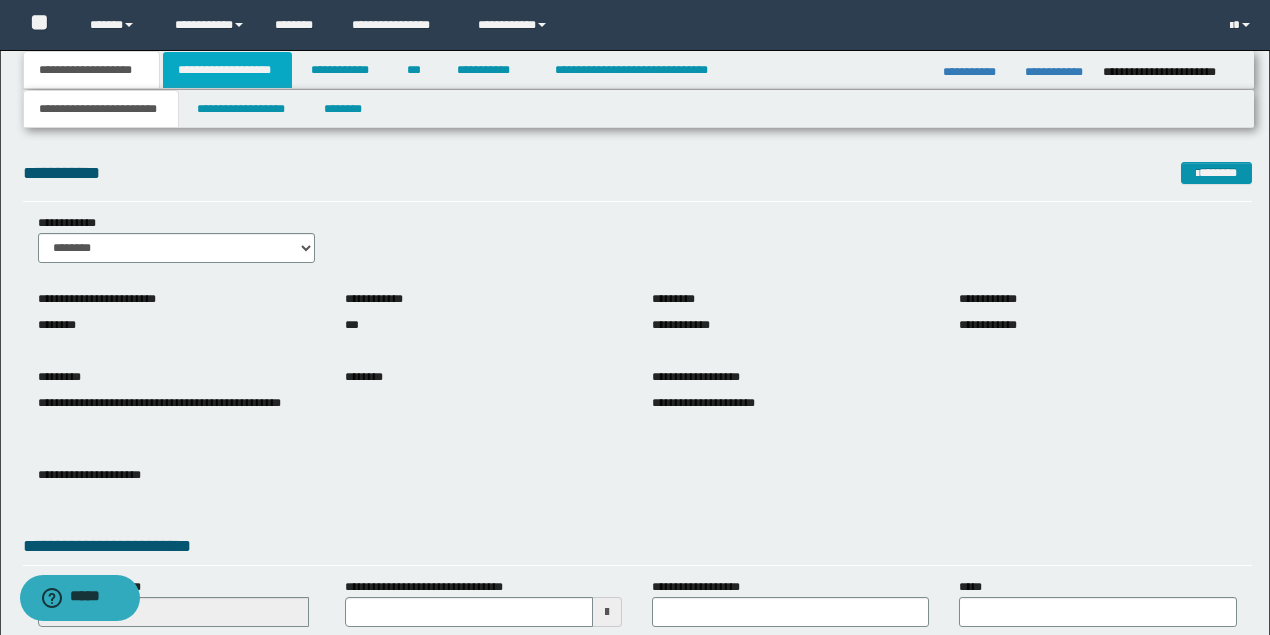 click on "**********" at bounding box center [227, 70] 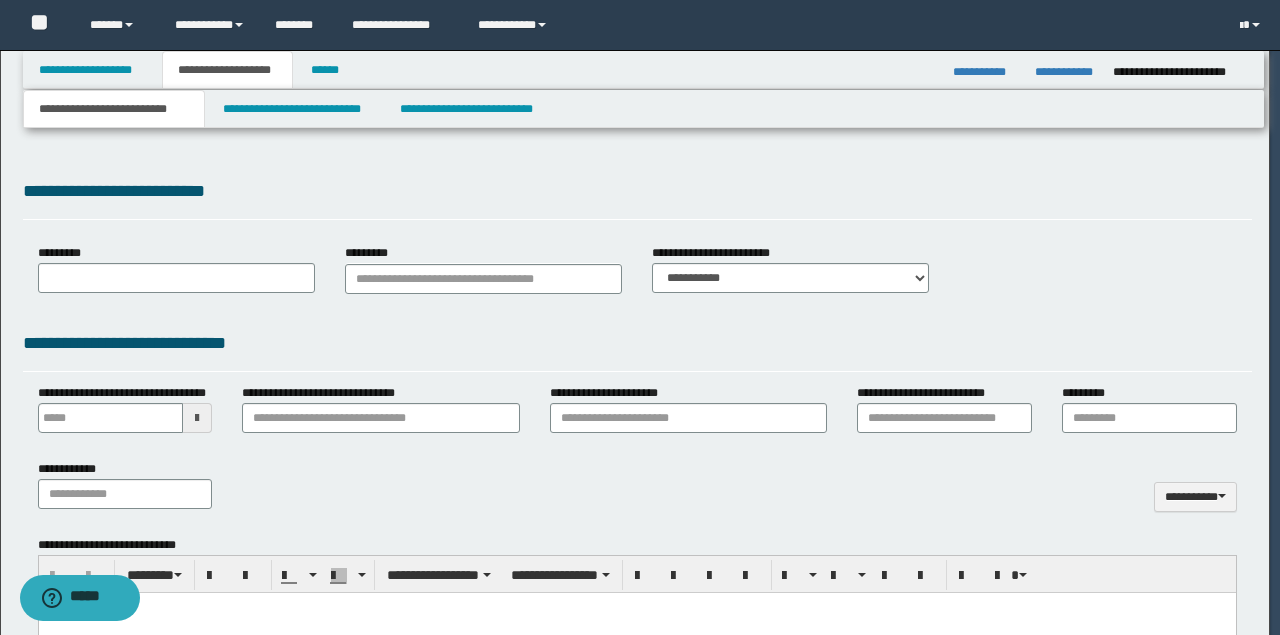 type 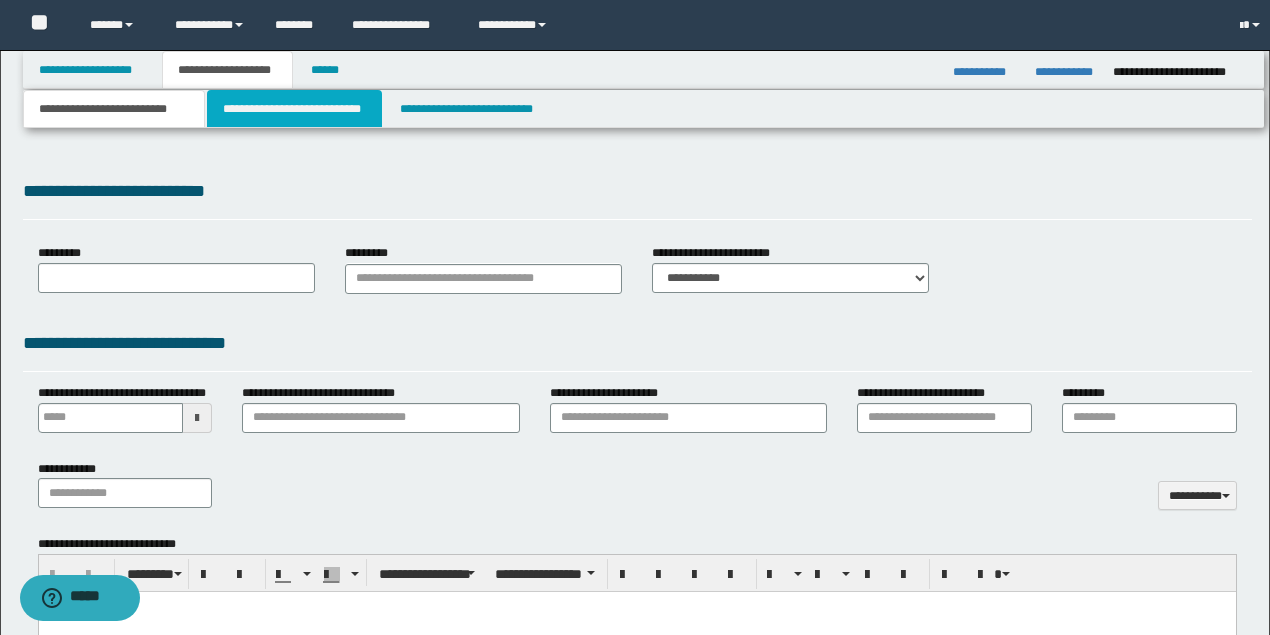 click on "**********" at bounding box center [294, 109] 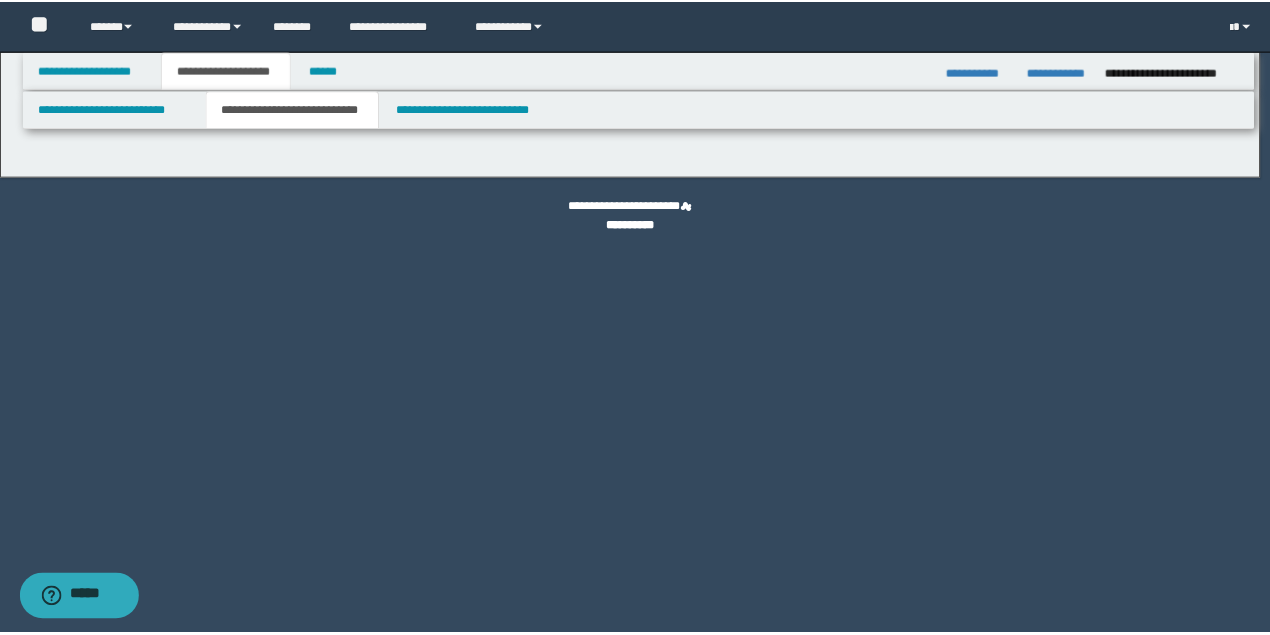 scroll, scrollTop: 0, scrollLeft: 0, axis: both 